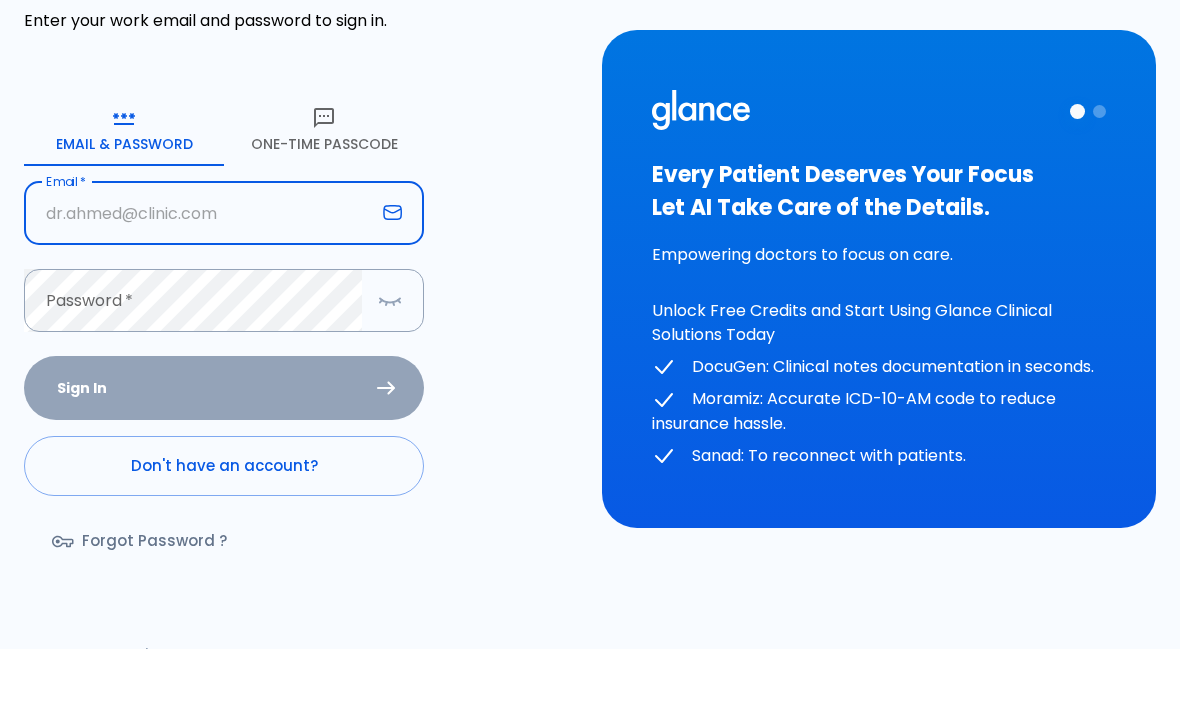 scroll, scrollTop: 64, scrollLeft: 0, axis: vertical 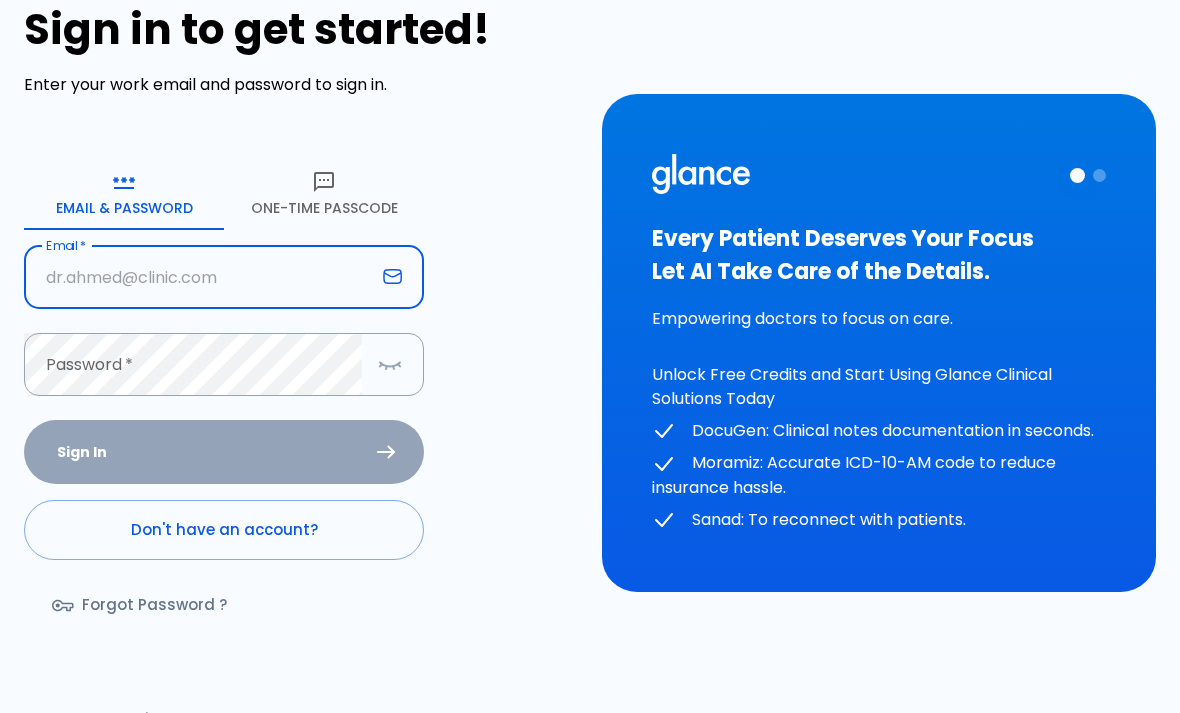 type on "[EMAIL]" 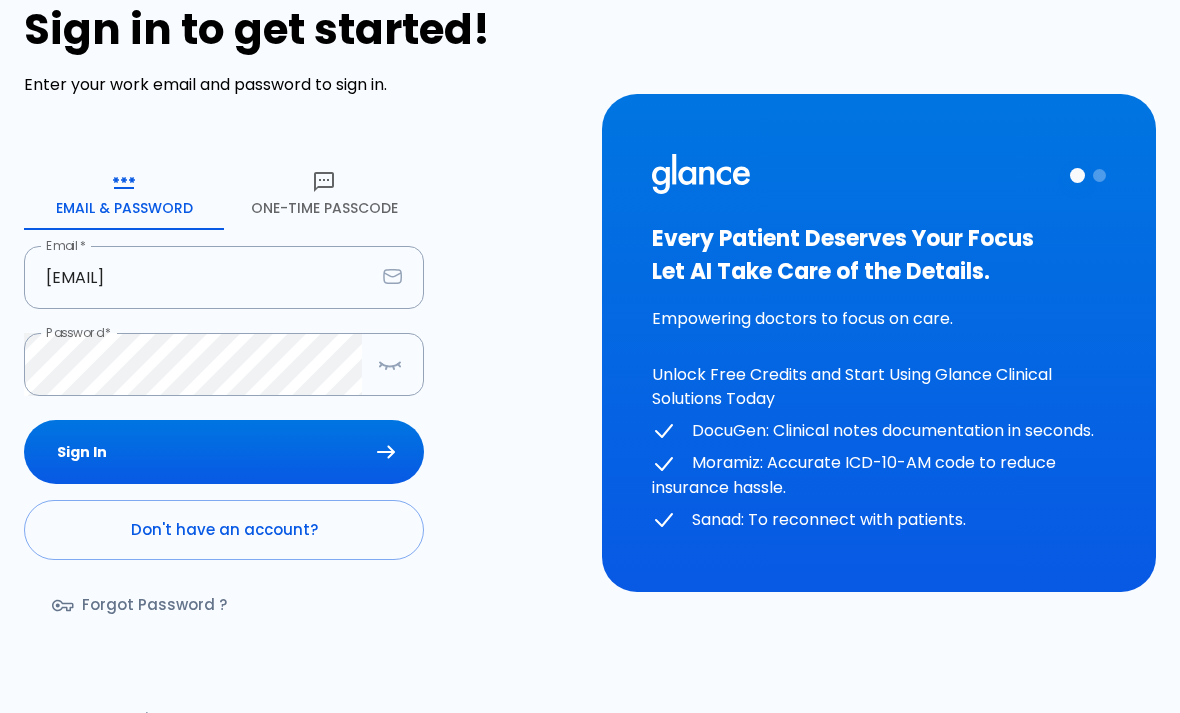 scroll, scrollTop: 97, scrollLeft: 0, axis: vertical 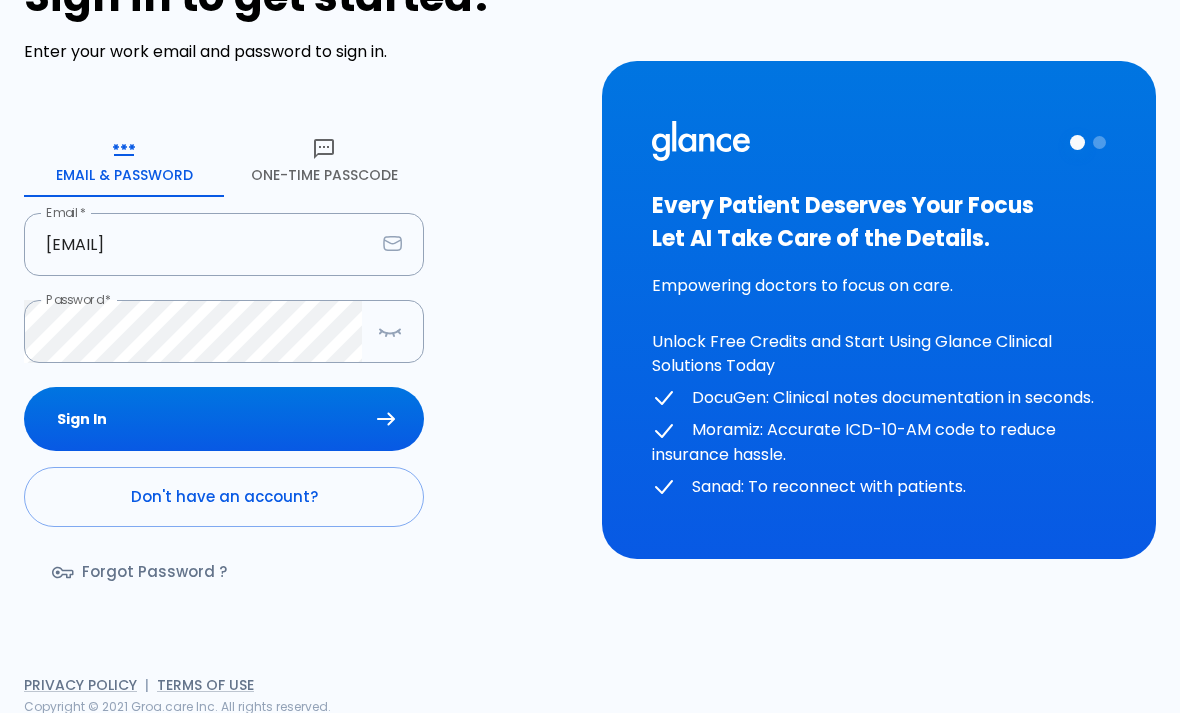 click on "Sign In" at bounding box center (224, 419) 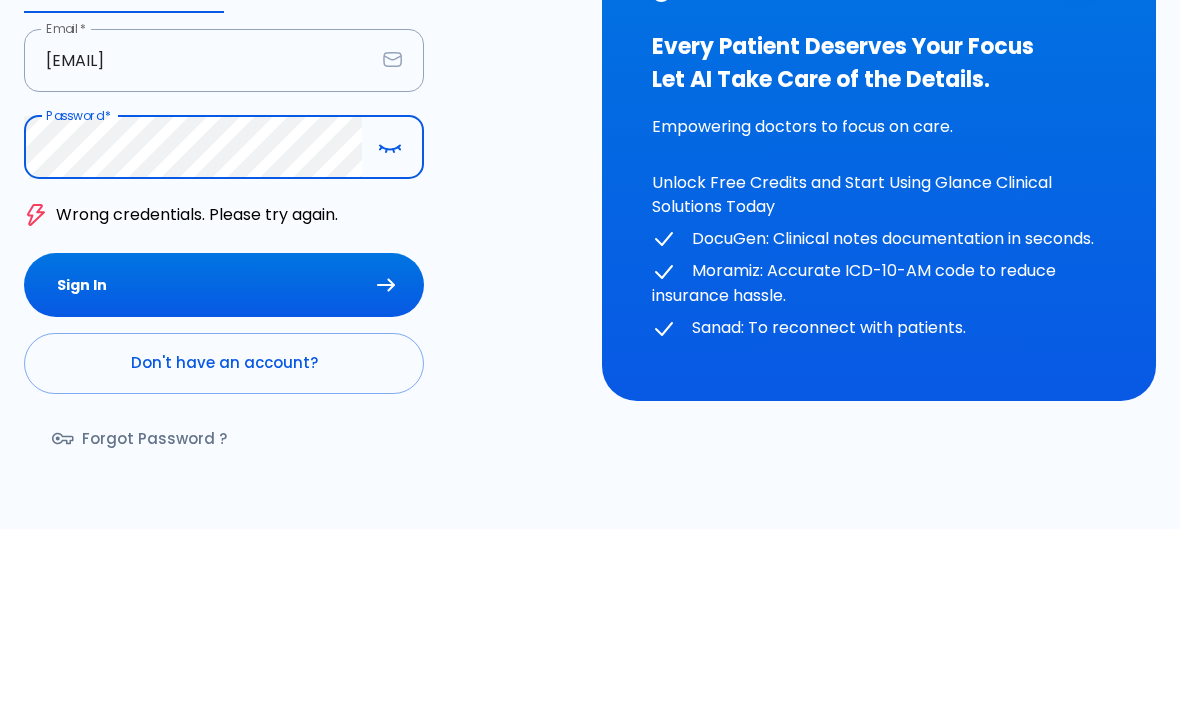 click 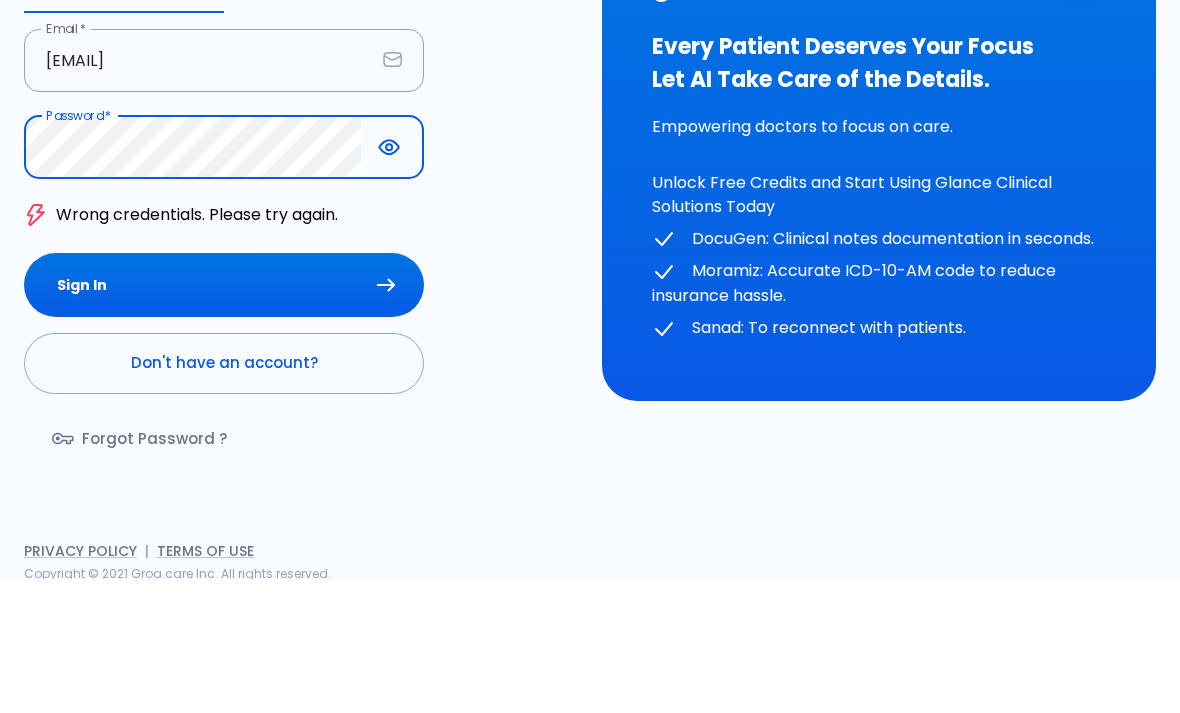 click on "Sign In" at bounding box center [224, 419] 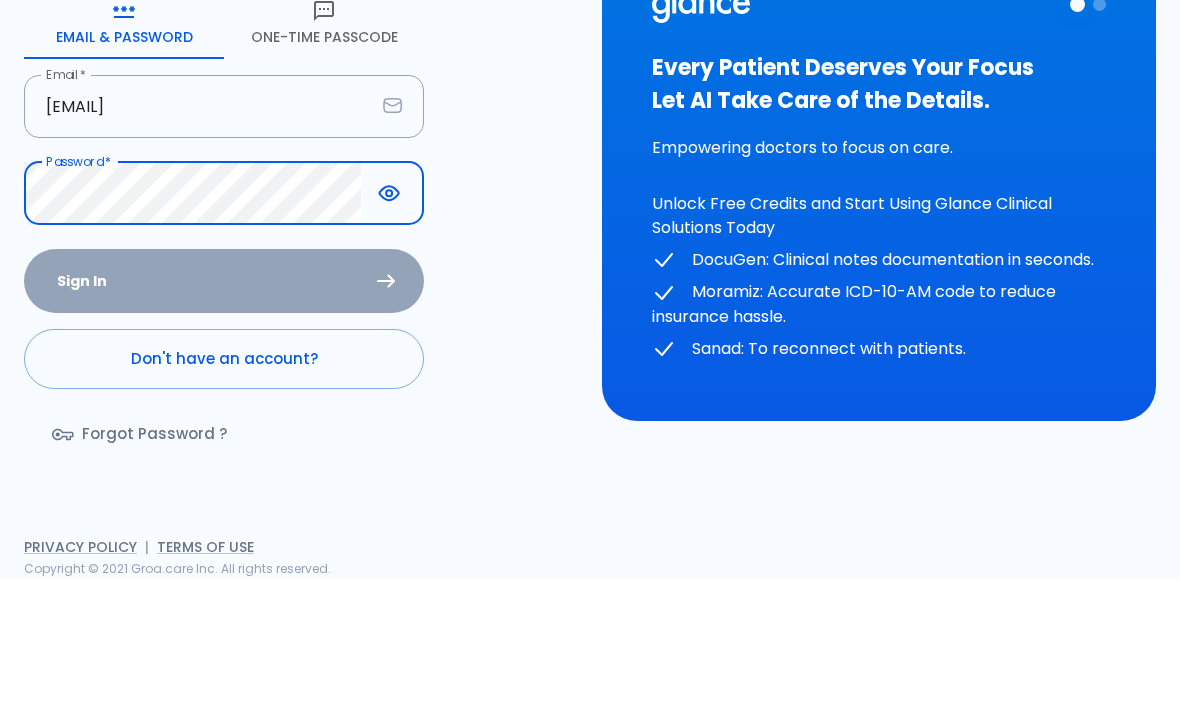 scroll, scrollTop: 97, scrollLeft: 0, axis: vertical 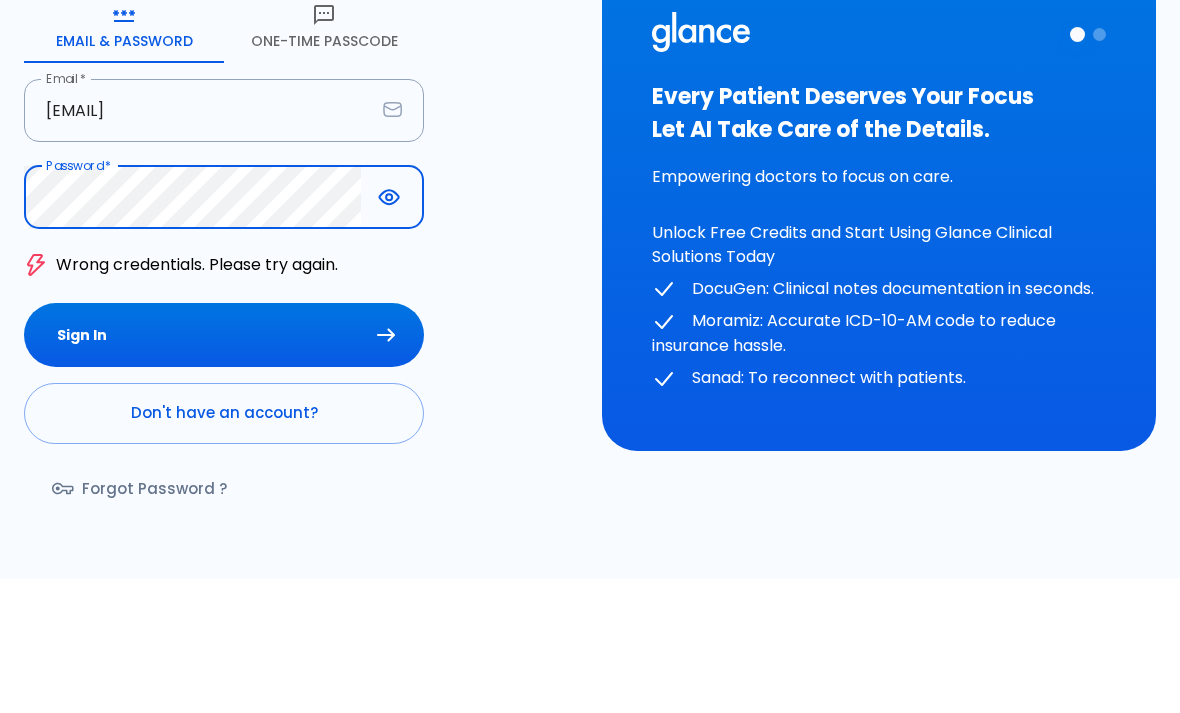 click on "Sign In" at bounding box center (224, 469) 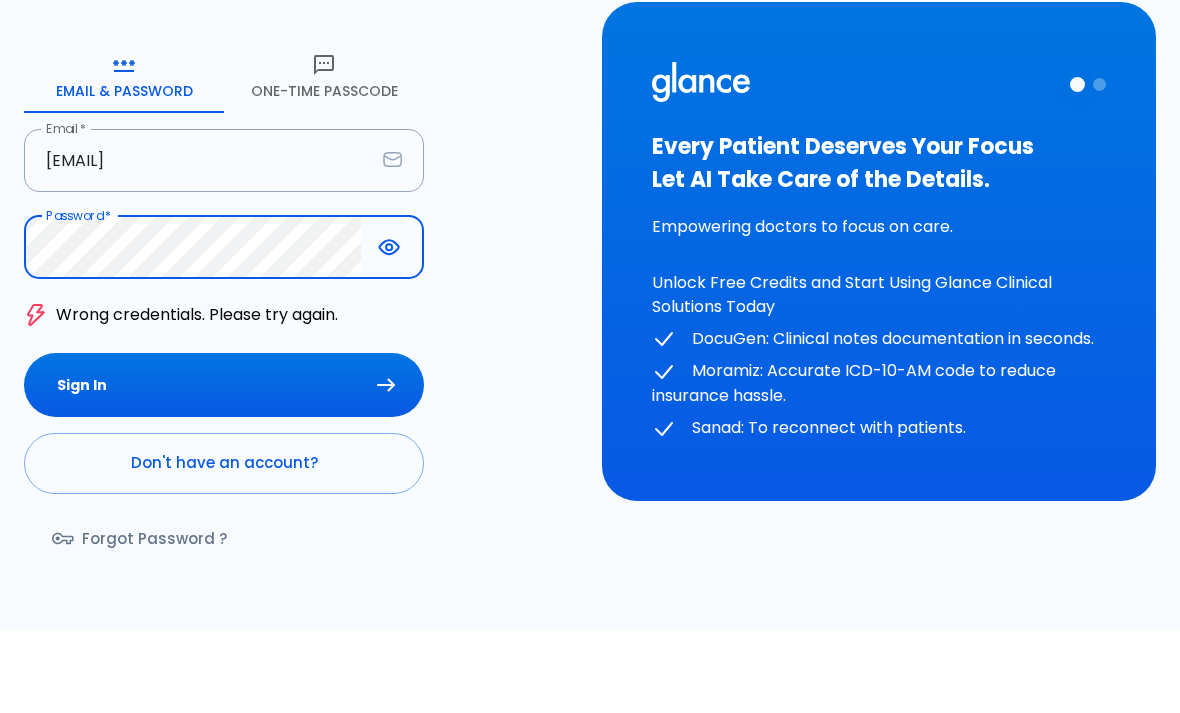 scroll, scrollTop: 147, scrollLeft: 0, axis: vertical 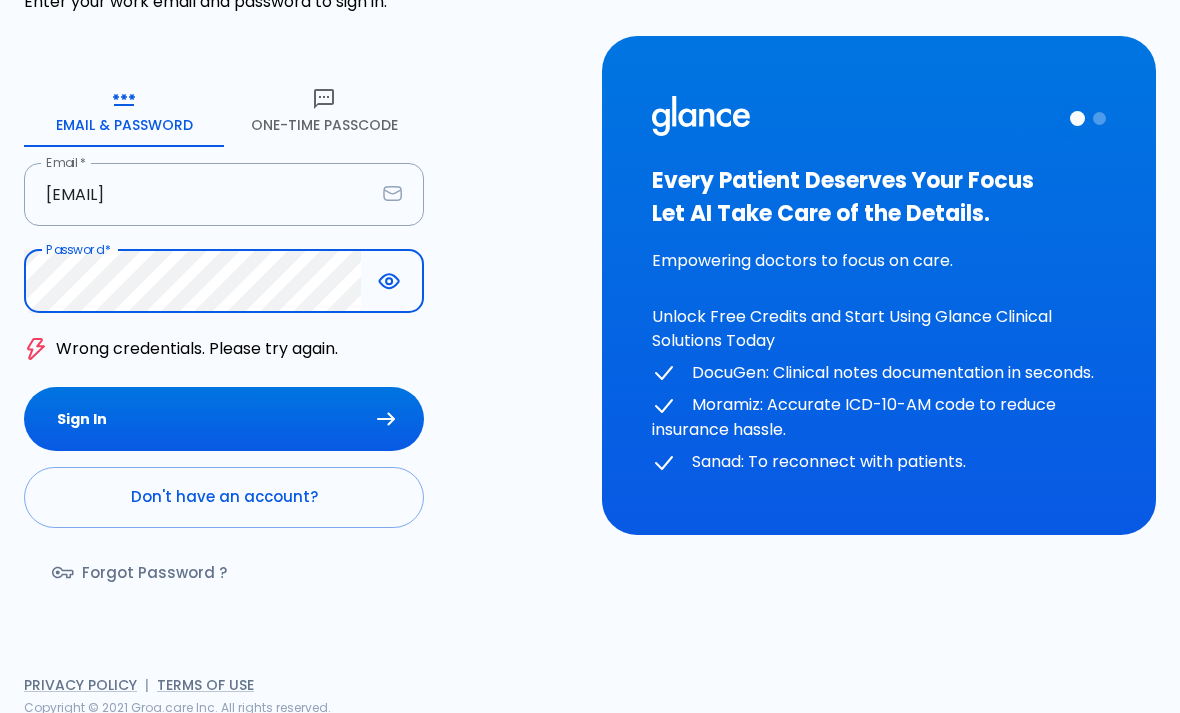 click on "One-Time Passcode" at bounding box center (324, 111) 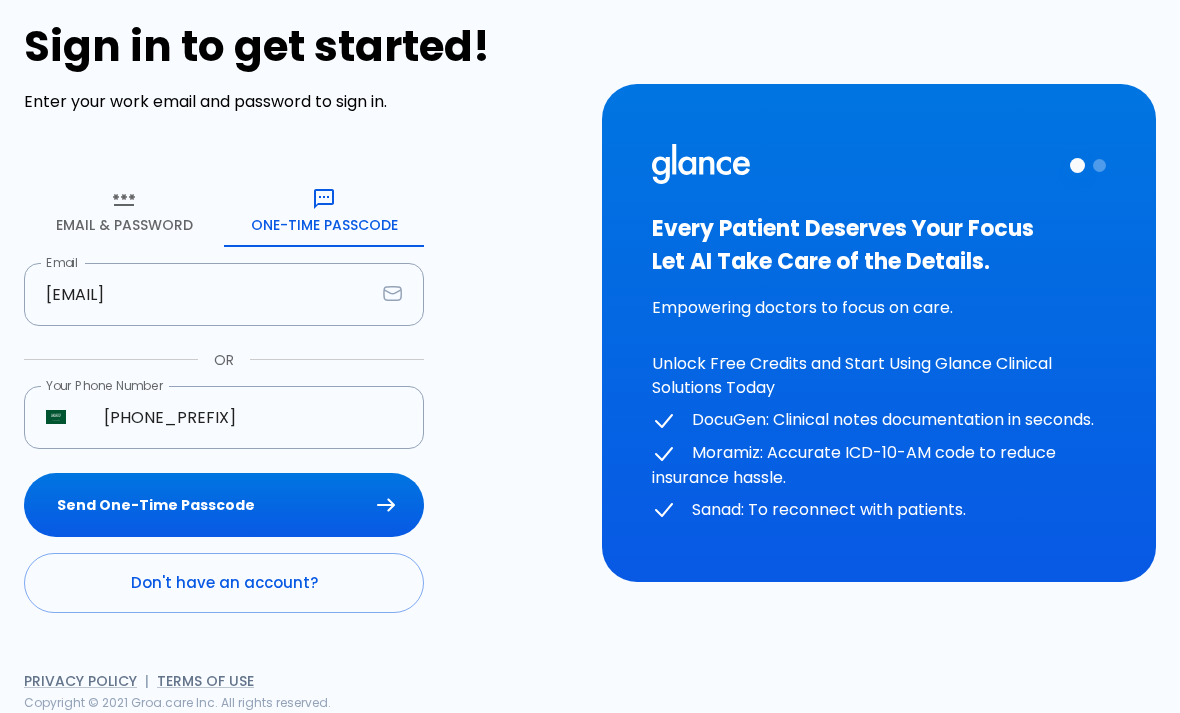 scroll, scrollTop: 43, scrollLeft: 0, axis: vertical 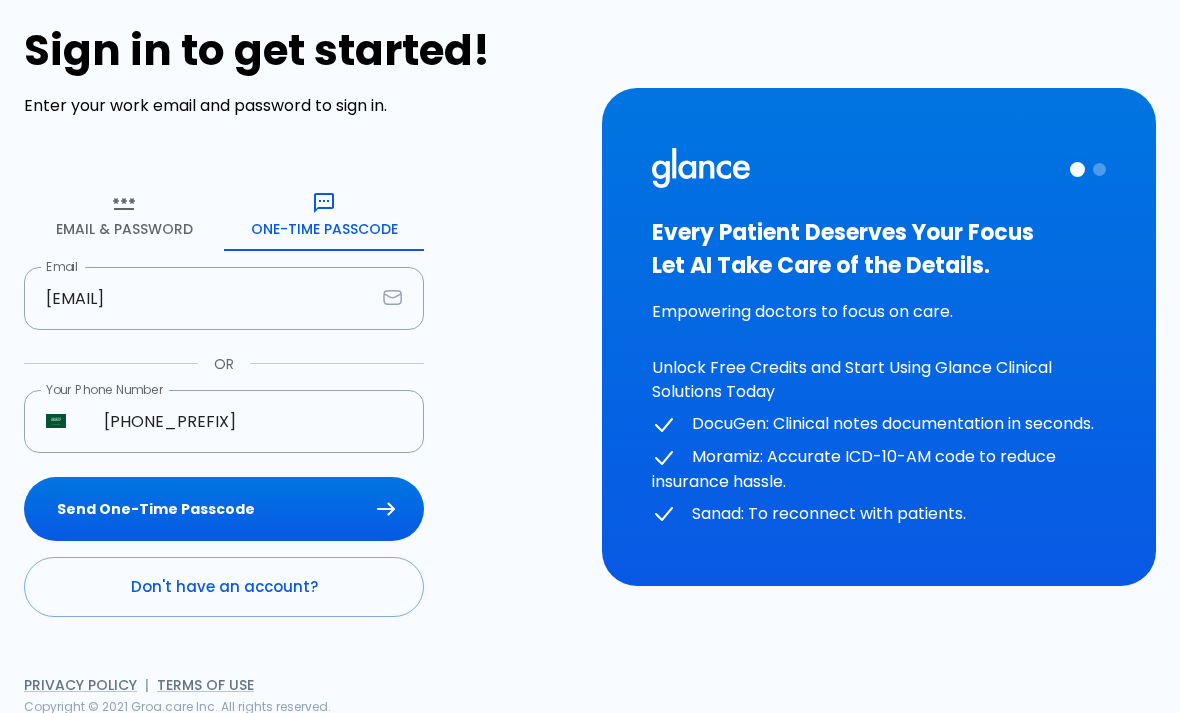 click on "[PHONE_PREFIX]" at bounding box center [253, 421] 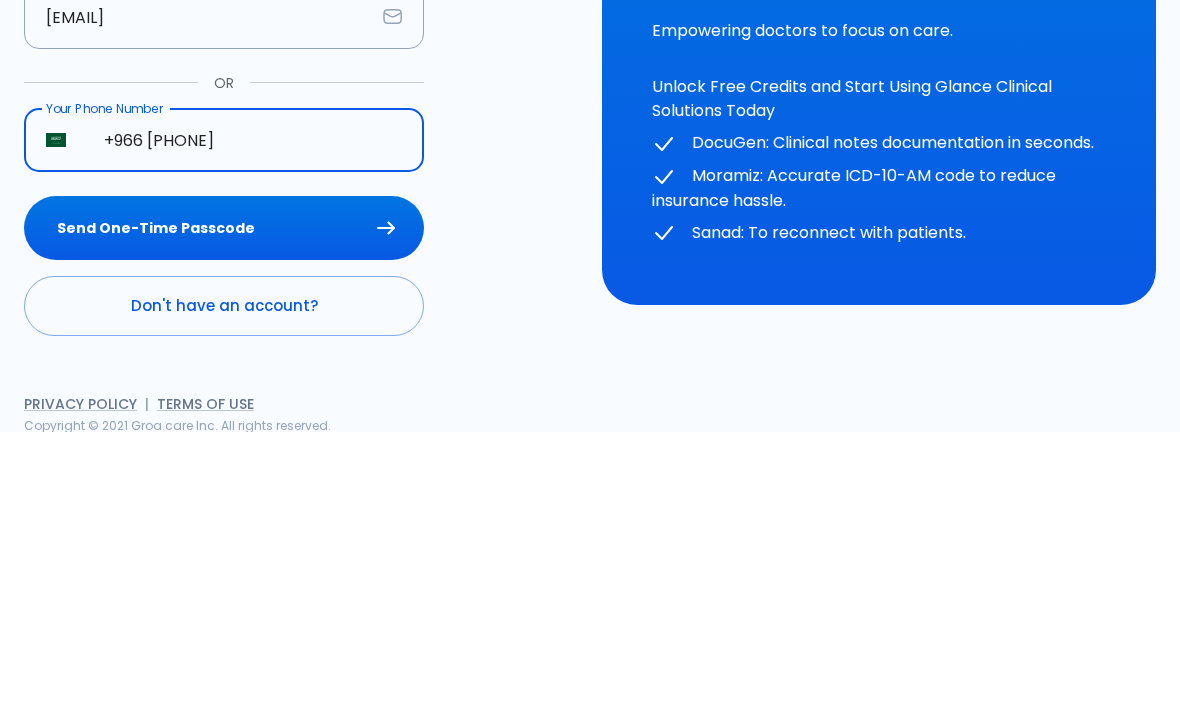type on "+966 [PHONE]" 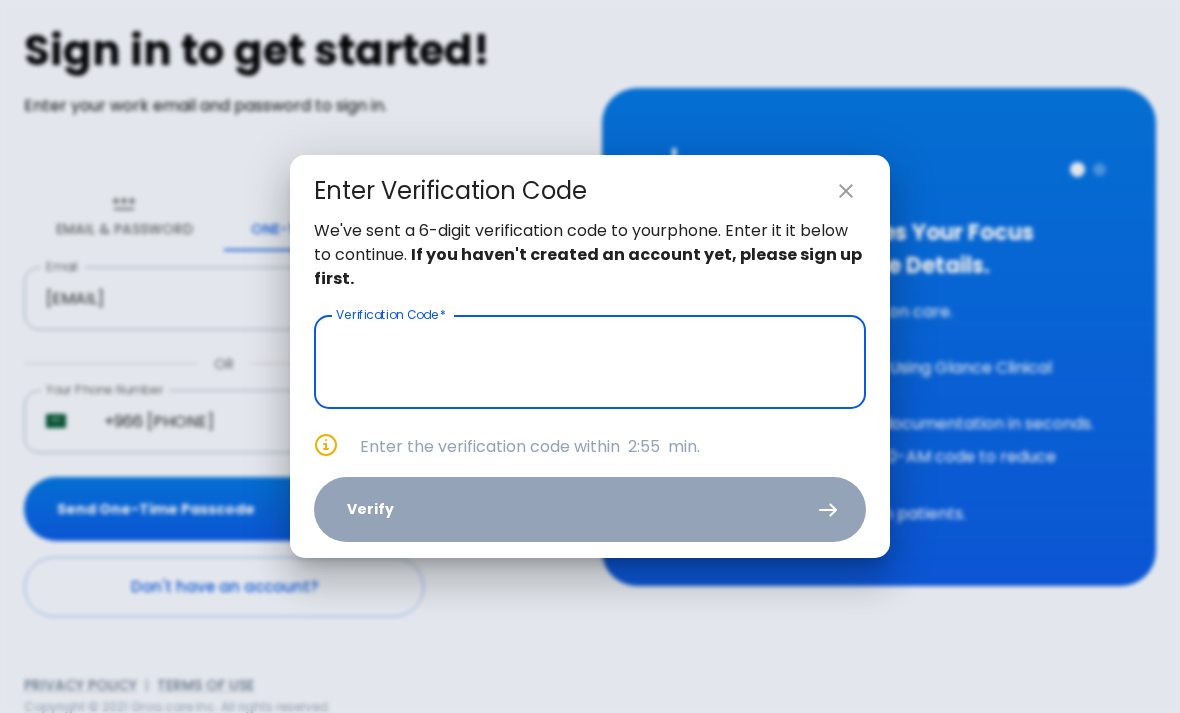click at bounding box center [590, 362] 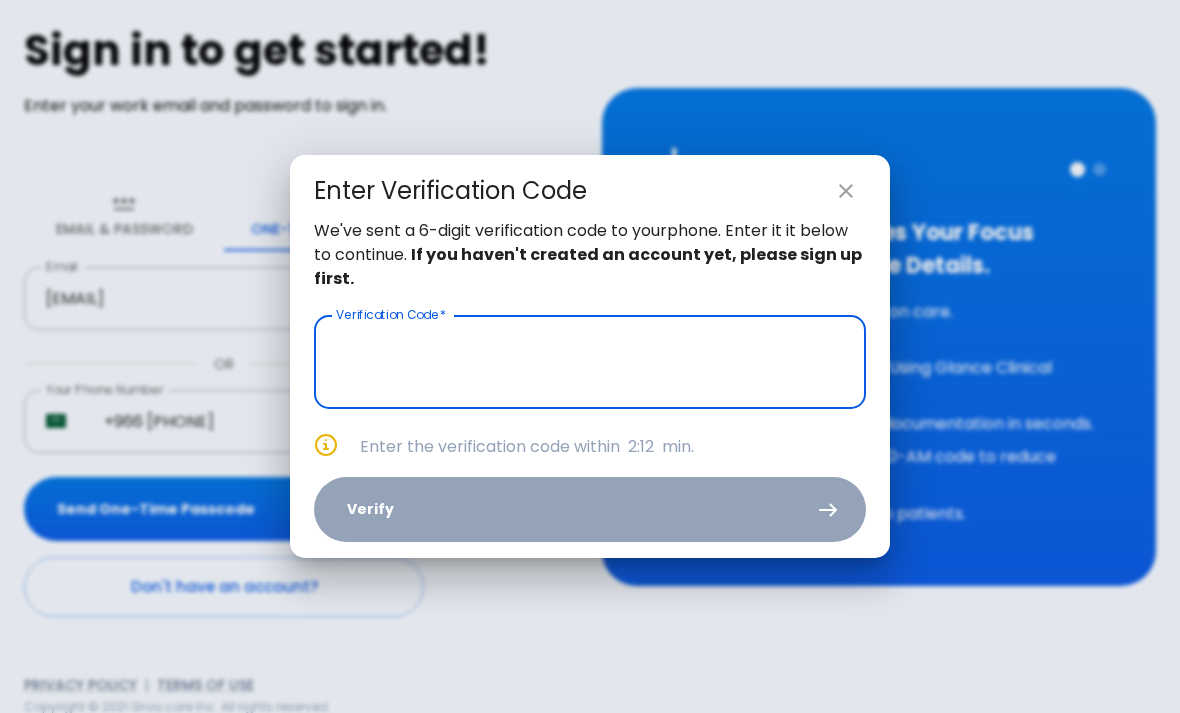 click 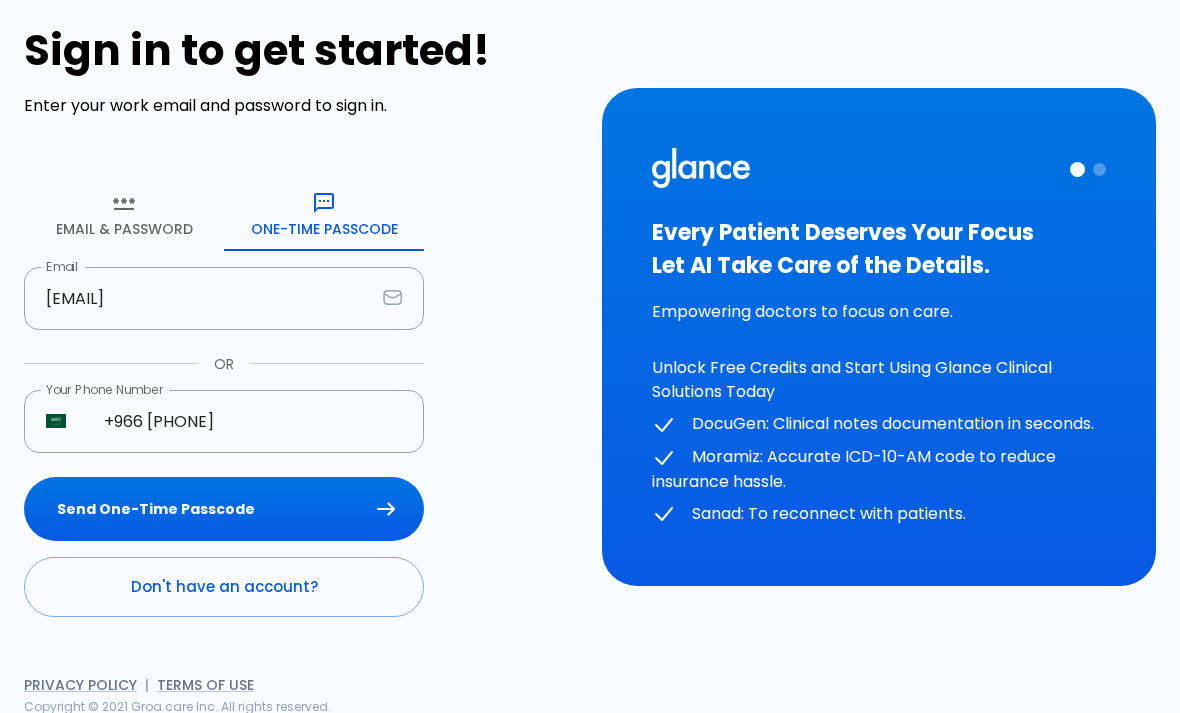 type on "_  _  _    _  _  _" 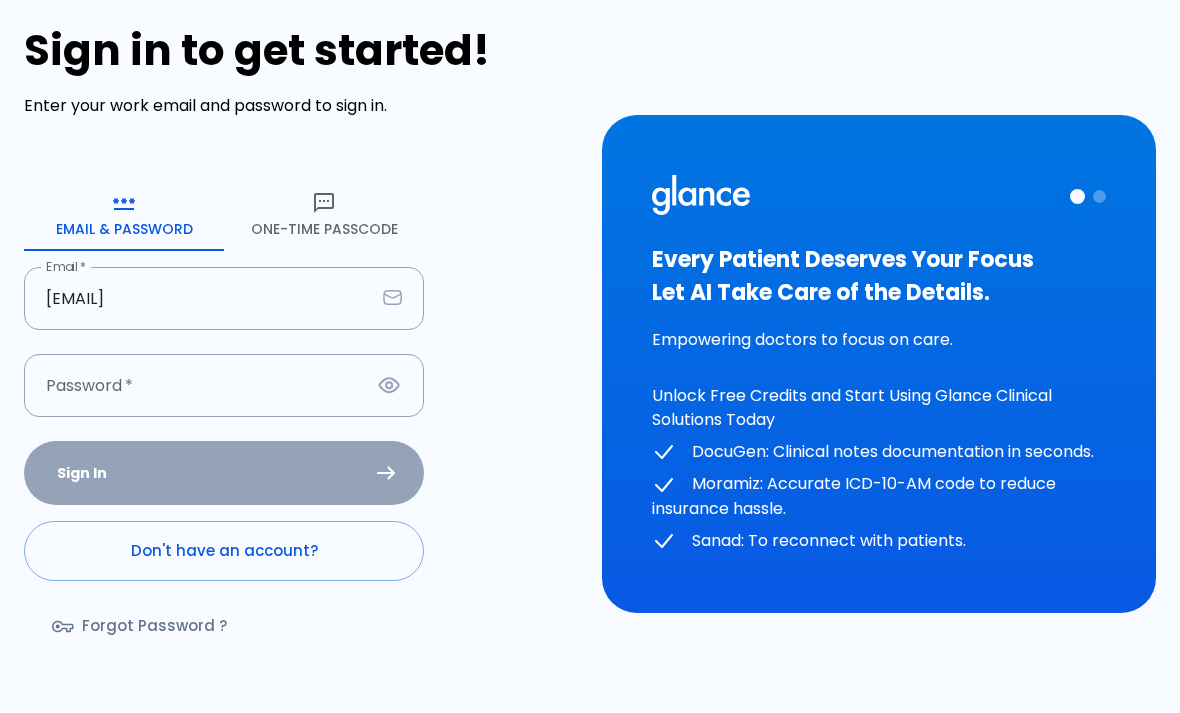 click on "Forgot Password ?" at bounding box center [141, 626] 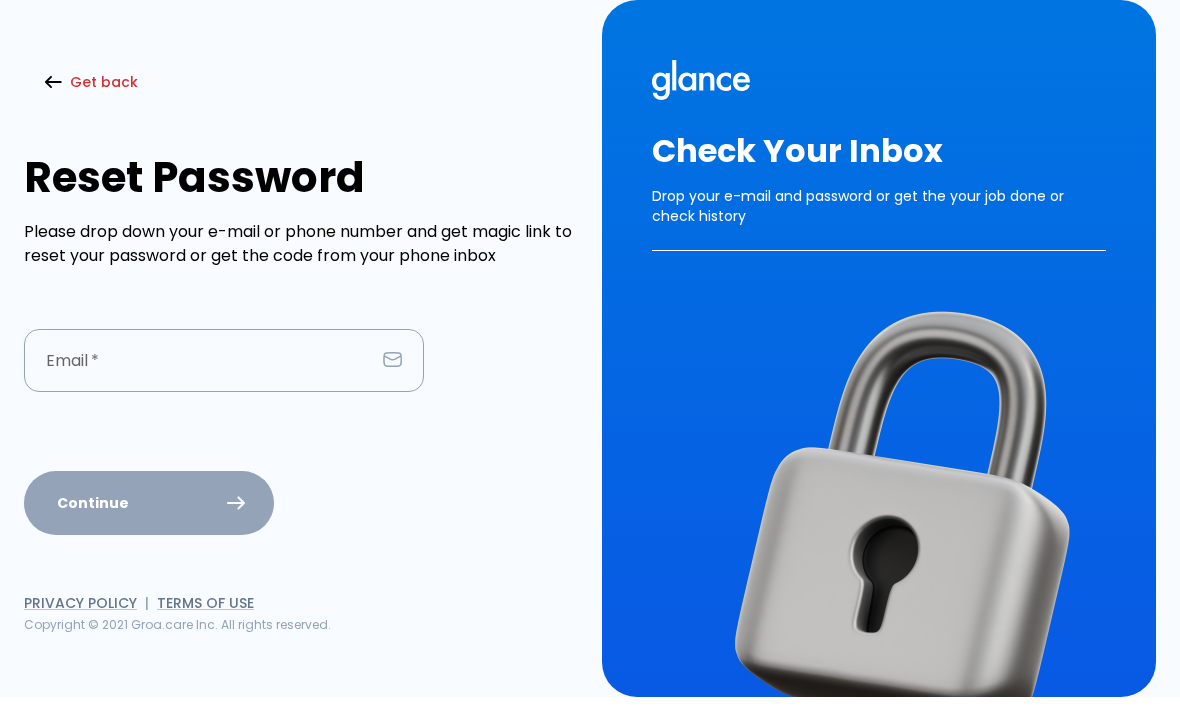 scroll, scrollTop: 0, scrollLeft: 0, axis: both 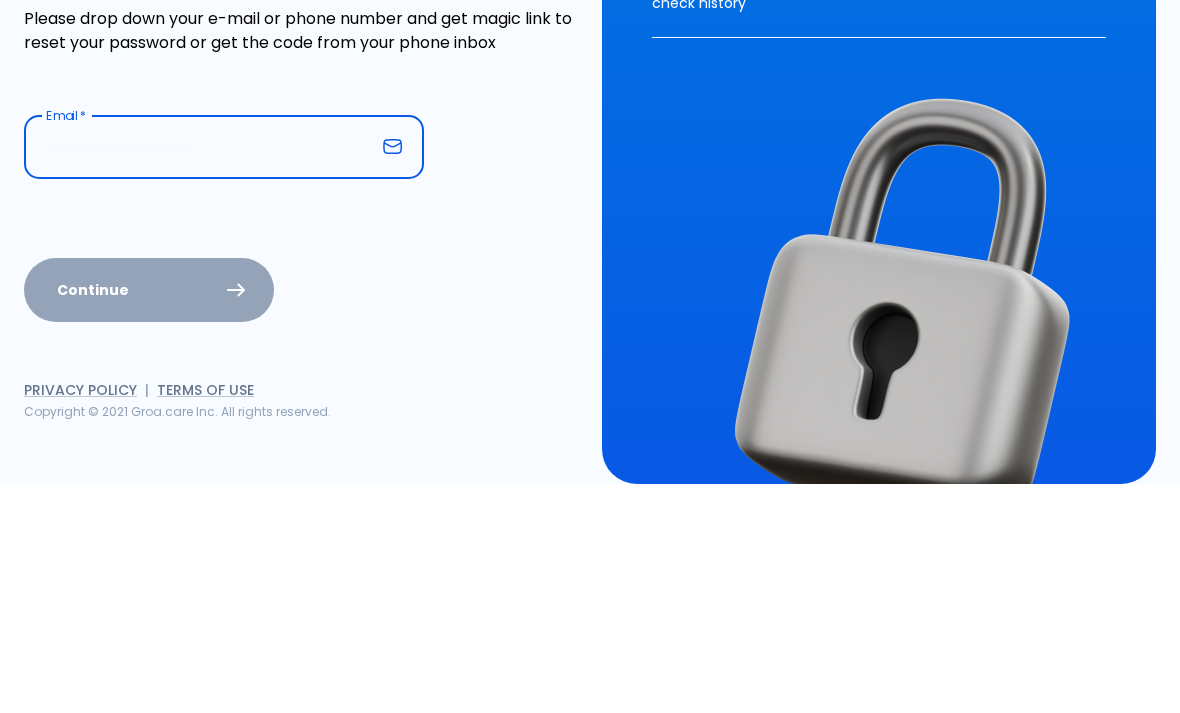 type on "[EMAIL]" 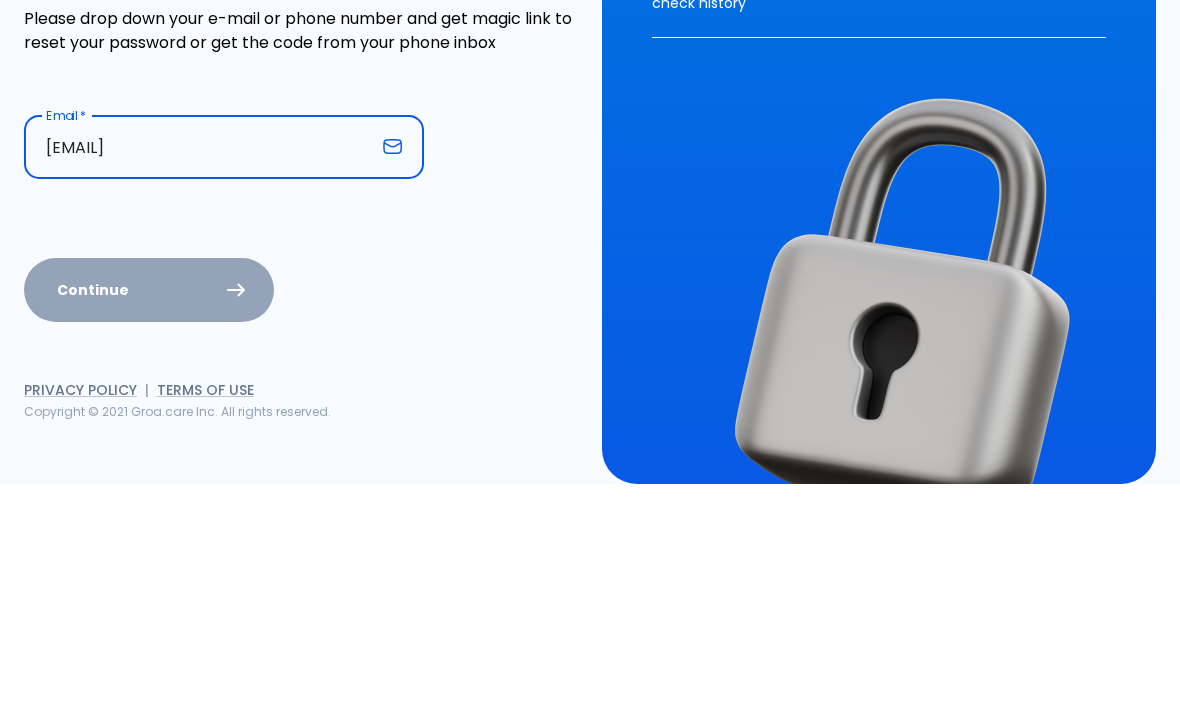 scroll, scrollTop: 40, scrollLeft: 0, axis: vertical 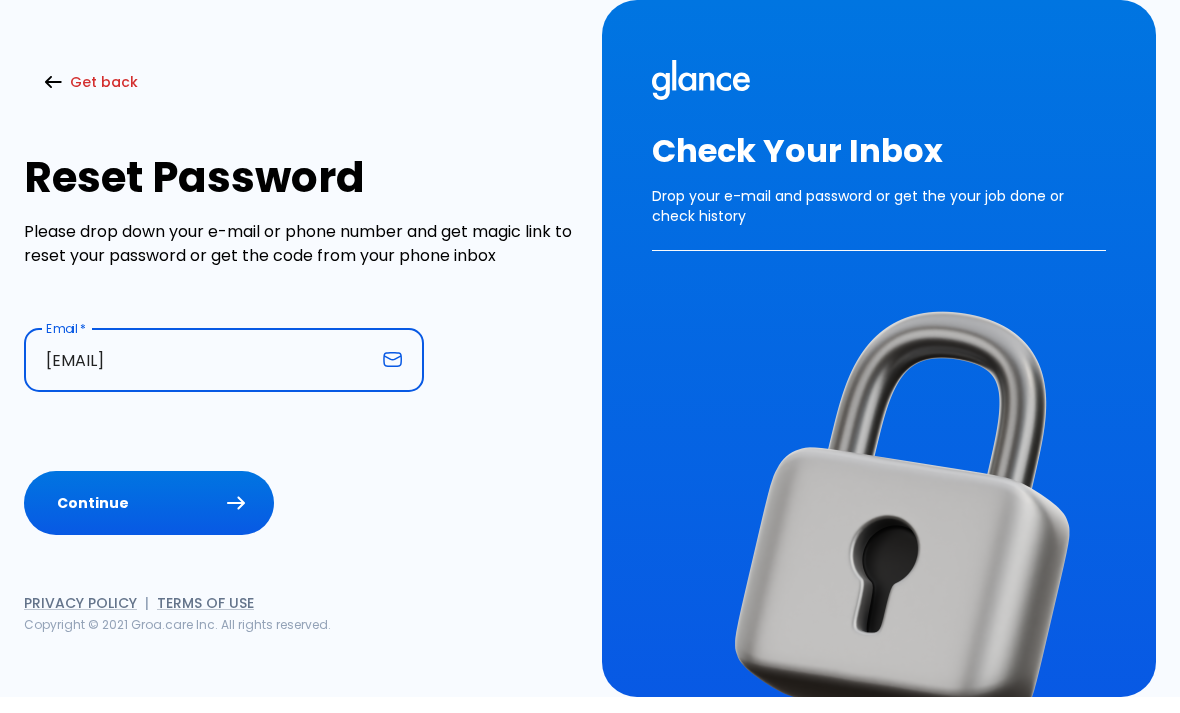 click on "Continue" at bounding box center [149, 503] 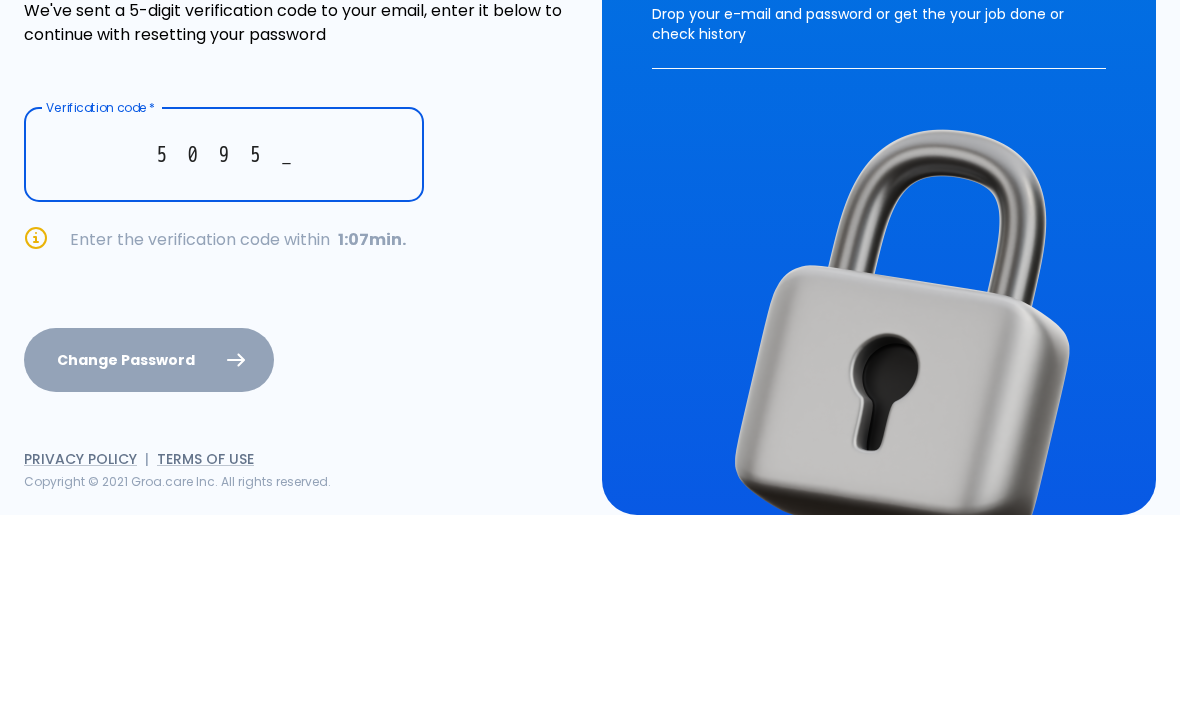 type on "5  0  9  5  6" 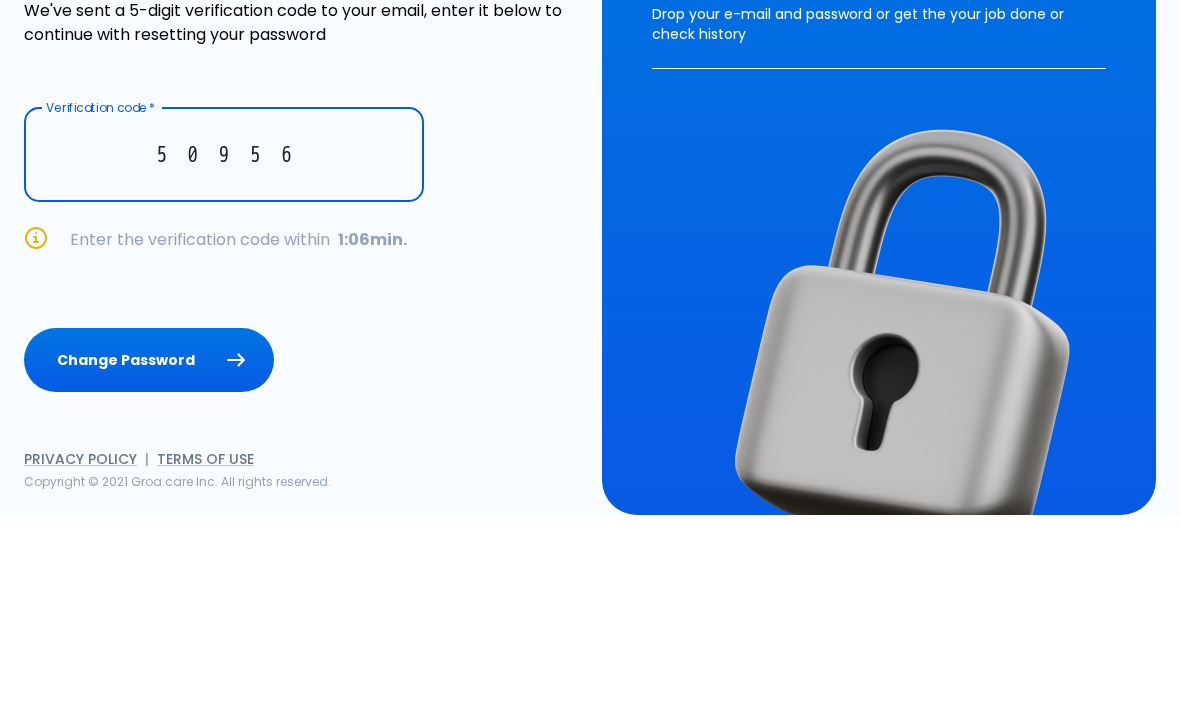 click on "Change Password" at bounding box center (149, 542) 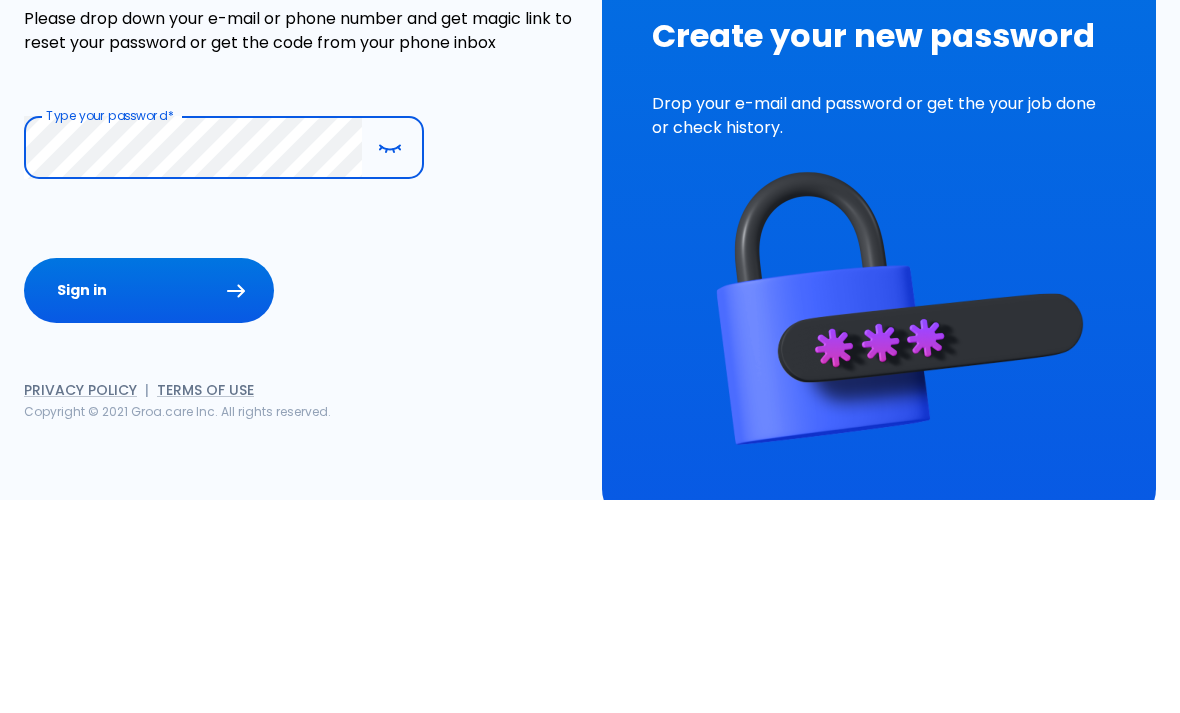 scroll, scrollTop: 59, scrollLeft: 0, axis: vertical 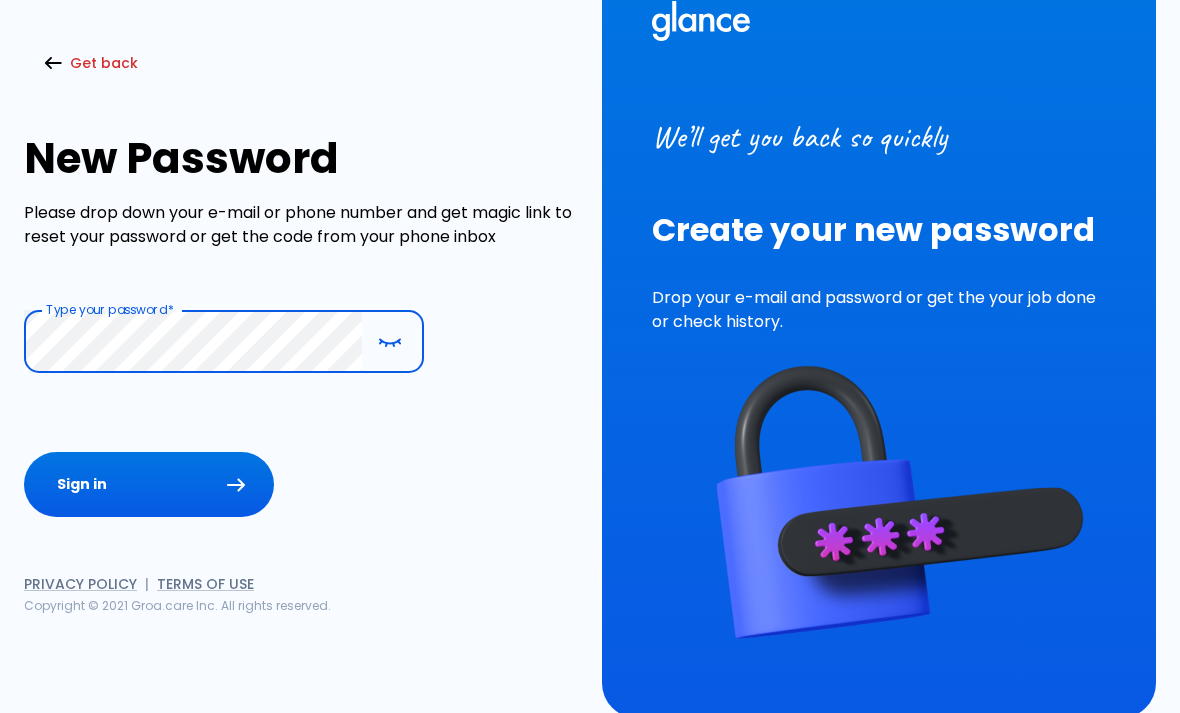 click on "Sign in" at bounding box center (149, 484) 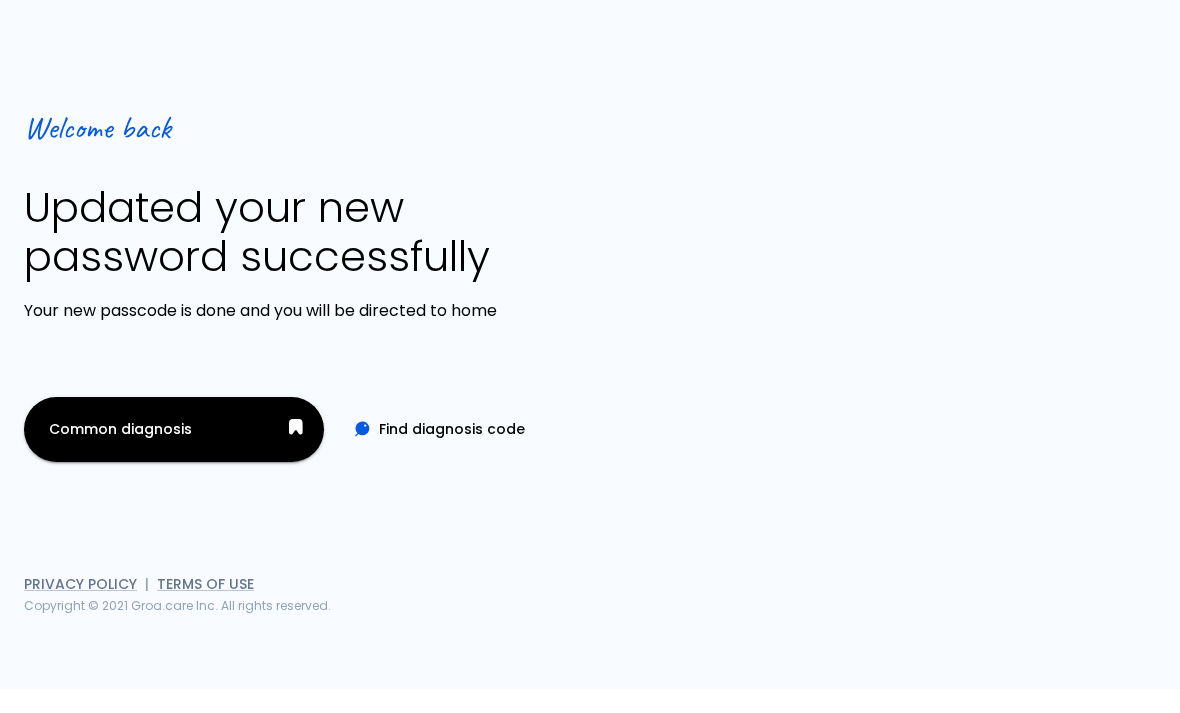 scroll, scrollTop: 40, scrollLeft: 0, axis: vertical 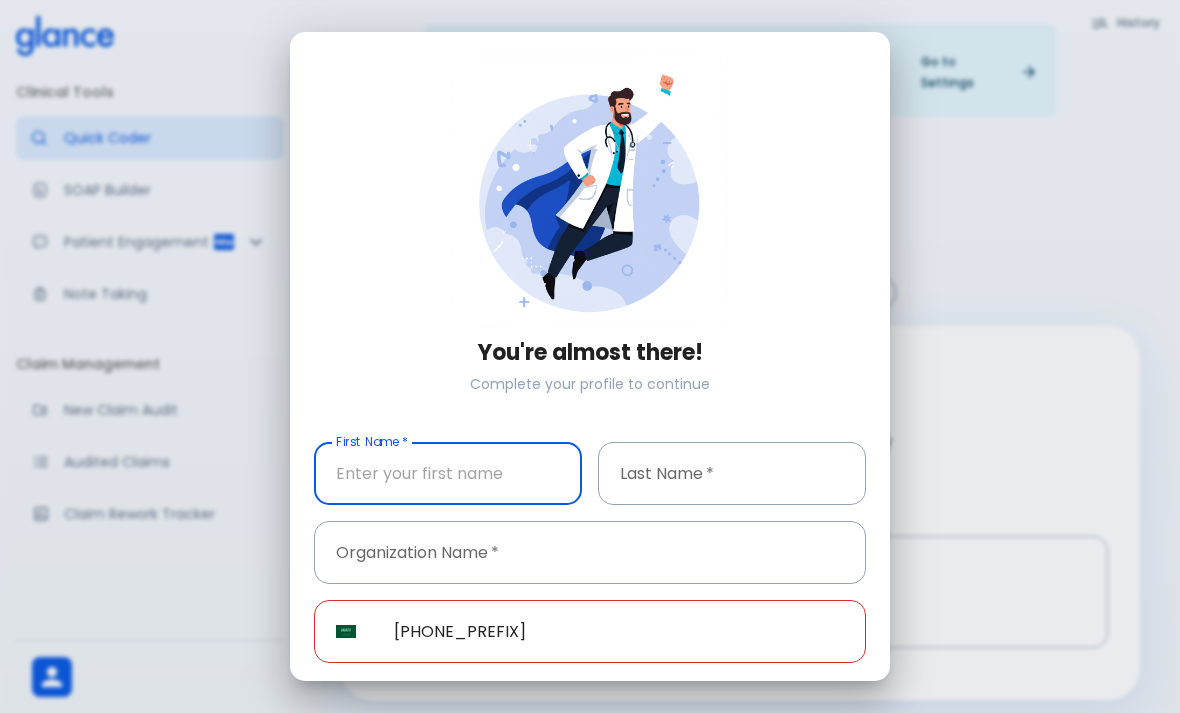 click at bounding box center (448, 473) 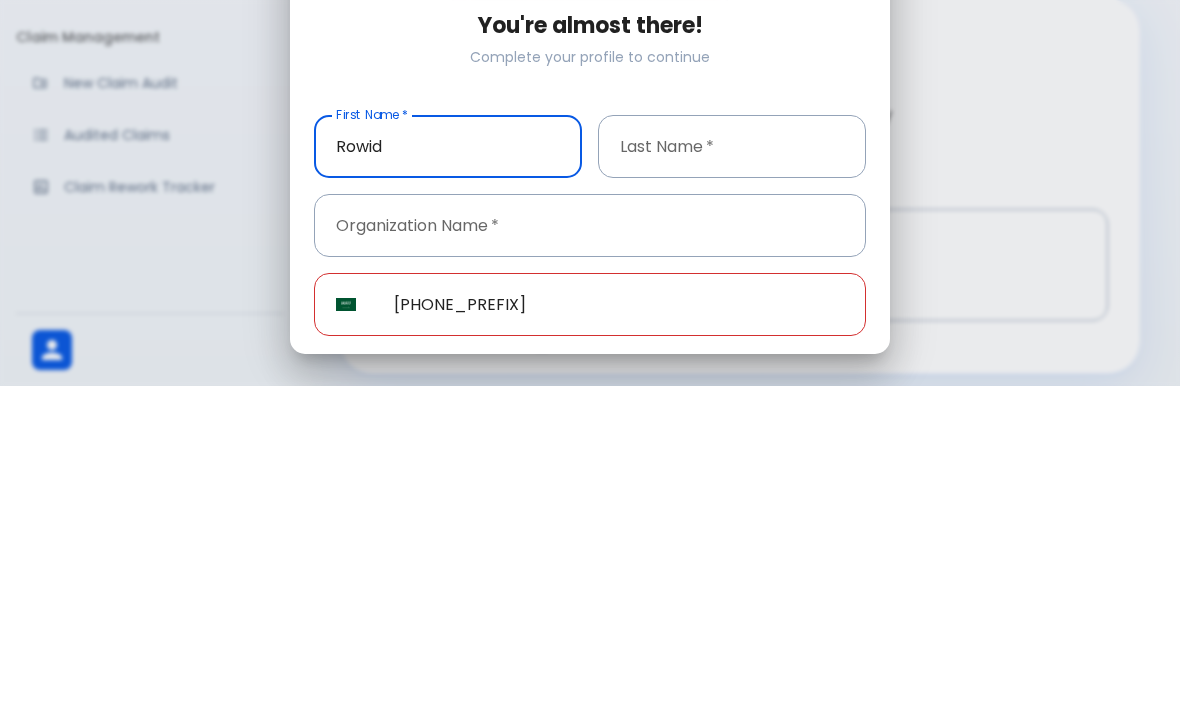 type on "Rowid" 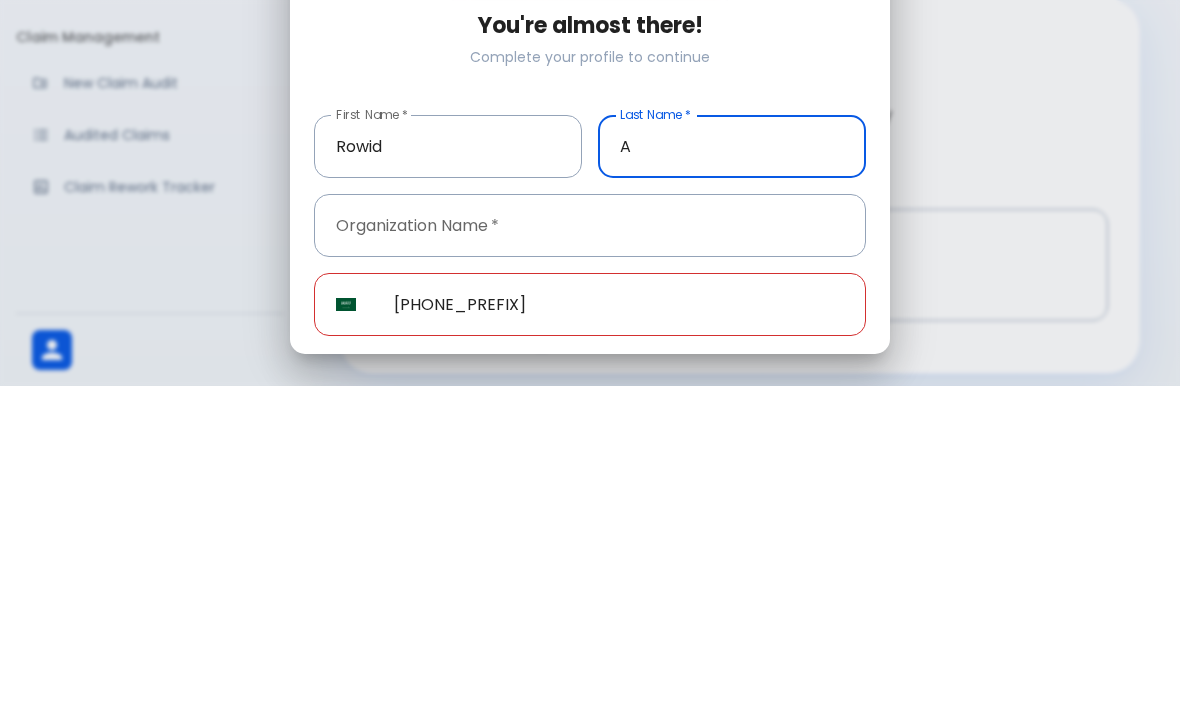 type on "A" 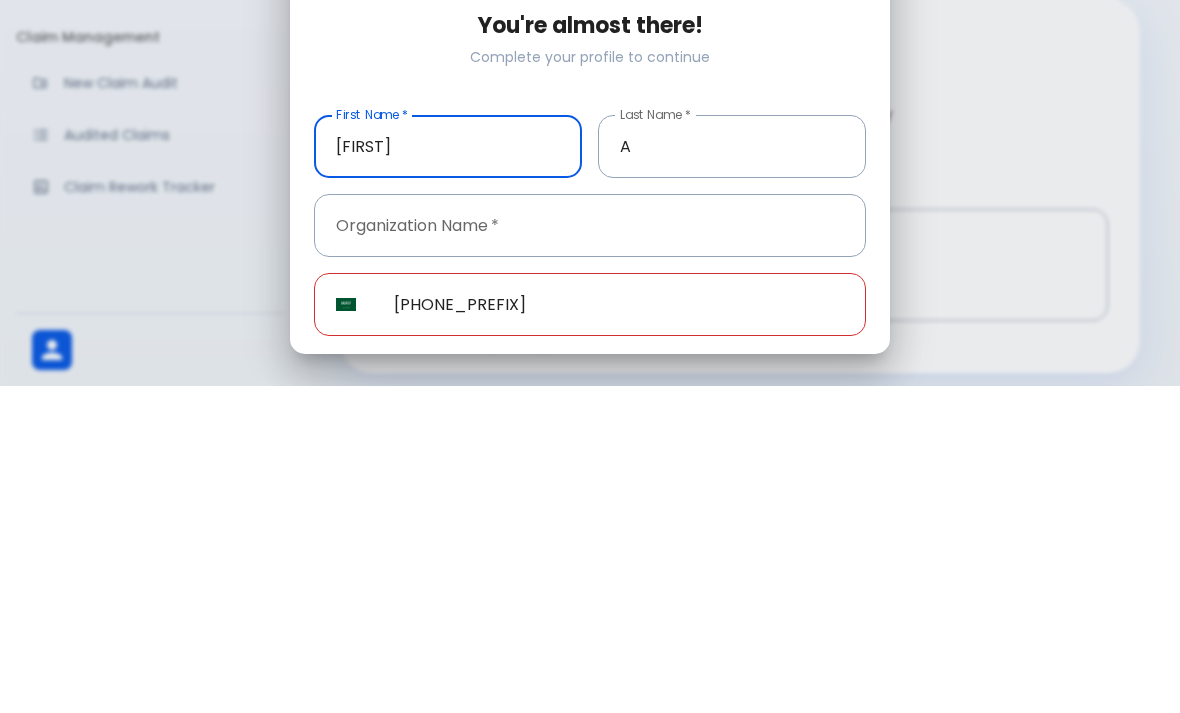 type on "[FIRST]" 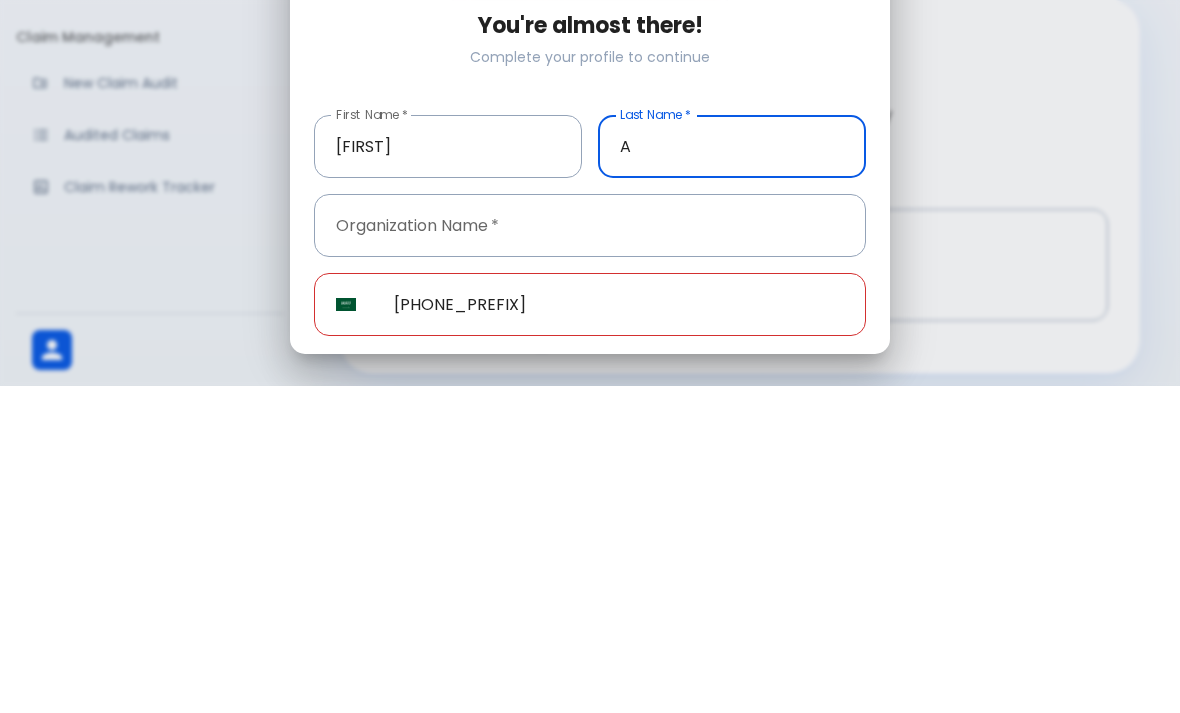 click on "A" at bounding box center (732, 473) 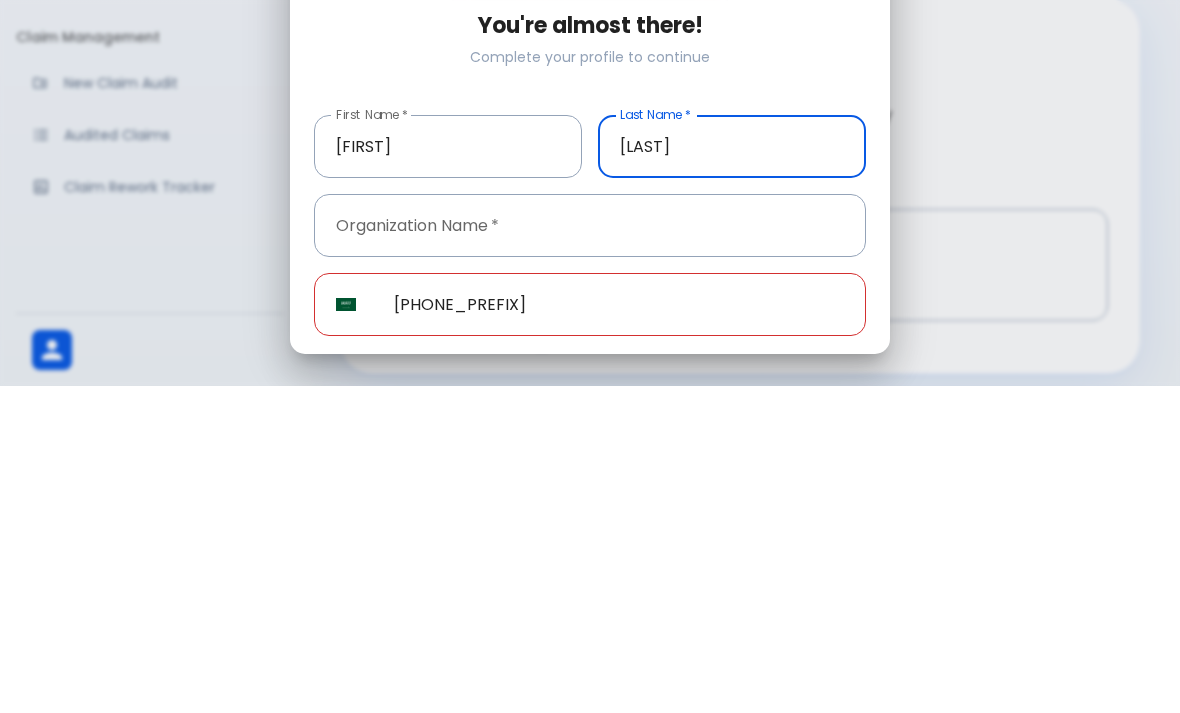 type on "[LAST]" 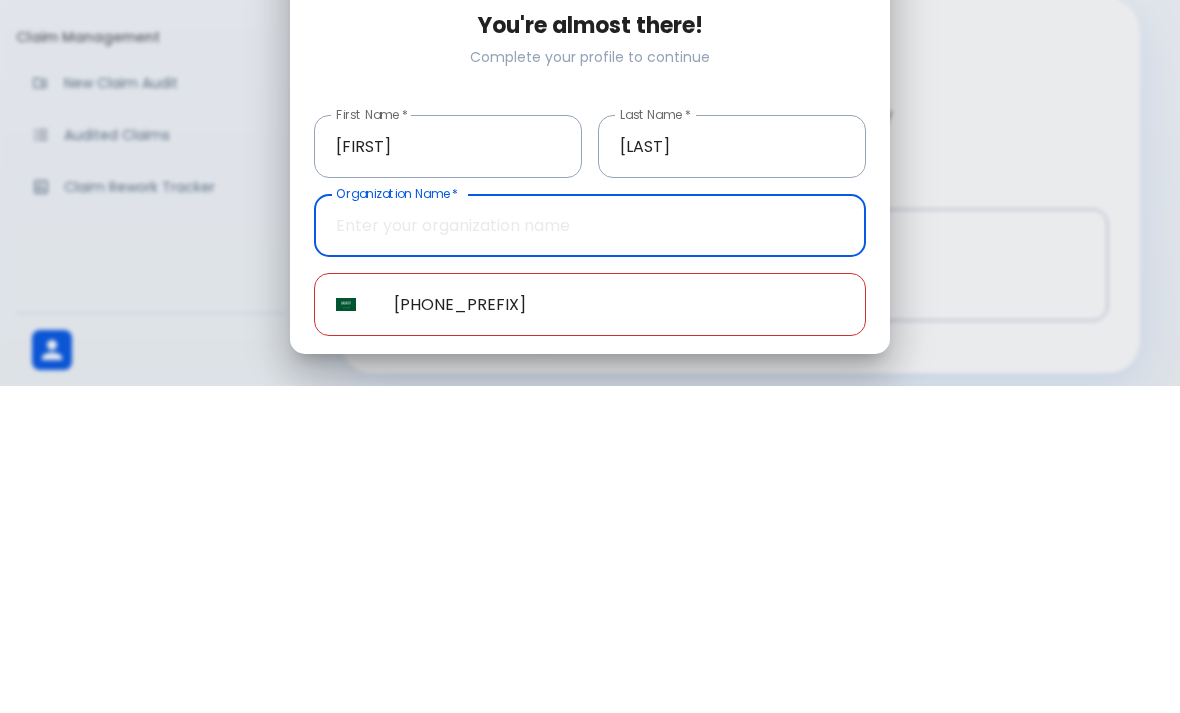 scroll, scrollTop: 112, scrollLeft: 0, axis: vertical 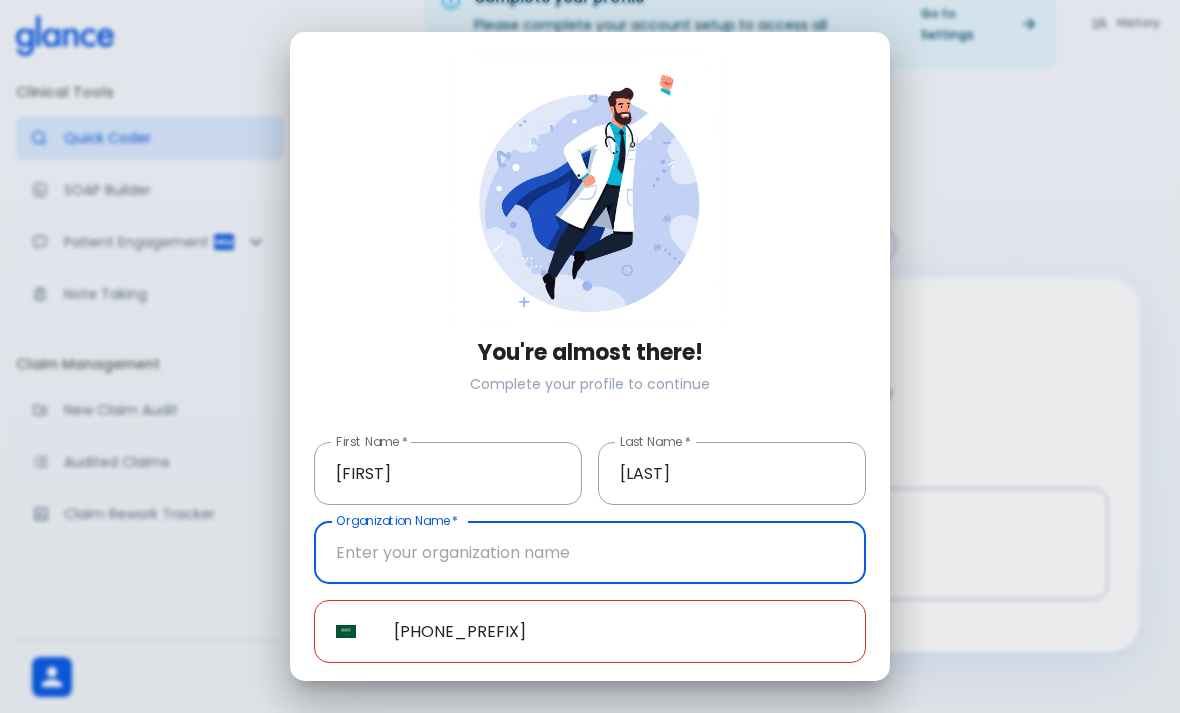 click on "[PHONE_PREFIX]" at bounding box center [619, 631] 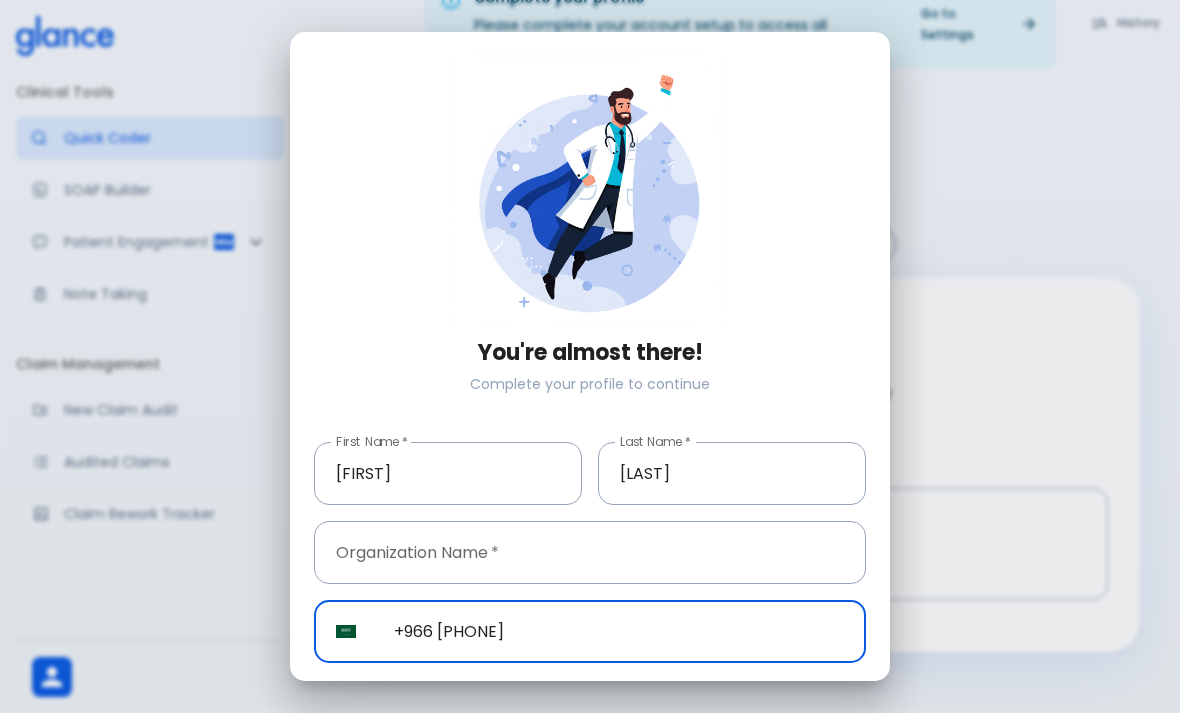 type on "+966 [PHONE]" 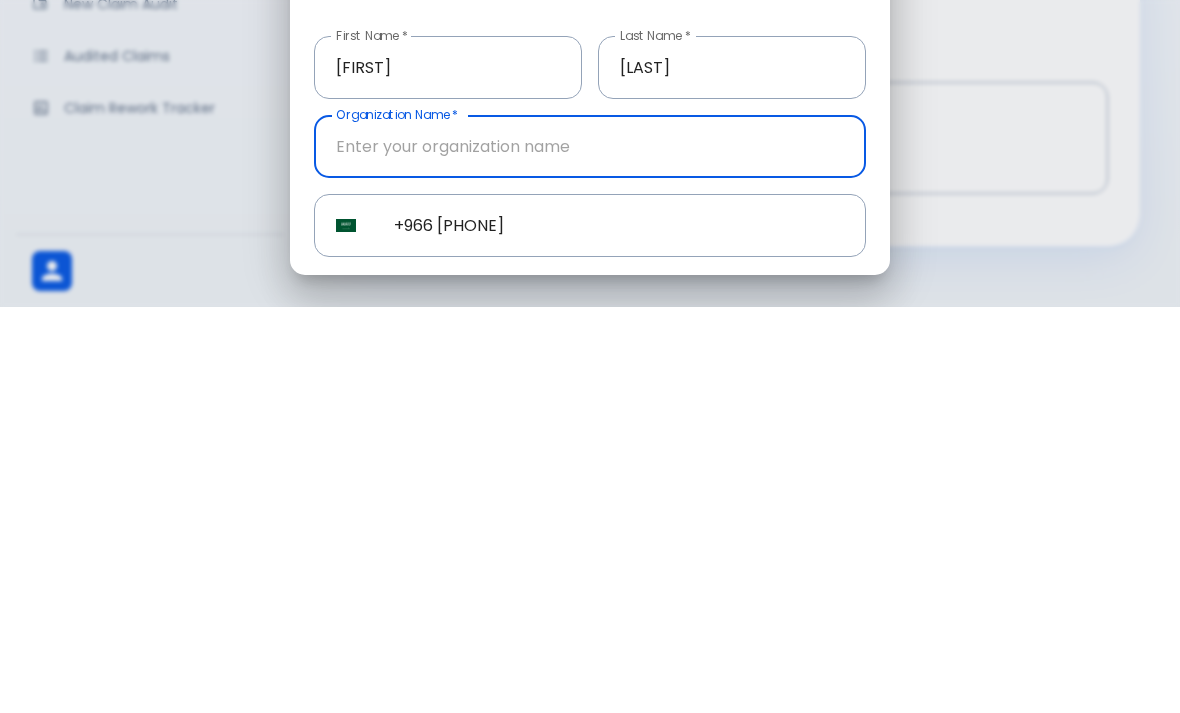 click at bounding box center (590, 552) 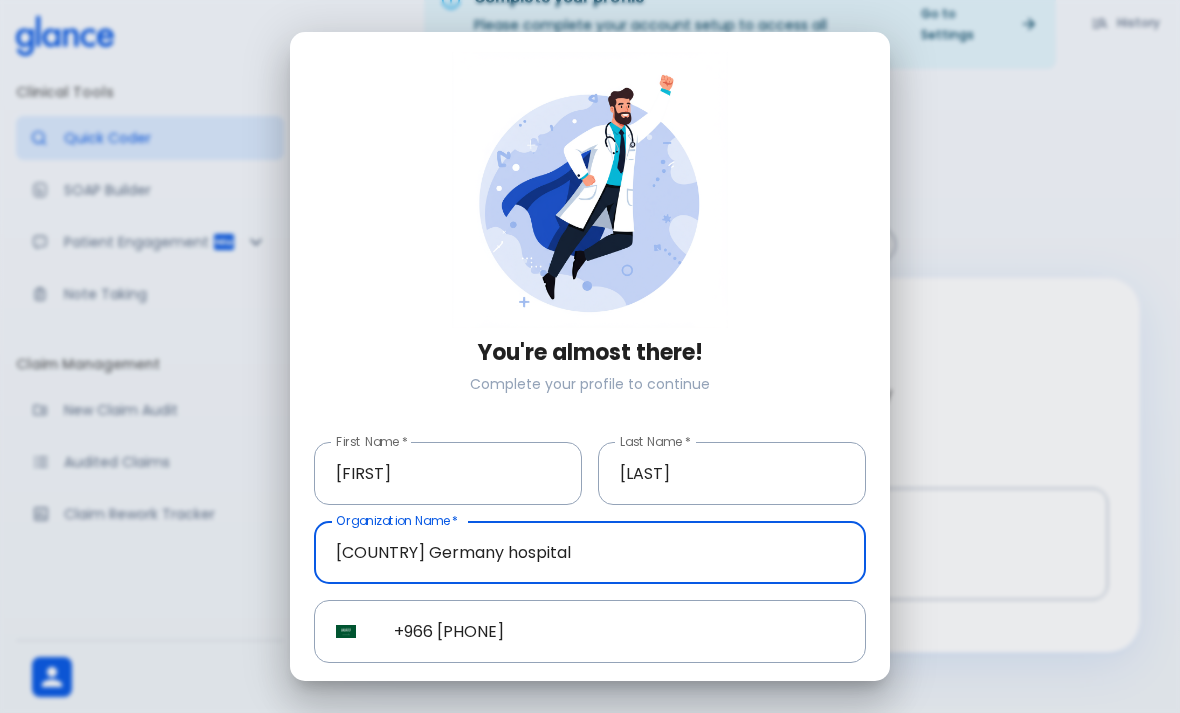 type on "[COUNTRY] Germany hospital" 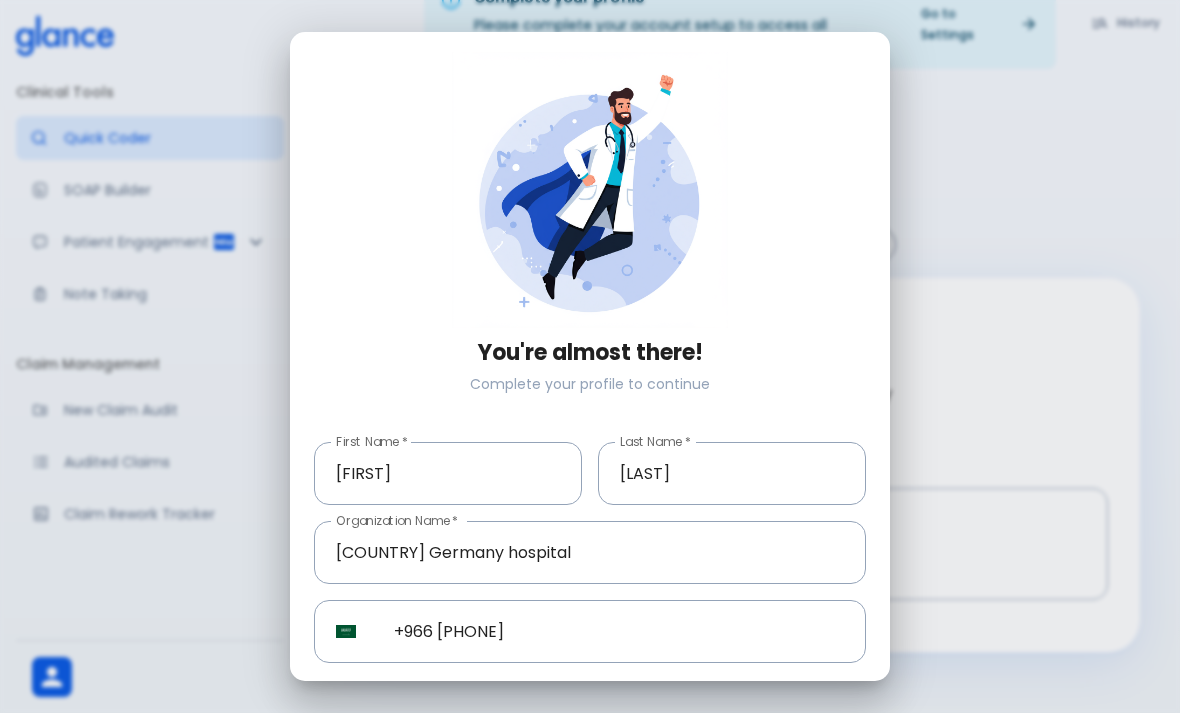 click on "You're almost there! Complete your profile to continue First Name   * [FIRST] First Name  * Last Name   * [LAST] Last Name  * Organization Name   * [ORGANIZATION] [ORGANIZATION] ​ SA [PHONE] ​ Complete Profile" at bounding box center (590, 356) 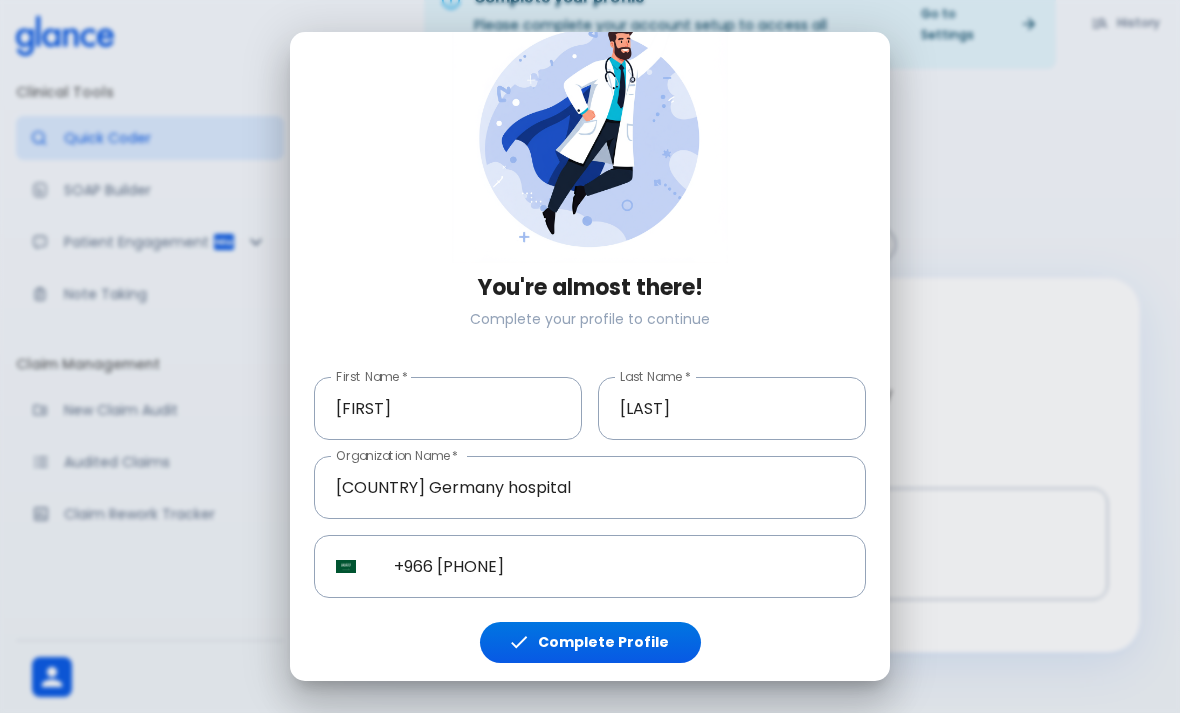 scroll, scrollTop: 65, scrollLeft: 0, axis: vertical 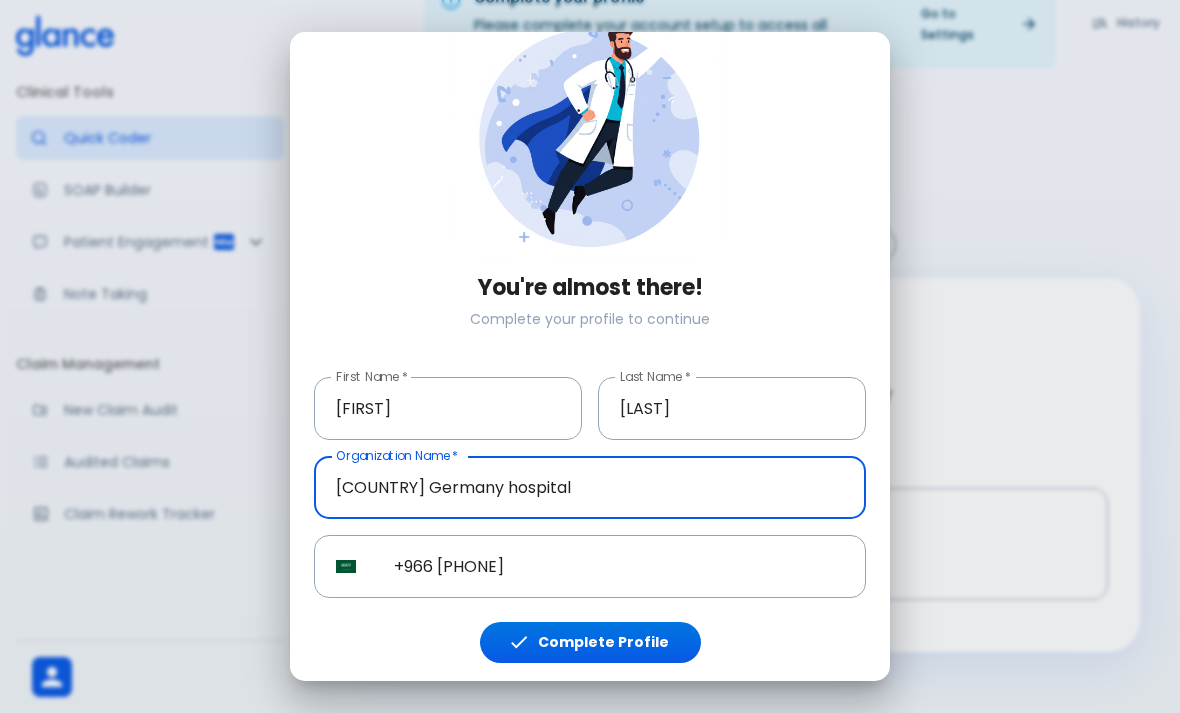 click on "Complete Profile" at bounding box center [590, 642] 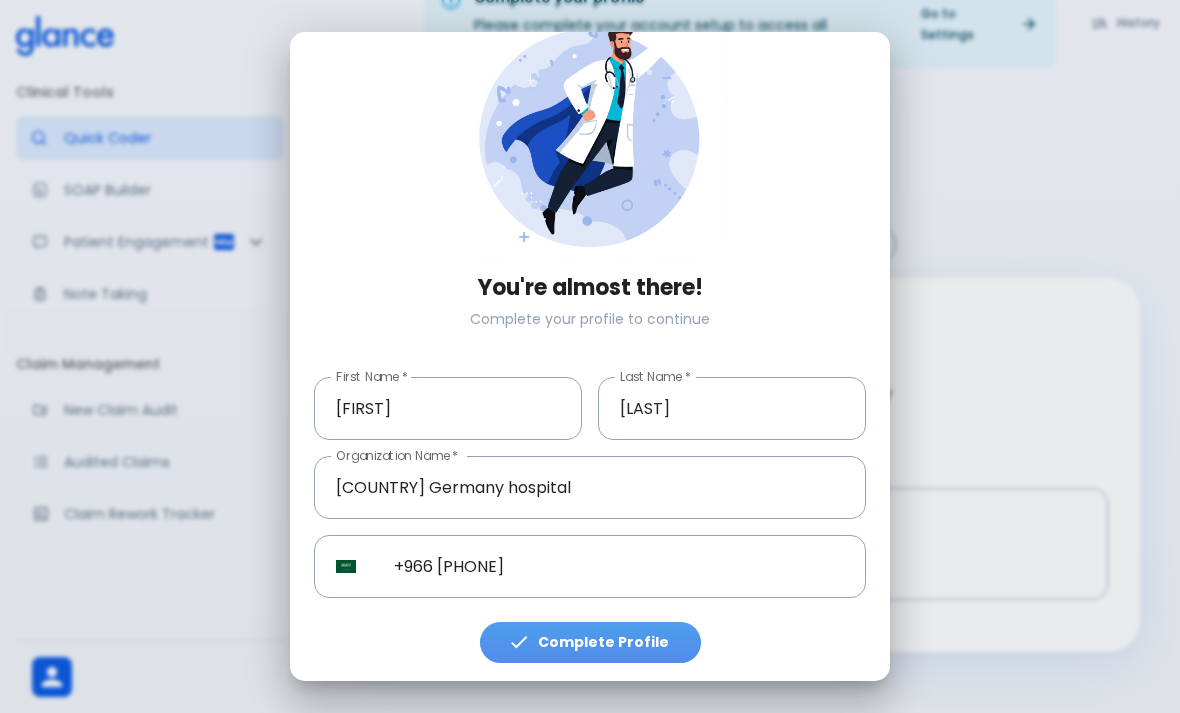 click on "Complete Profile" at bounding box center [590, 642] 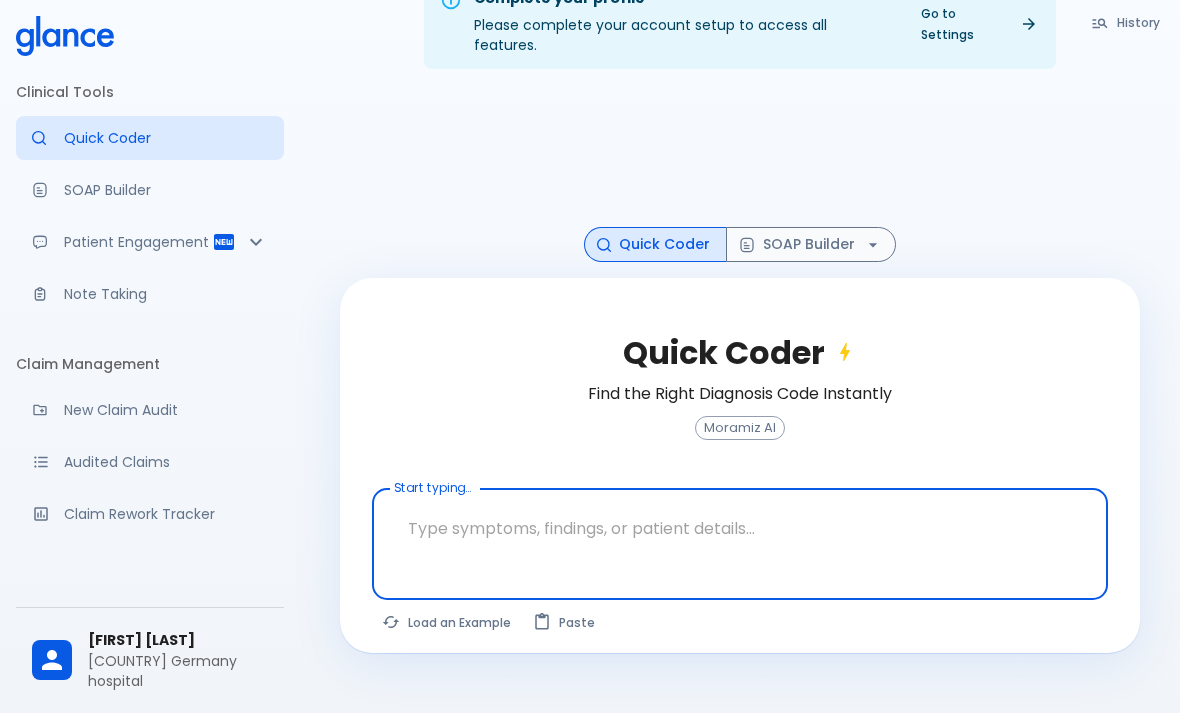 click on "Complete Profile" at bounding box center [590, 642] 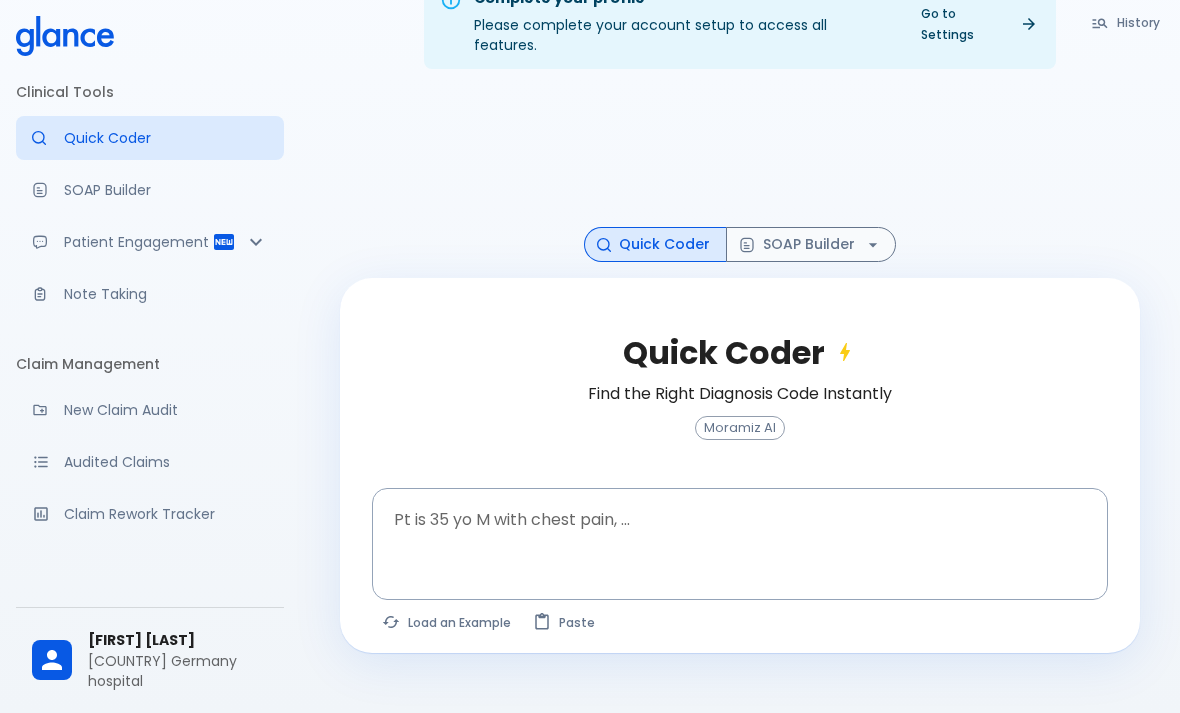 click on "SOAP Builder" at bounding box center (166, 190) 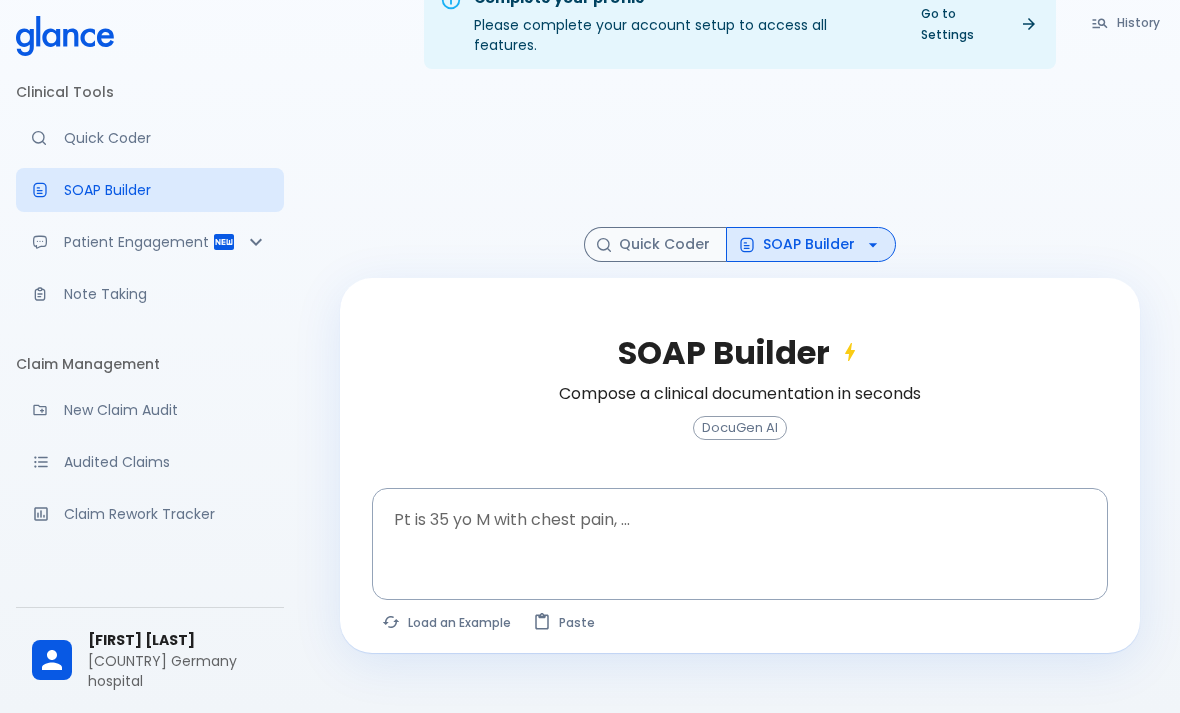 click on "Patient Engagement" at bounding box center [138, 242] 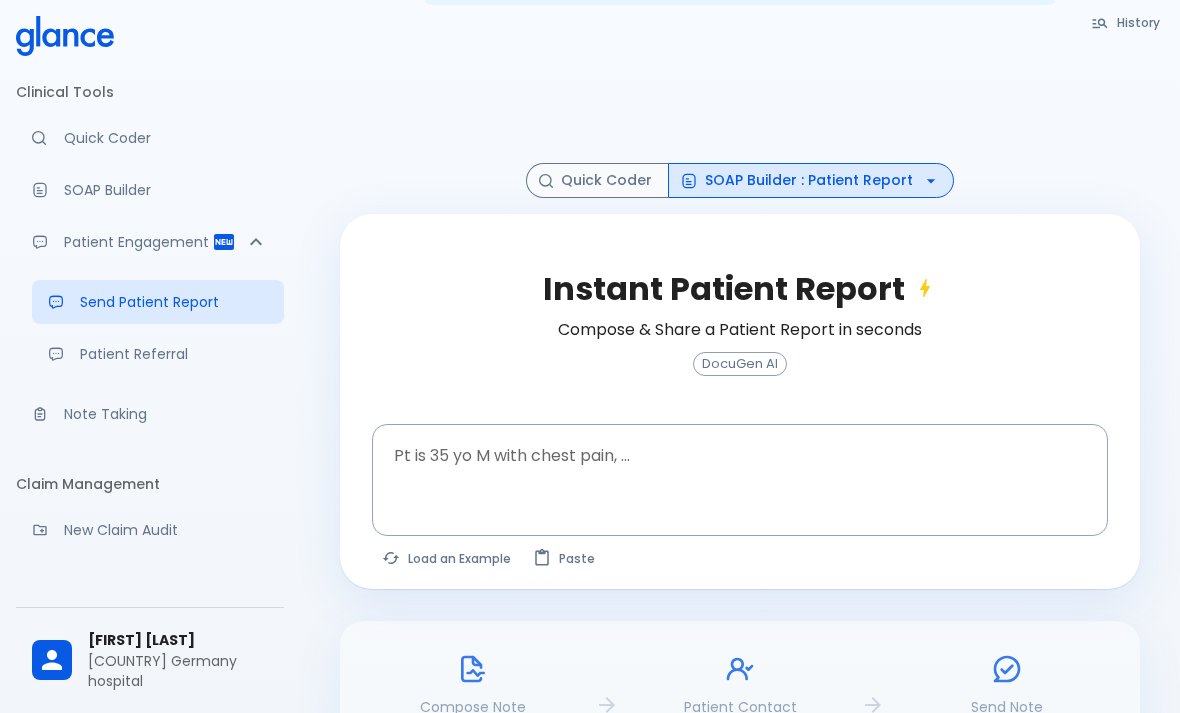 click on "Patient Engagement" at bounding box center (138, 242) 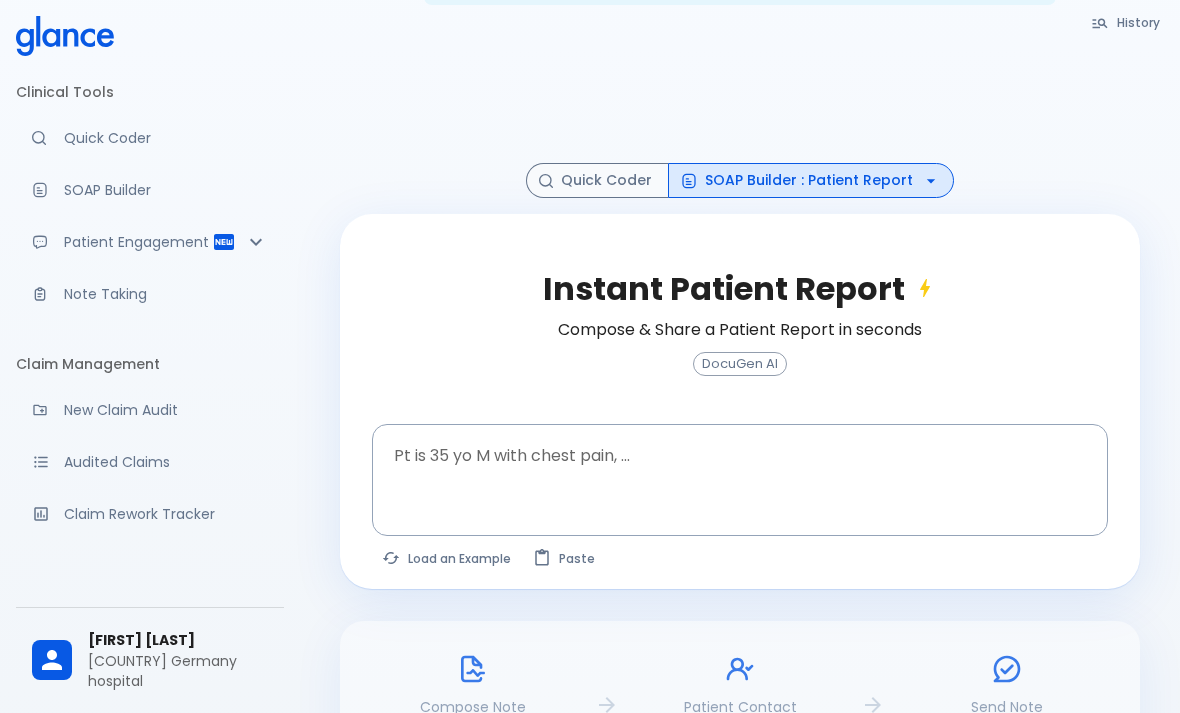 click on "SOAP Builder" at bounding box center (150, 190) 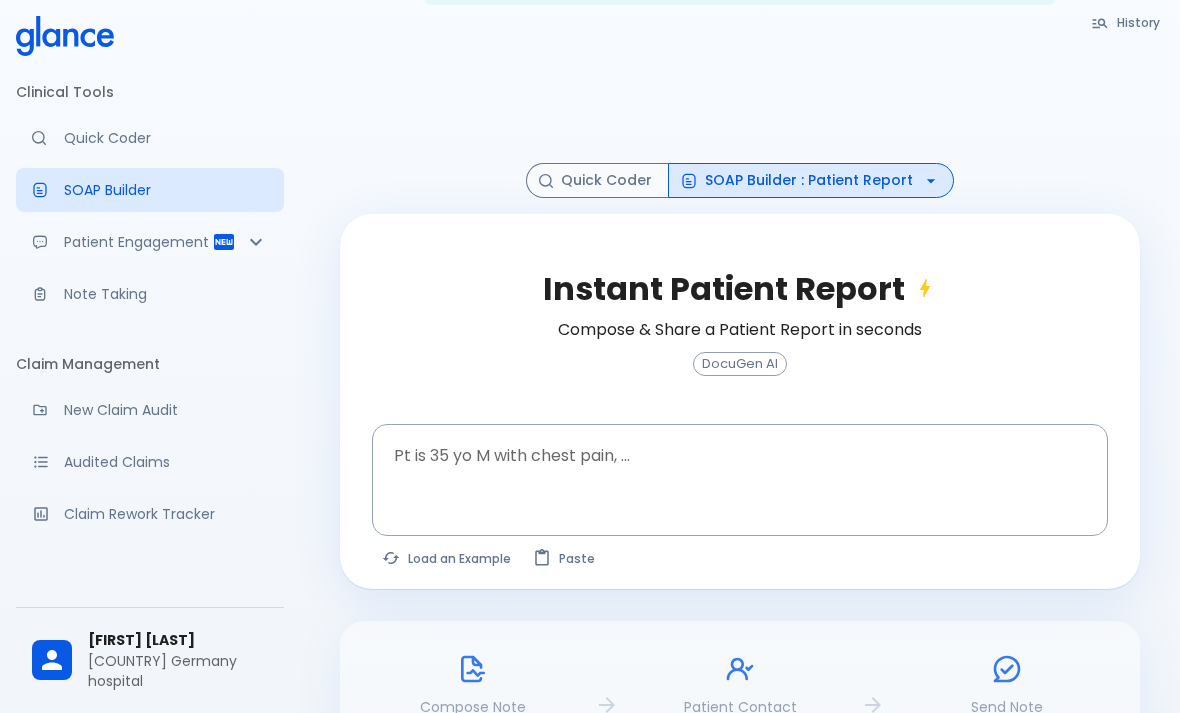 click on "Note Taking" at bounding box center (166, 294) 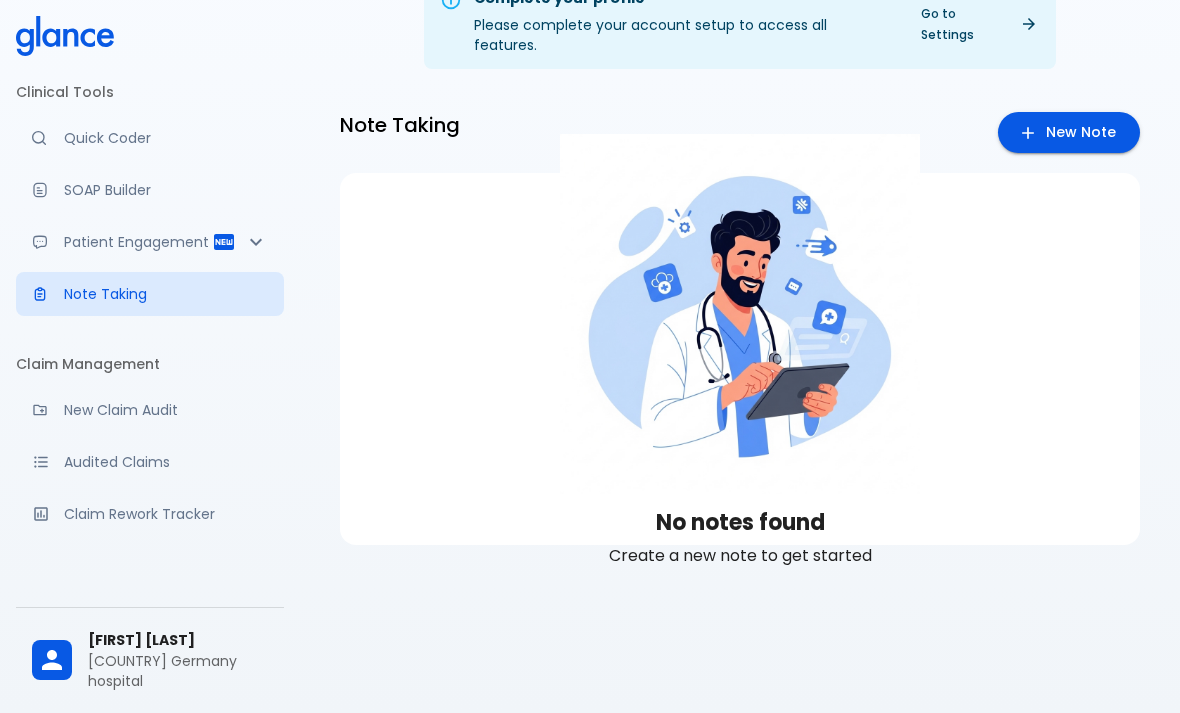 click on "Quick Coder" at bounding box center [150, 138] 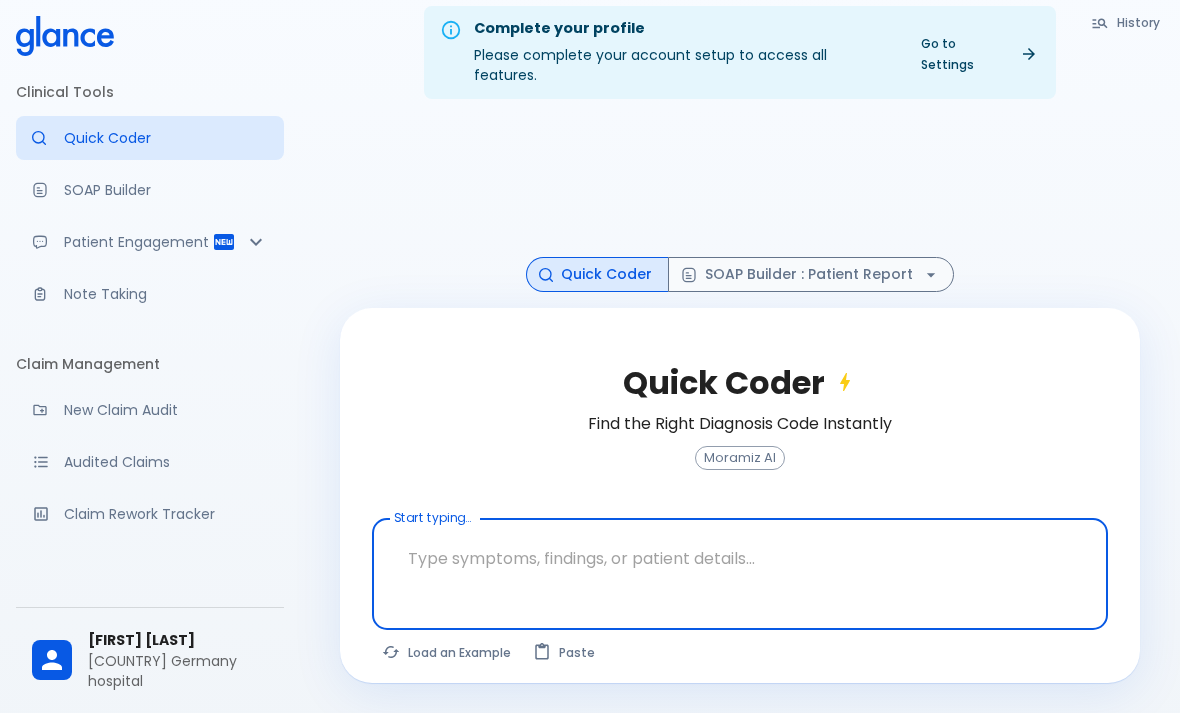scroll, scrollTop: 0, scrollLeft: 0, axis: both 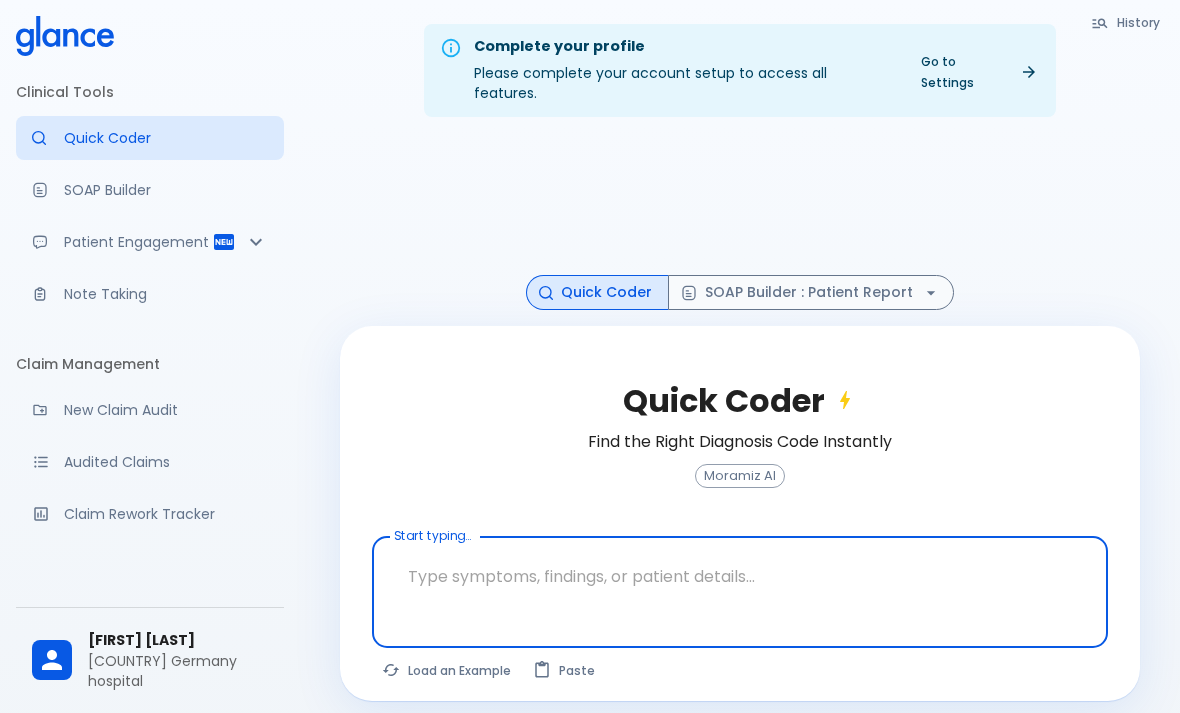 click on "Patient Engagement" at bounding box center [150, 242] 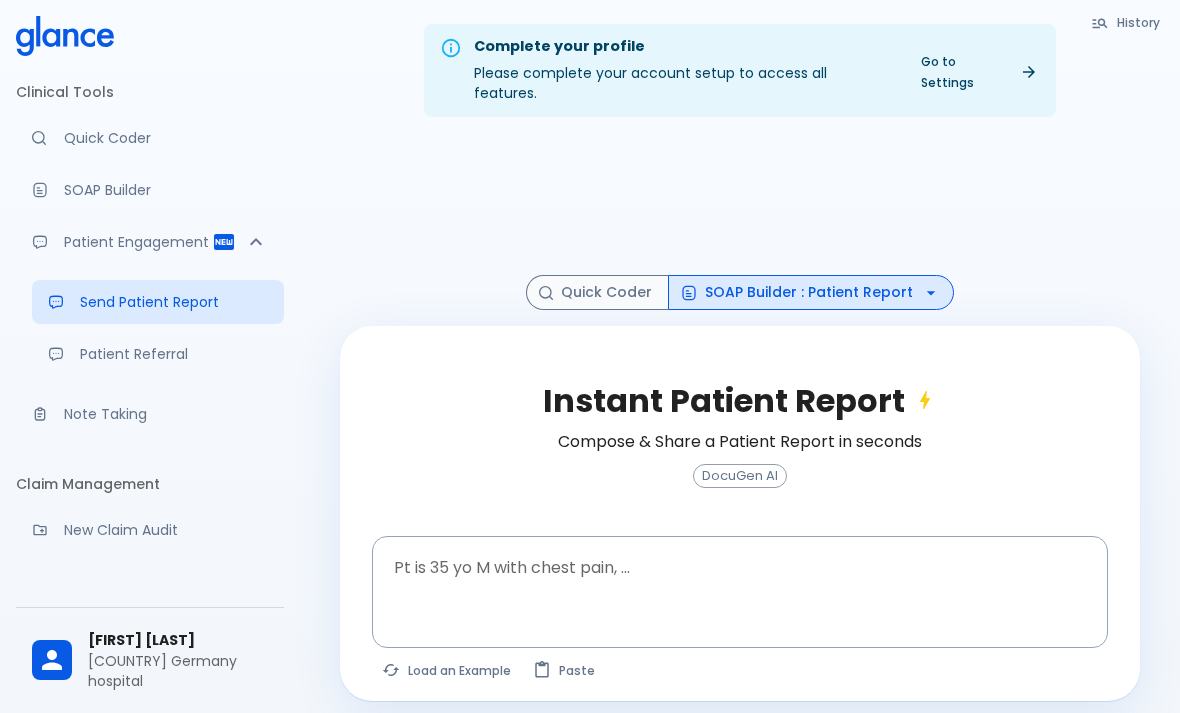 click on "Quick Coder" at bounding box center (150, 138) 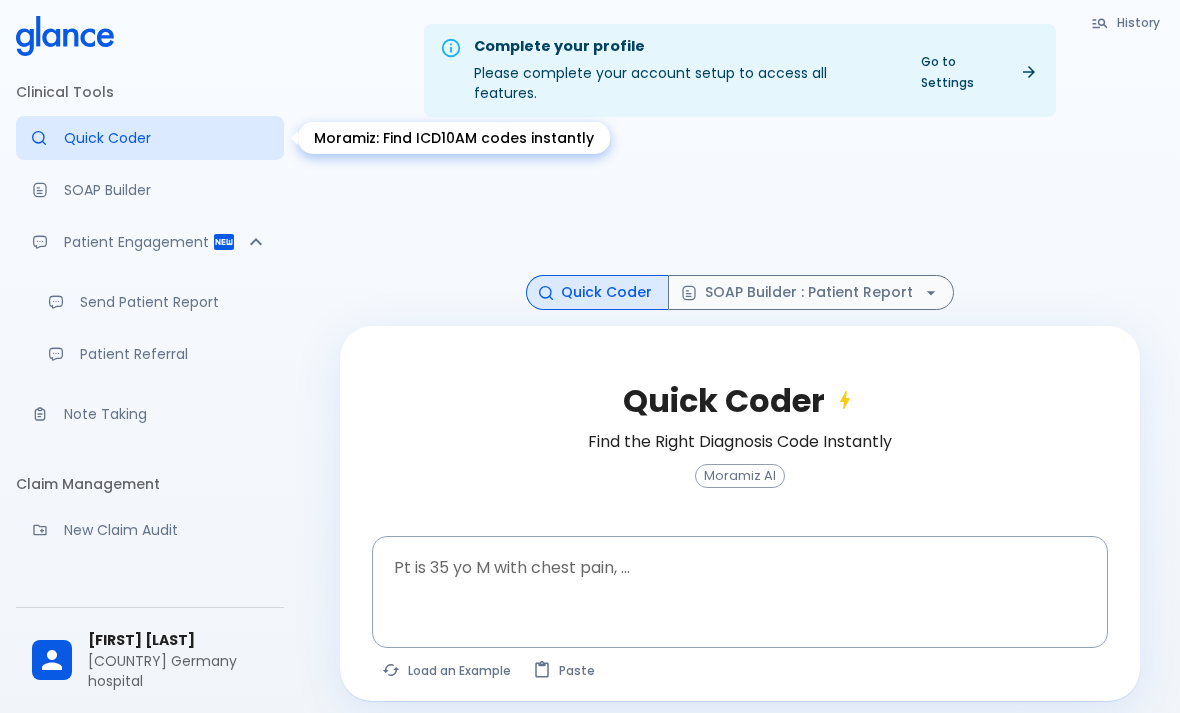 click on "Patient Engagement" at bounding box center (150, 242) 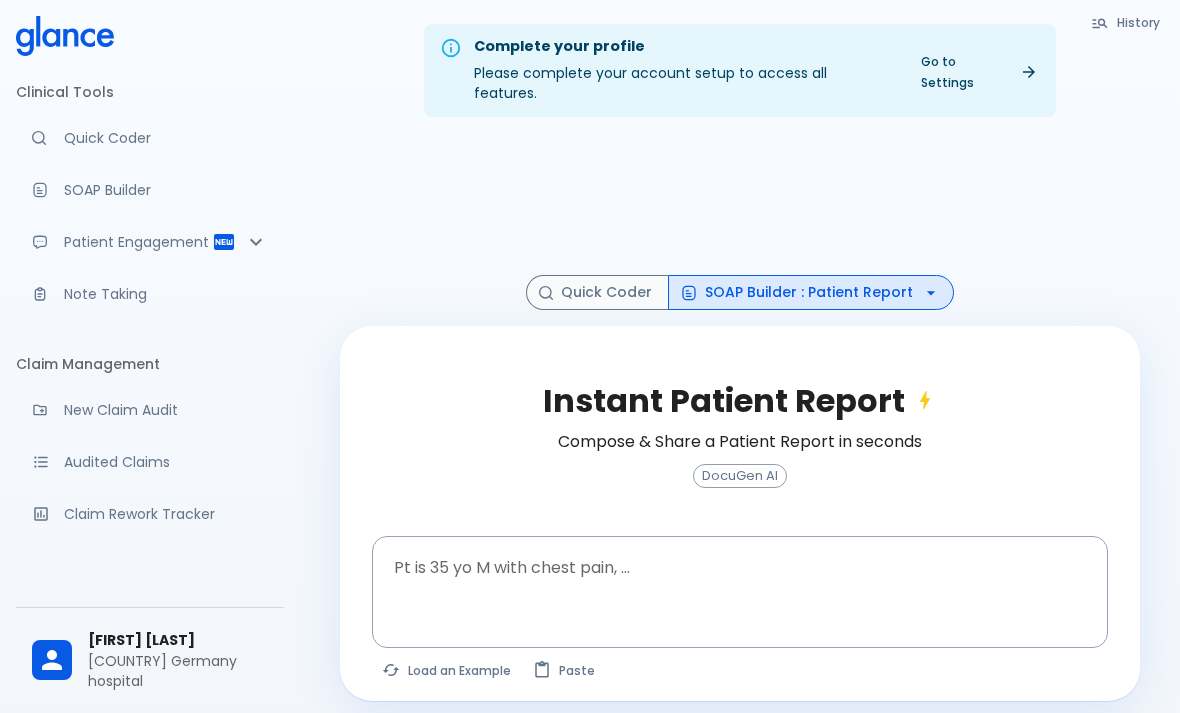 click on "Quick Coder" at bounding box center (150, 138) 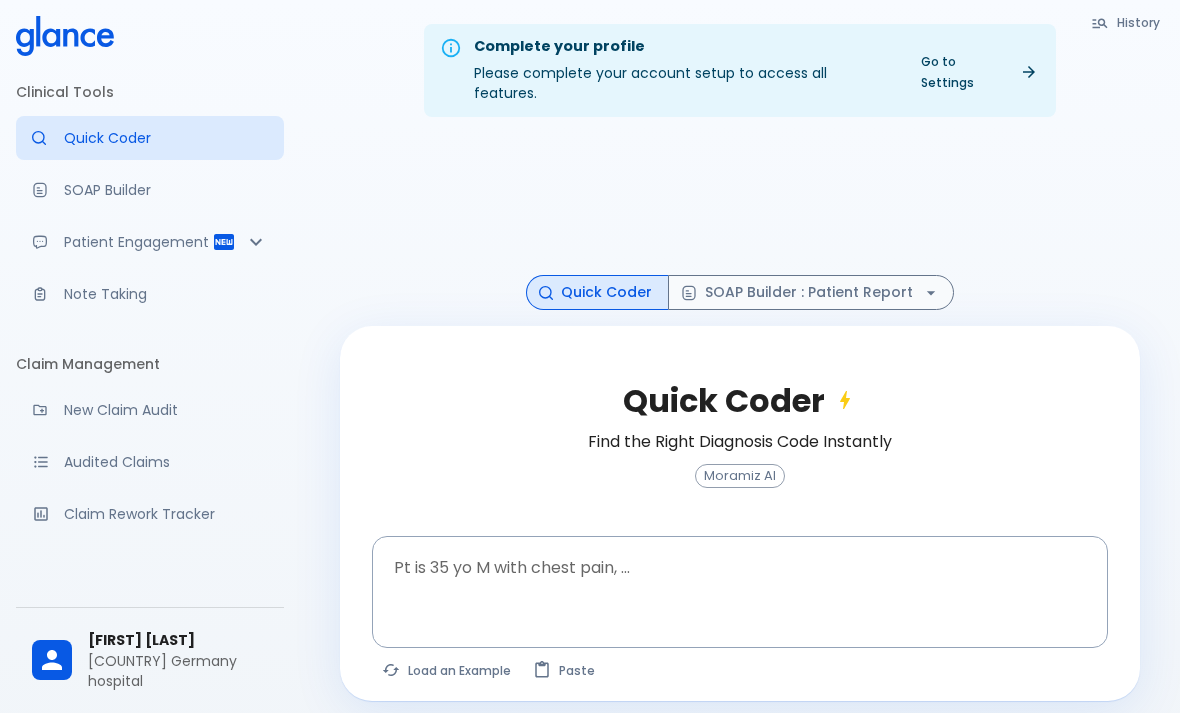 click on "History" at bounding box center (1126, 22) 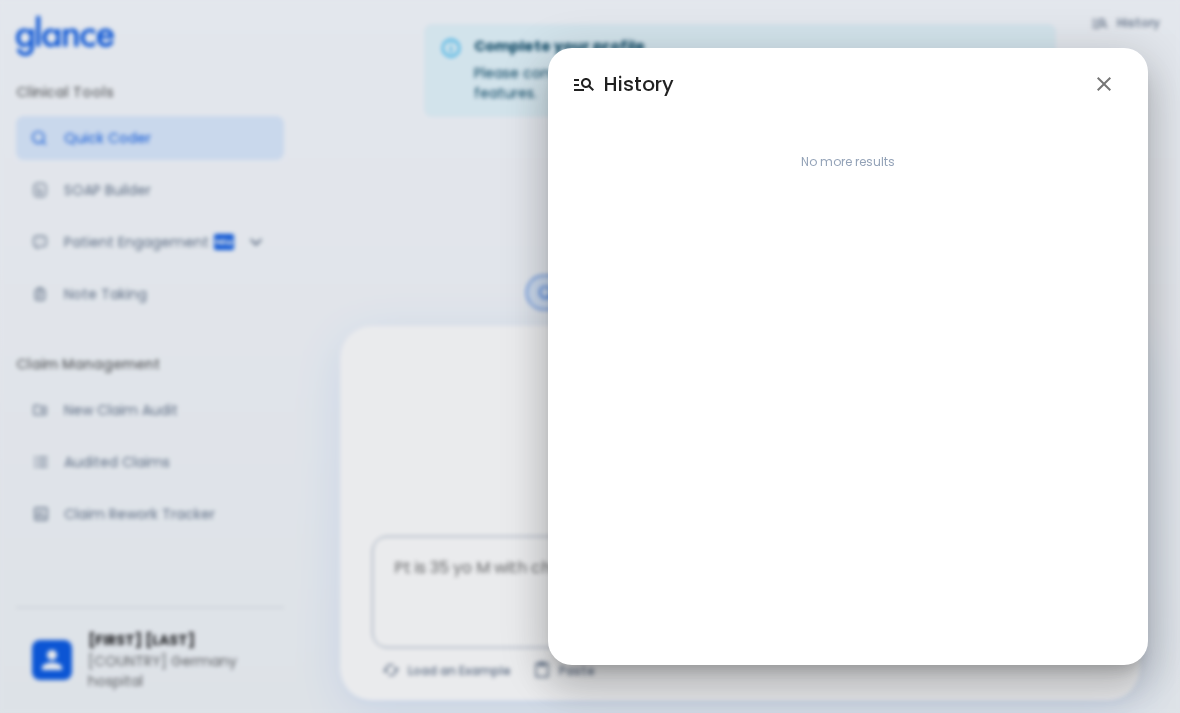 click on "History No more results" at bounding box center (590, 356) 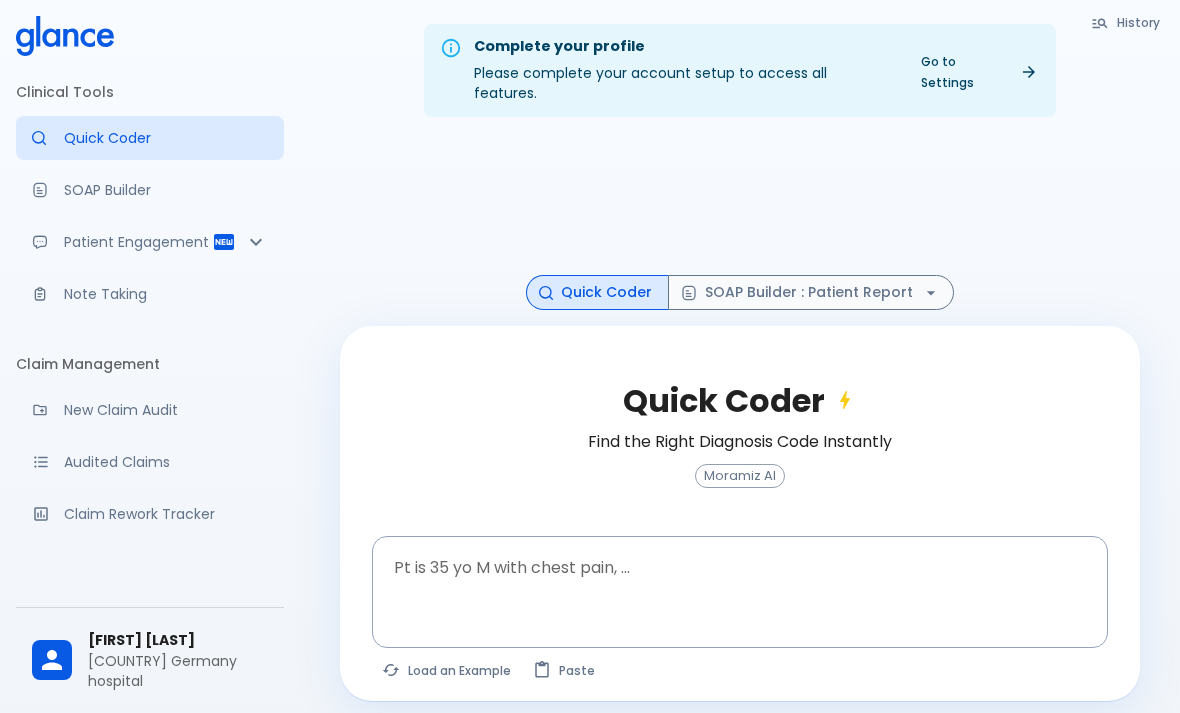click on "SOAP Builder" at bounding box center (166, 190) 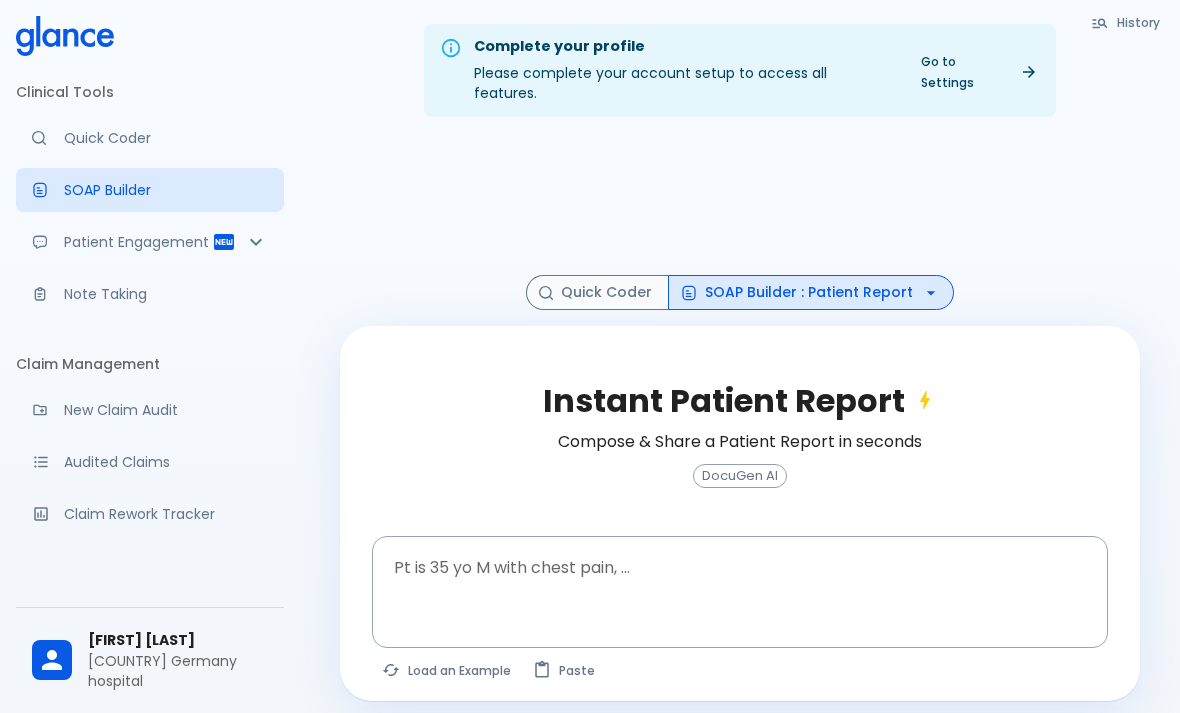 click on "Go to Settings" at bounding box center [978, 72] 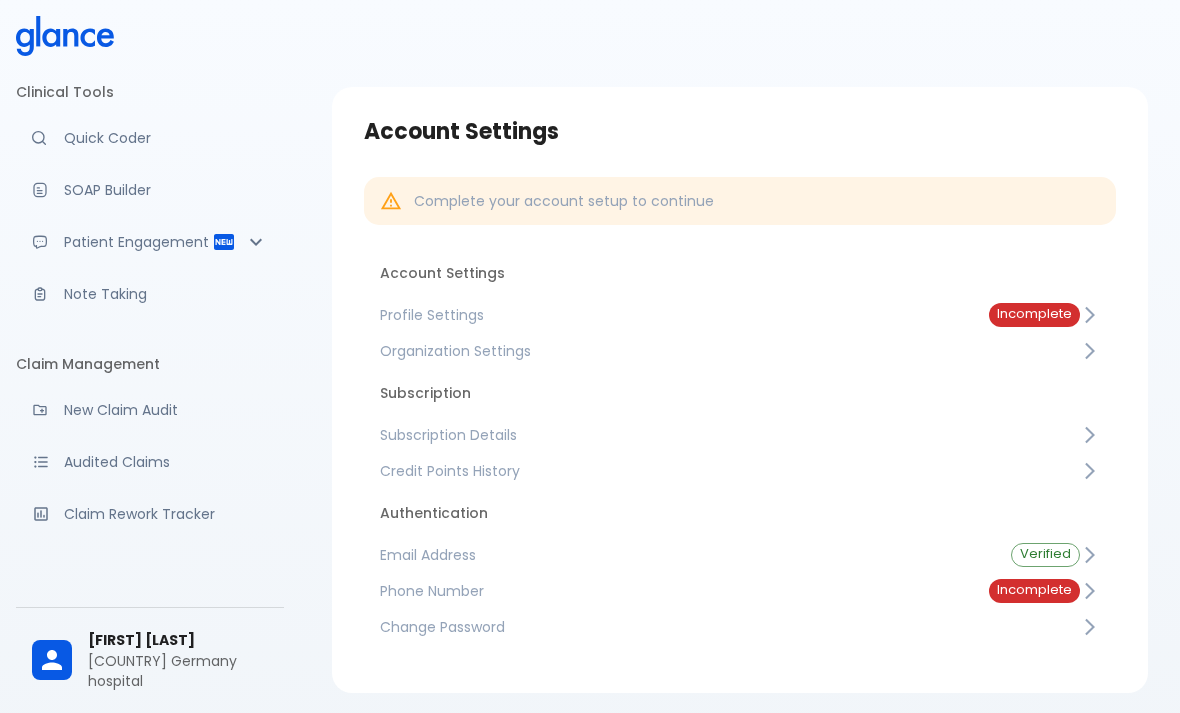scroll, scrollTop: 48, scrollLeft: 0, axis: vertical 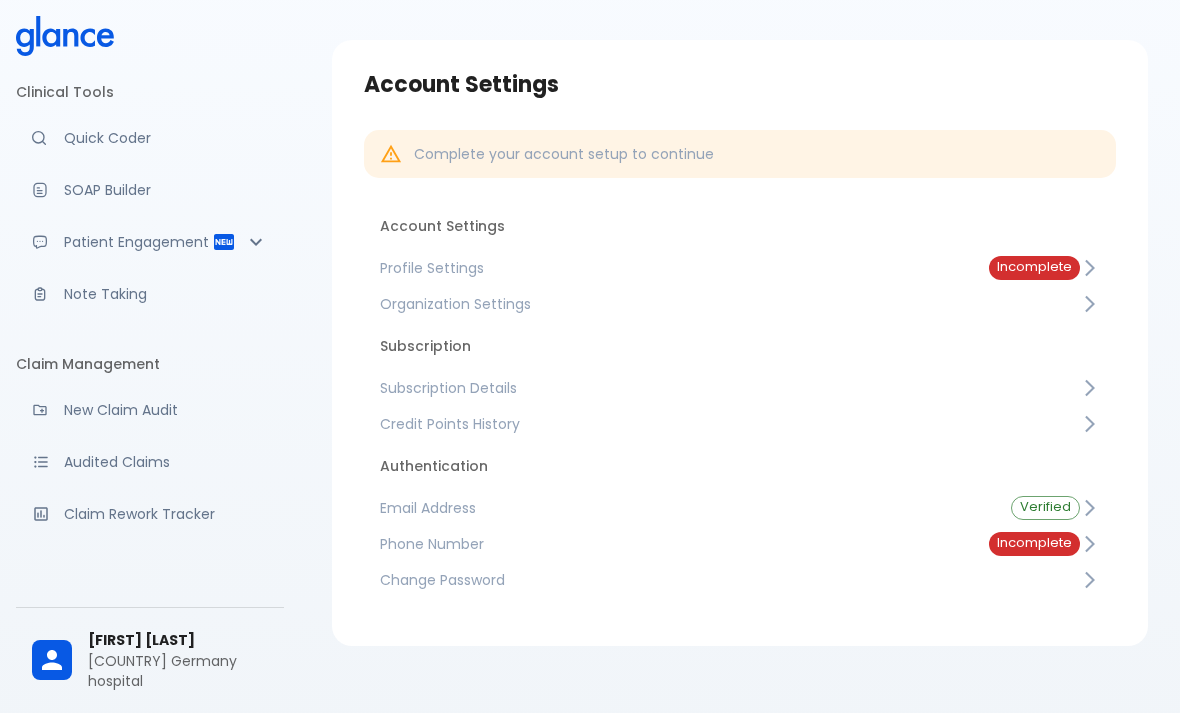 click on "Incomplete" at bounding box center [1034, 267] 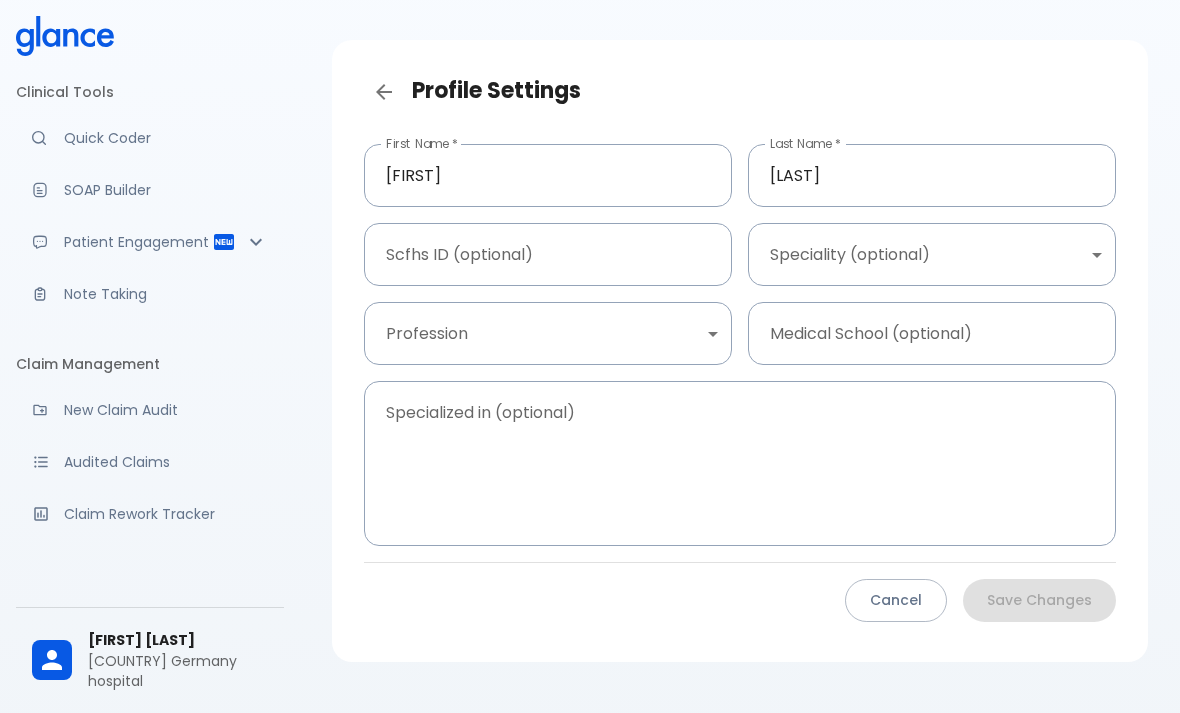 click on "Clinical Tools Quick Coder SOAP Builder Patient Engagement Note Taking Claim Management New Claim Audit Audited Claims Claim Rework Tracker Support Help Center What's new? Settings Your Settings [FIRST] [LAST] [ORGANIZATION] Profile Settings First Name   * [FIRST] First Name  * Last Name   * [LAST] Last Name  * Scfhs ID (optional) Scfhs ID (optional) Speciality   (optional) ​ Speciality (optional) Profession ​ Profession Medical School (optional) Medical School (optional) Specialized in (optional) x Specialized in (optional) Cancel Save Changes" at bounding box center [590, 351] 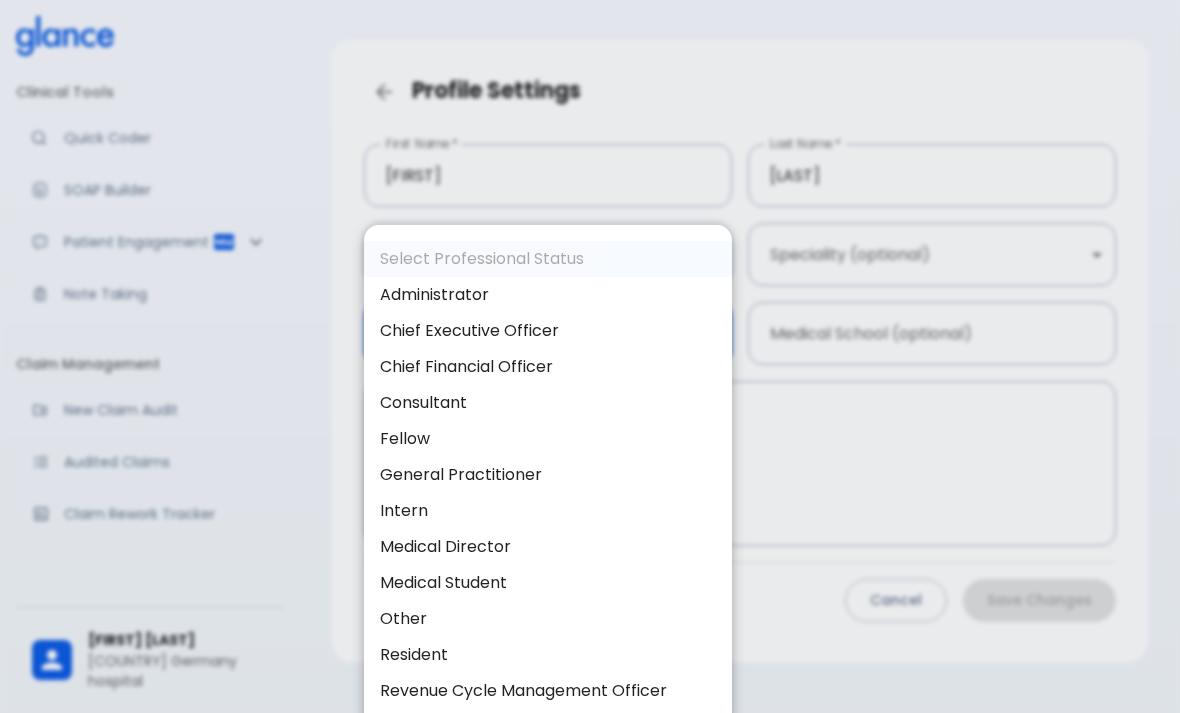 click on "Resident" at bounding box center (548, 655) 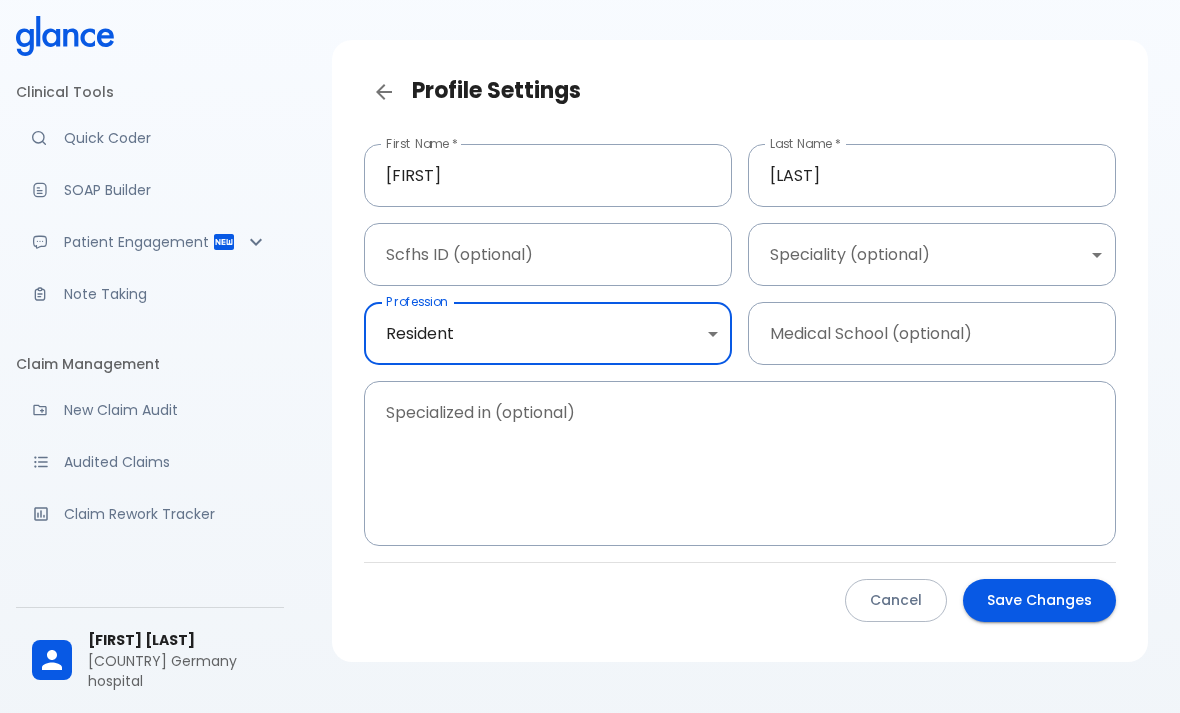 click on "Profile Settings First Name   * [FIRST] First Name  * Last Name   * [LAST] Last Name  * Scfhs ID (optional) Scfhs ID (optional) Speciality   (optional) ​ Speciality (optional) Profession Resident resident Profession Medical School (optional) Medical School (optional) Specialized in (optional) x Specialized in (optional) Cancel Save Changes" at bounding box center [590, 351] 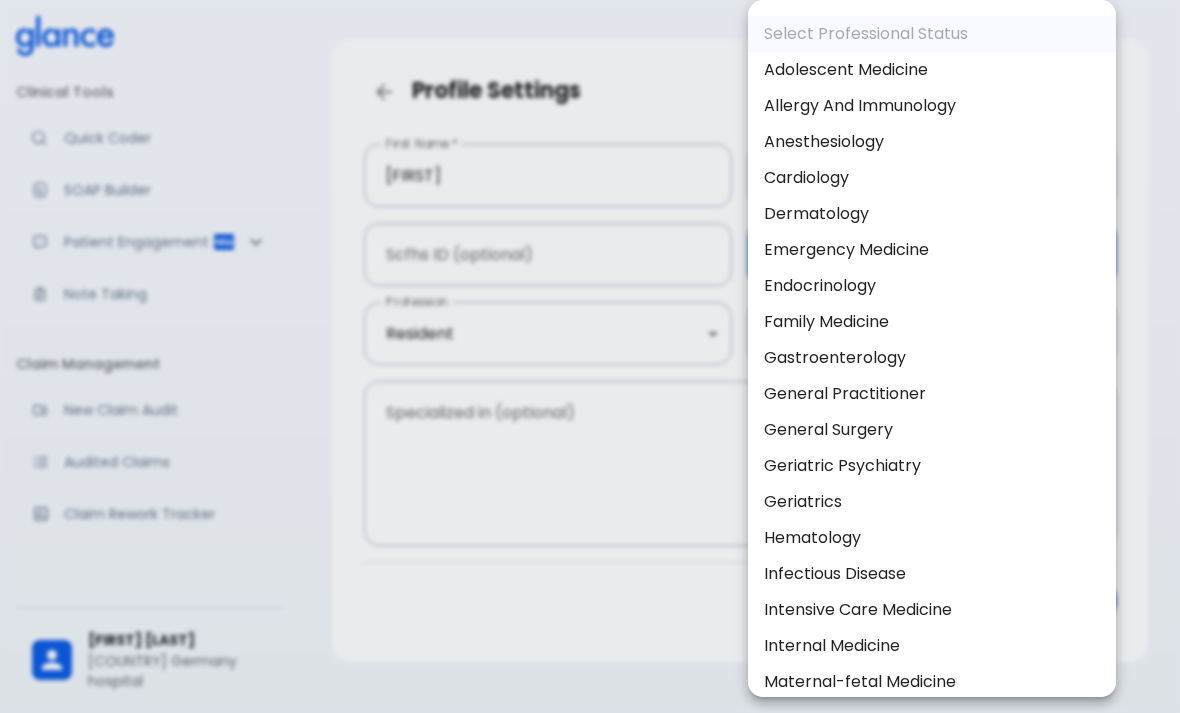 click at bounding box center [590, 356] 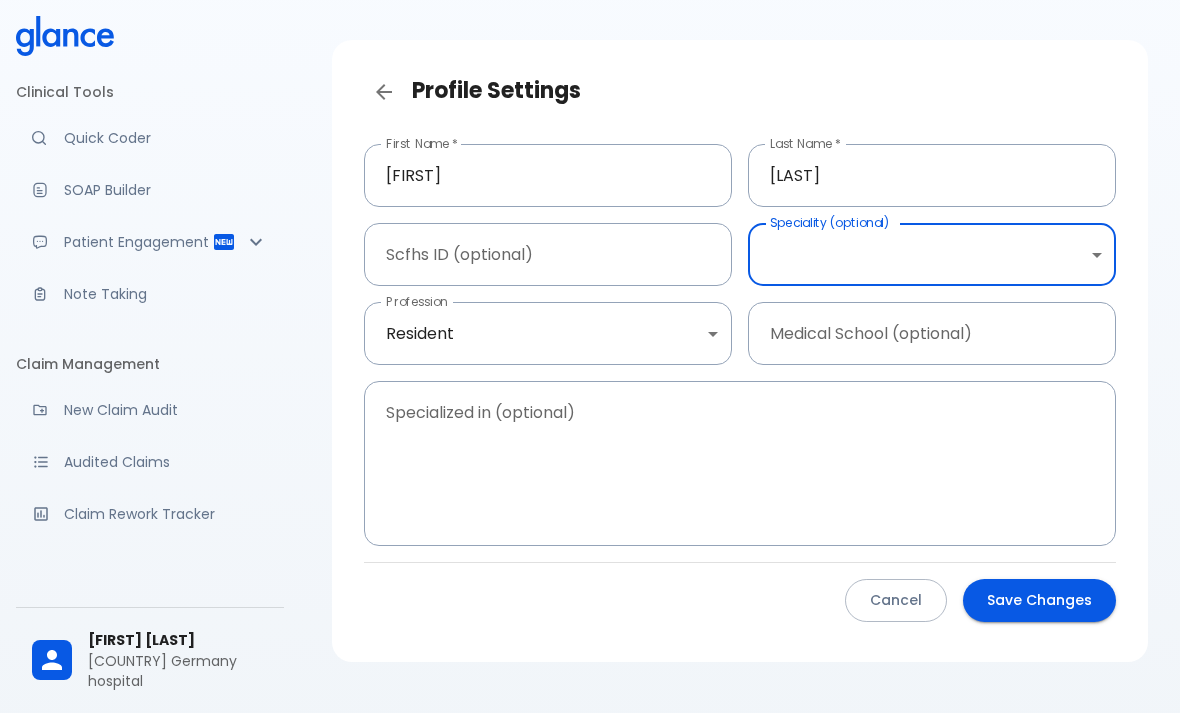 click on "Save Changes" at bounding box center (1039, 600) 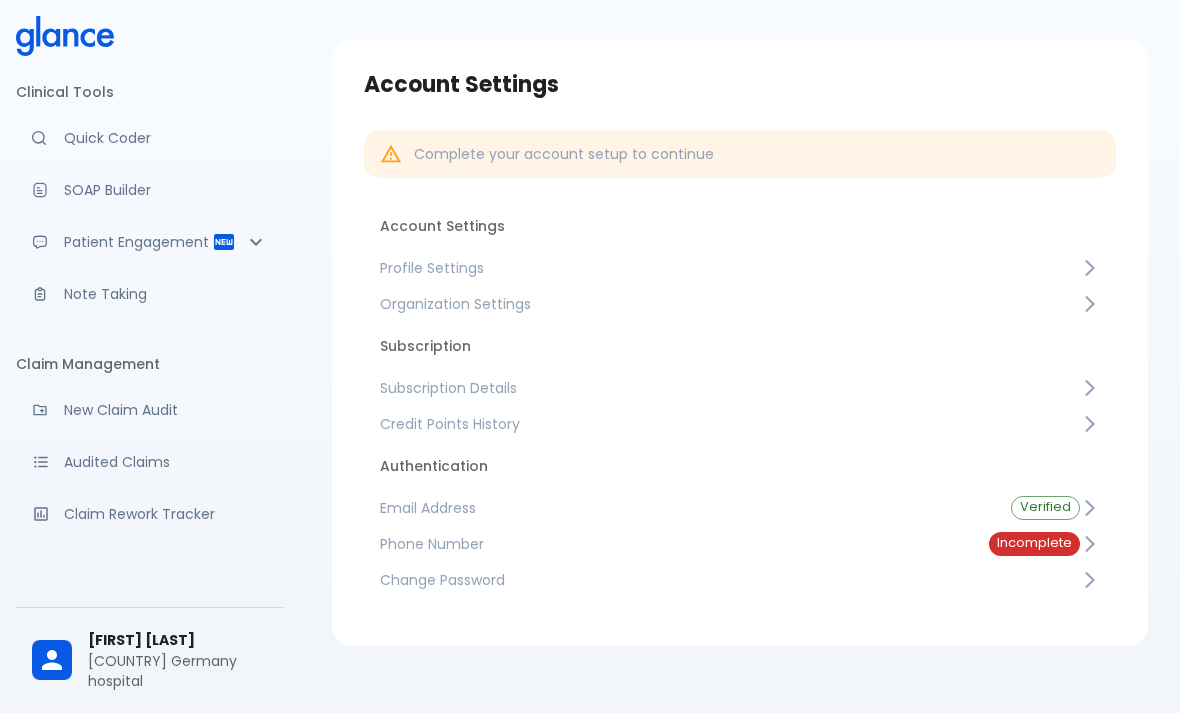 click on "Incomplete" at bounding box center [1034, 543] 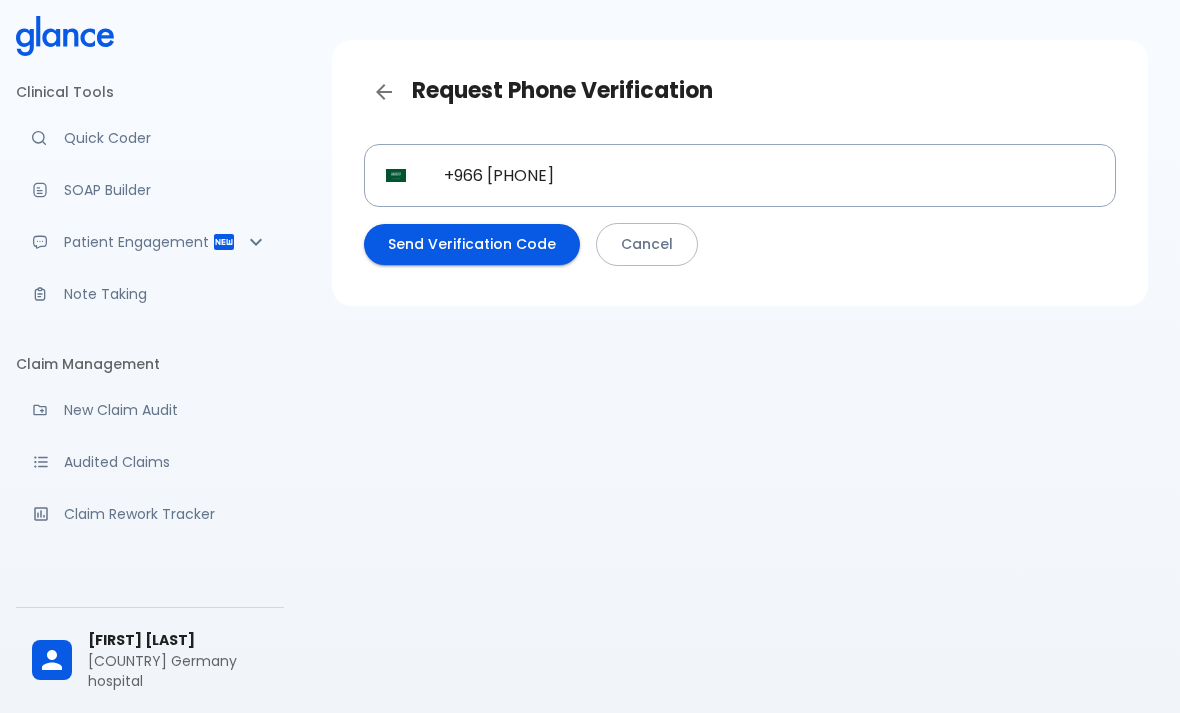 click on "Send Verification Code" at bounding box center (472, 244) 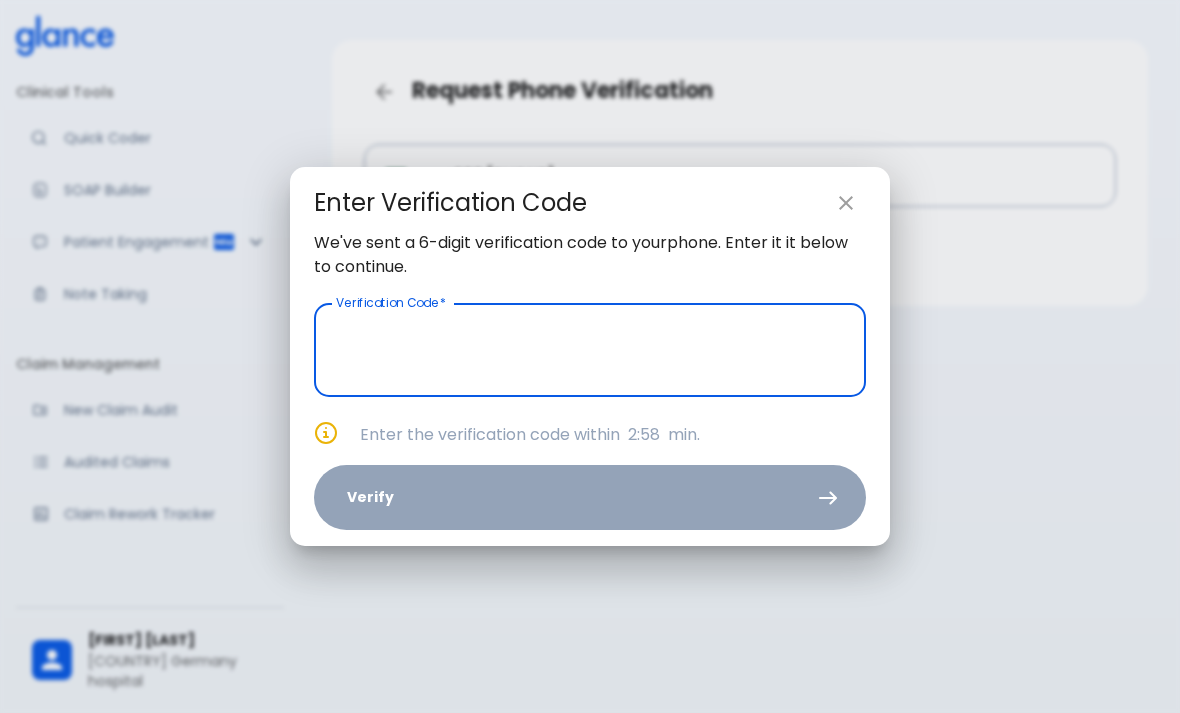click at bounding box center (590, 350) 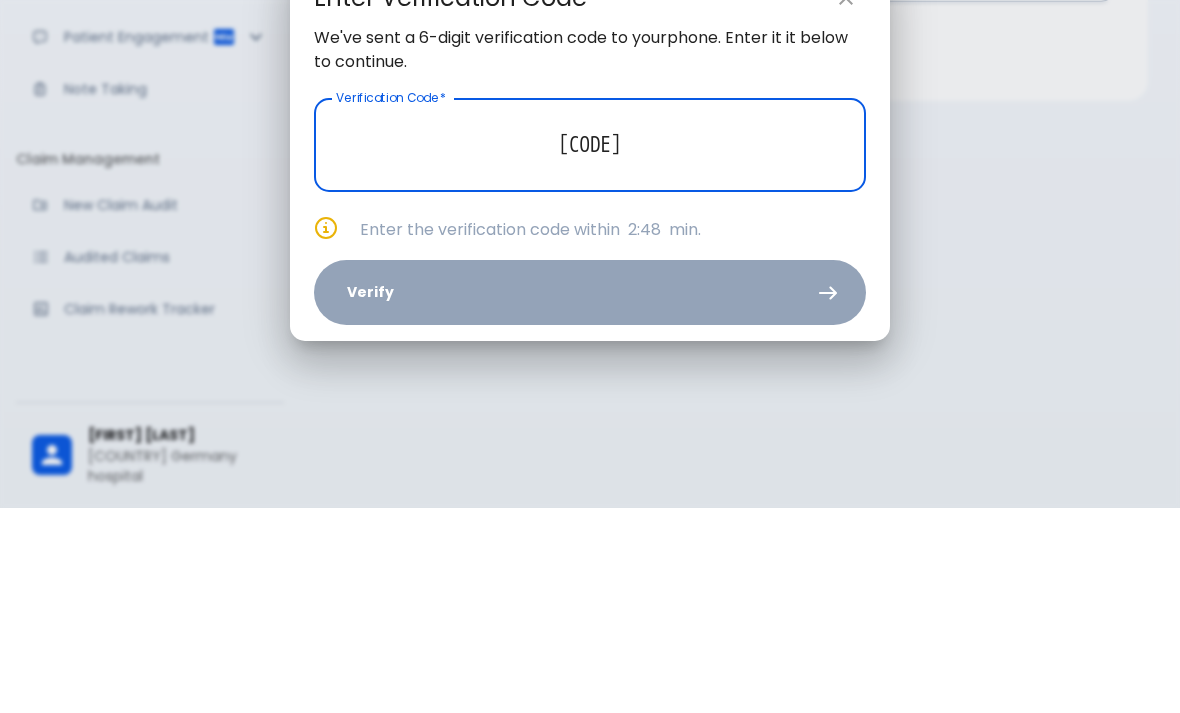 type on "0  3  5    6  0  1" 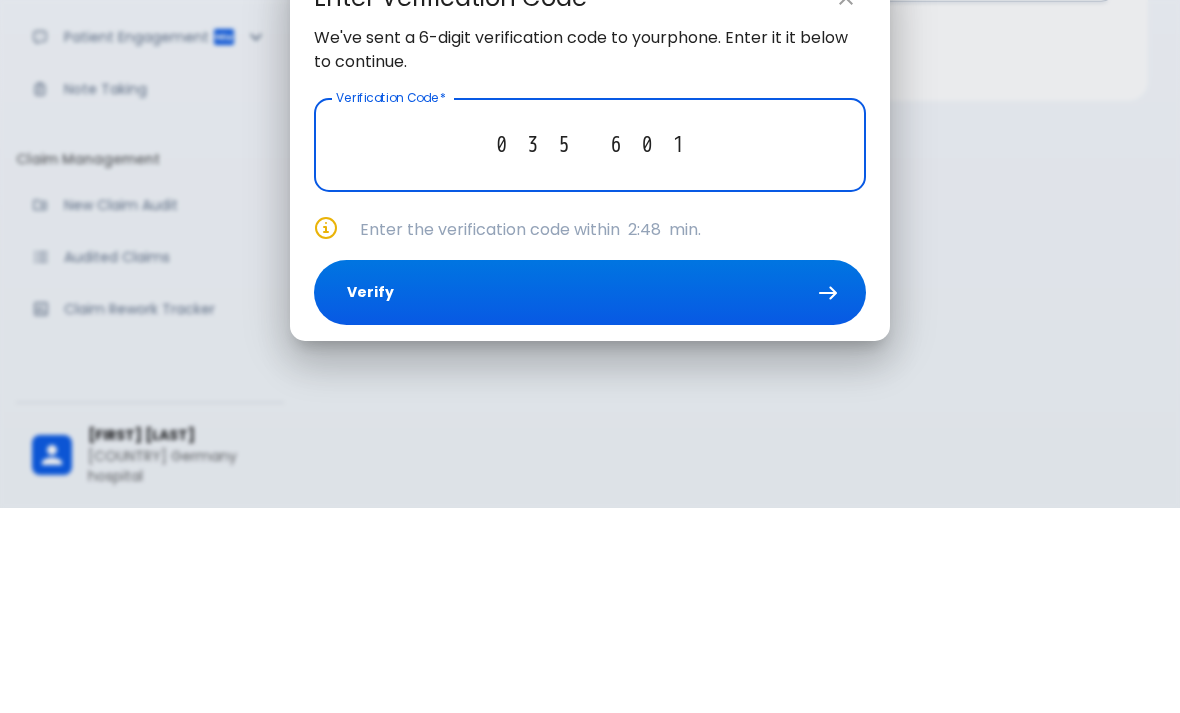 click on "Verify" at bounding box center (590, 497) 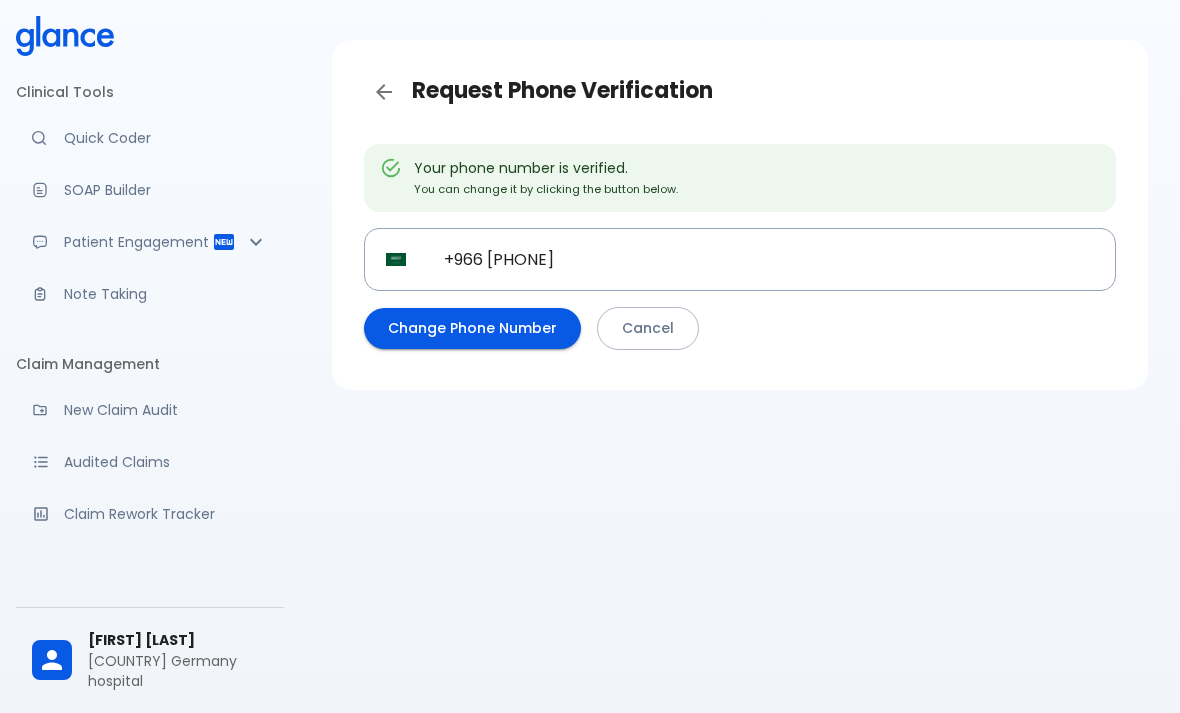 click on "SOAP Builder" at bounding box center (166, 190) 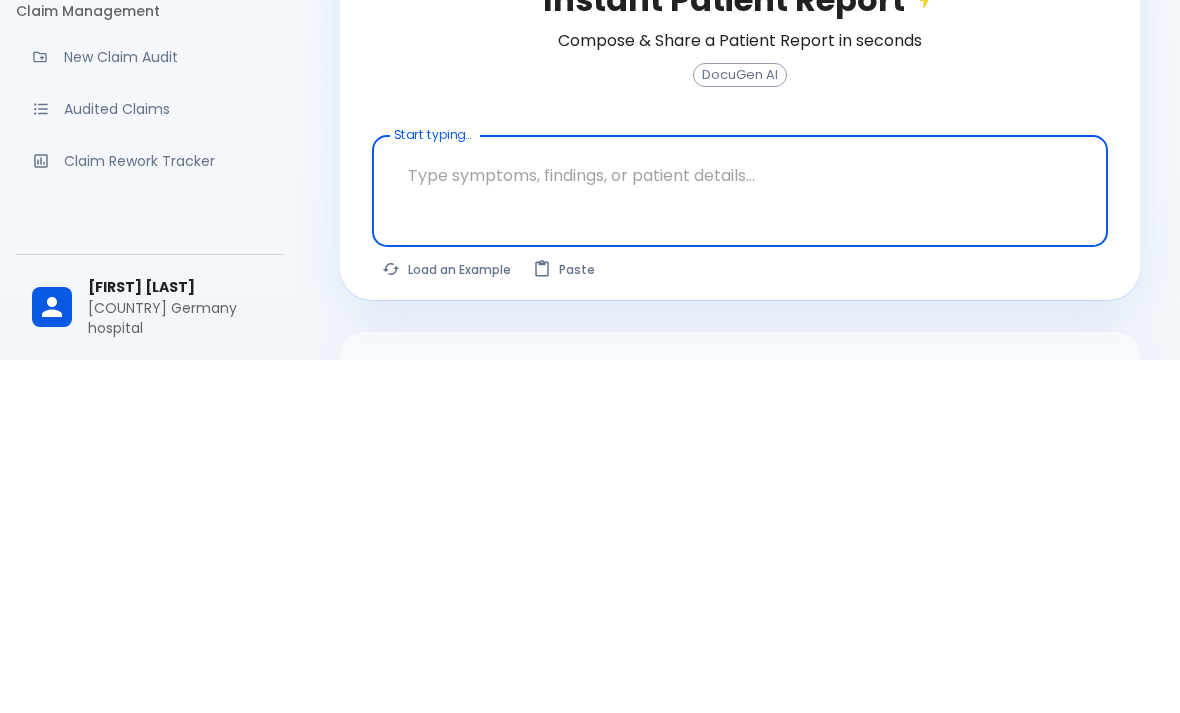 scroll, scrollTop: 171, scrollLeft: 0, axis: vertical 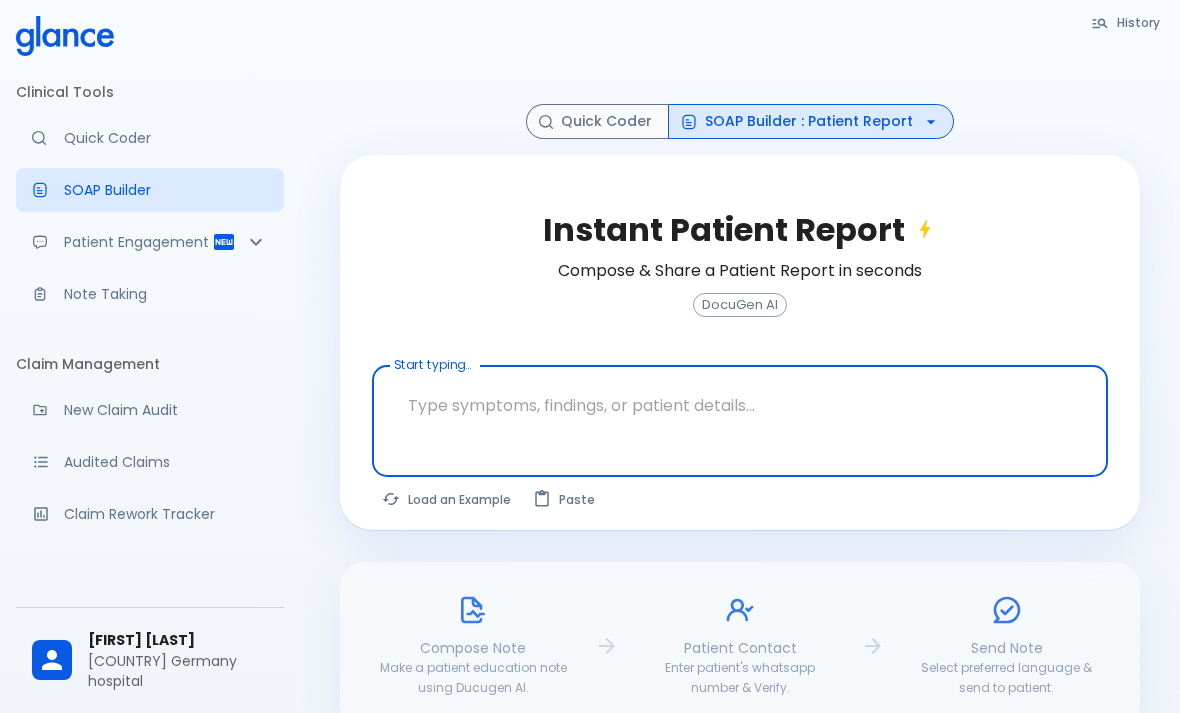 click on "Quick Coder" at bounding box center (597, 121) 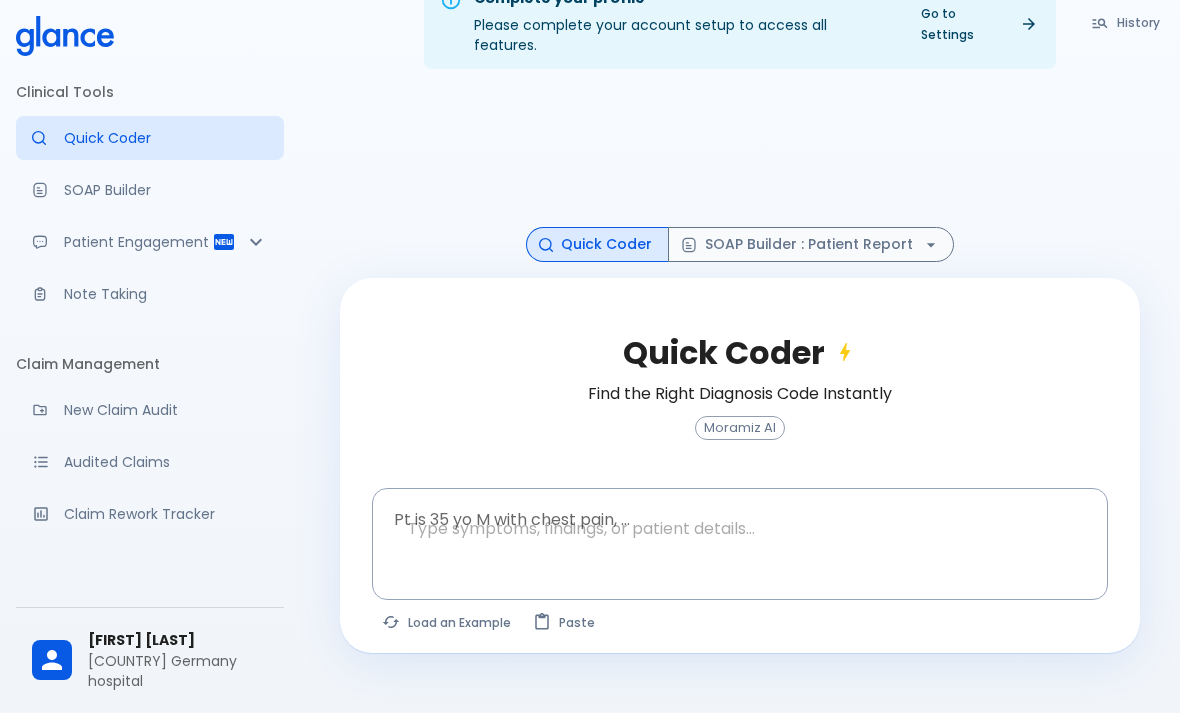 scroll, scrollTop: 48, scrollLeft: 0, axis: vertical 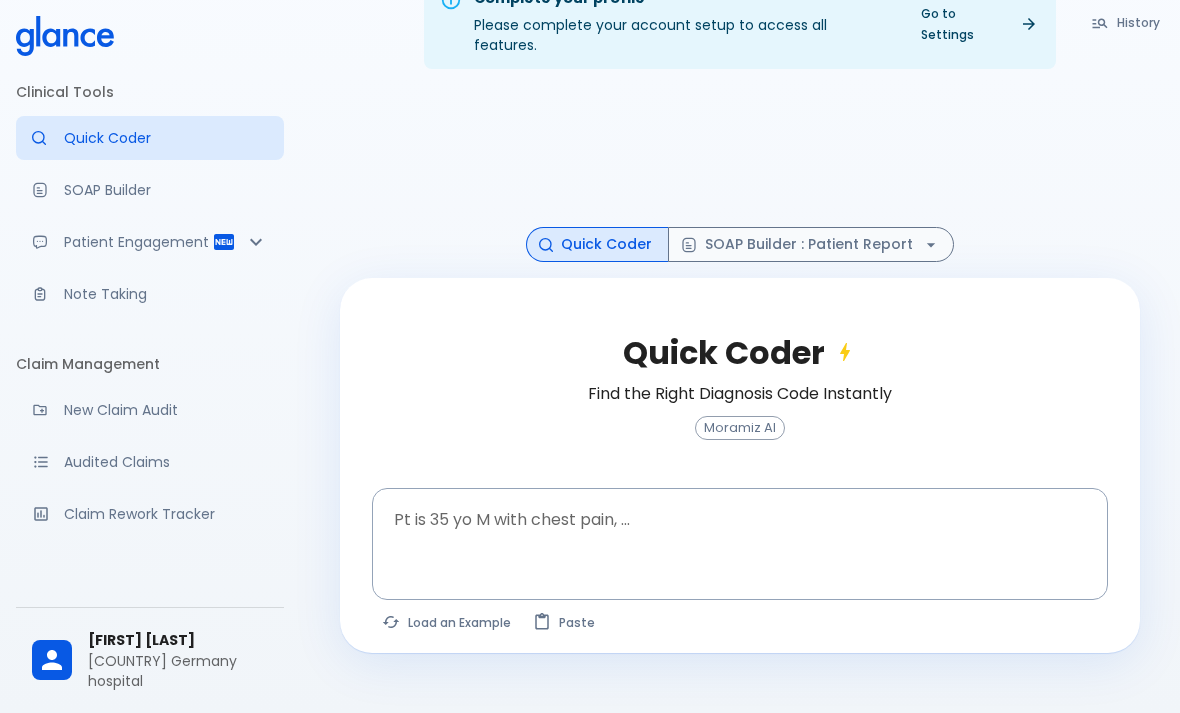 click on "SOAP Builder   : Patient Report" at bounding box center (811, 244) 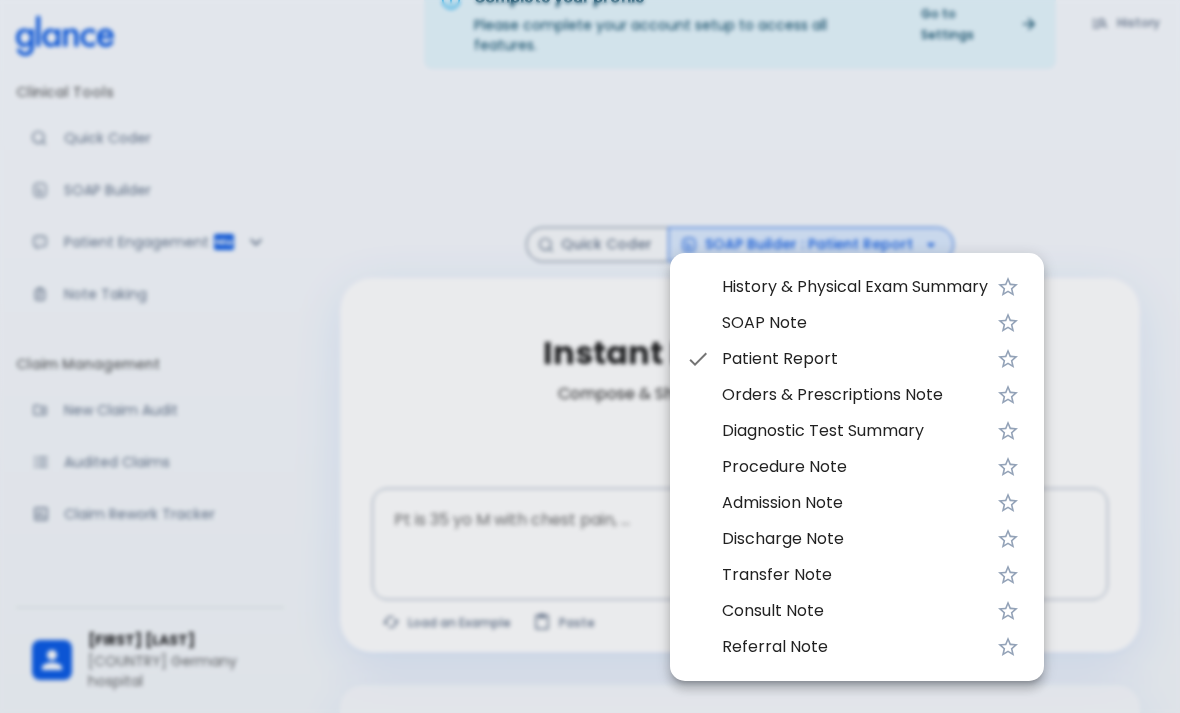 click on "History & Physical Exam Summary" at bounding box center (855, 287) 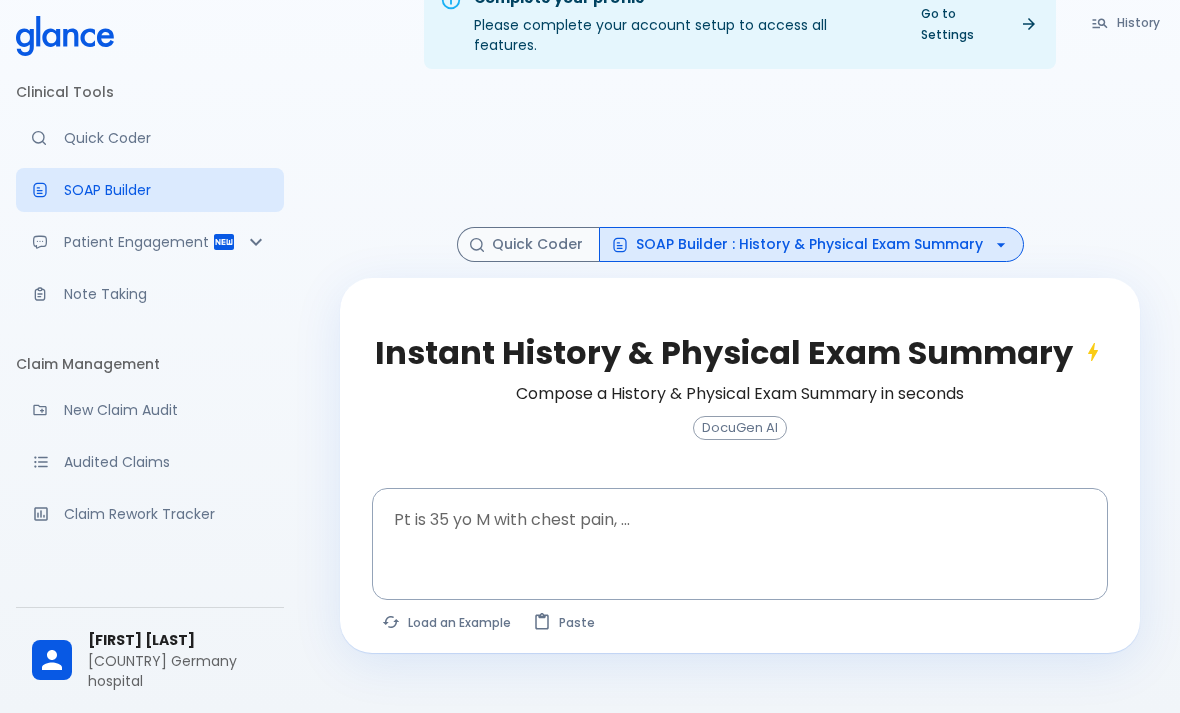 click on "SOAP Builder   : History & Physical Exam Summary" at bounding box center (811, 244) 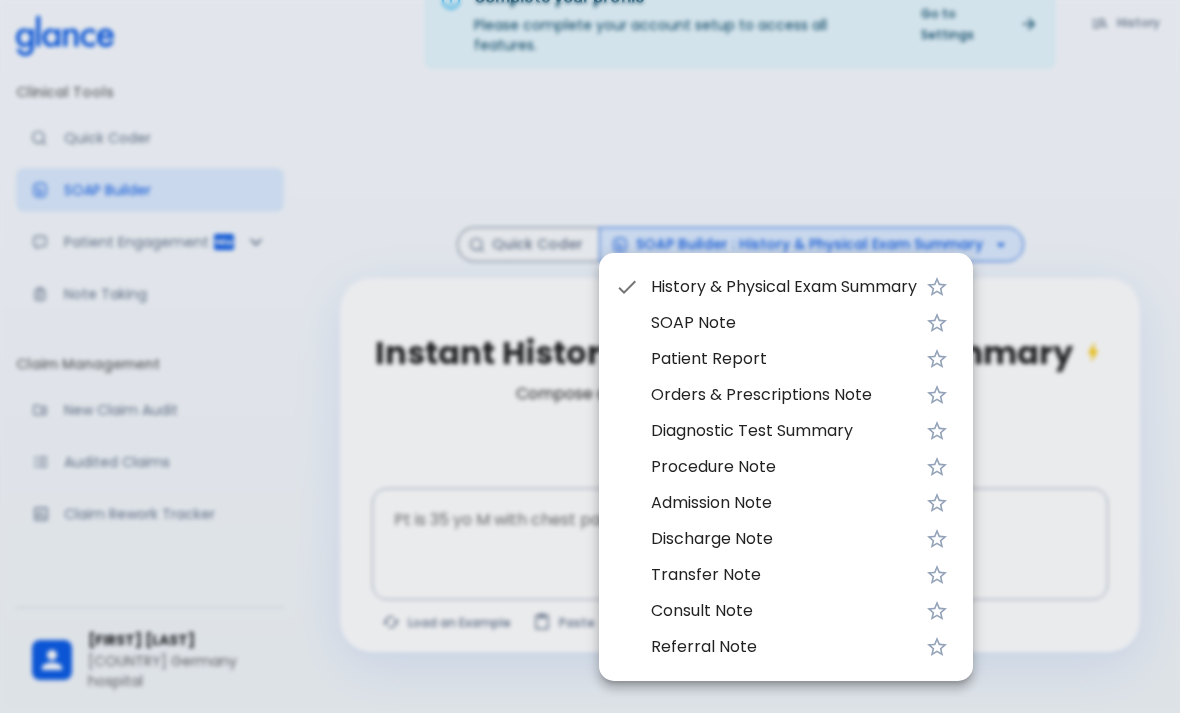 click at bounding box center [590, 356] 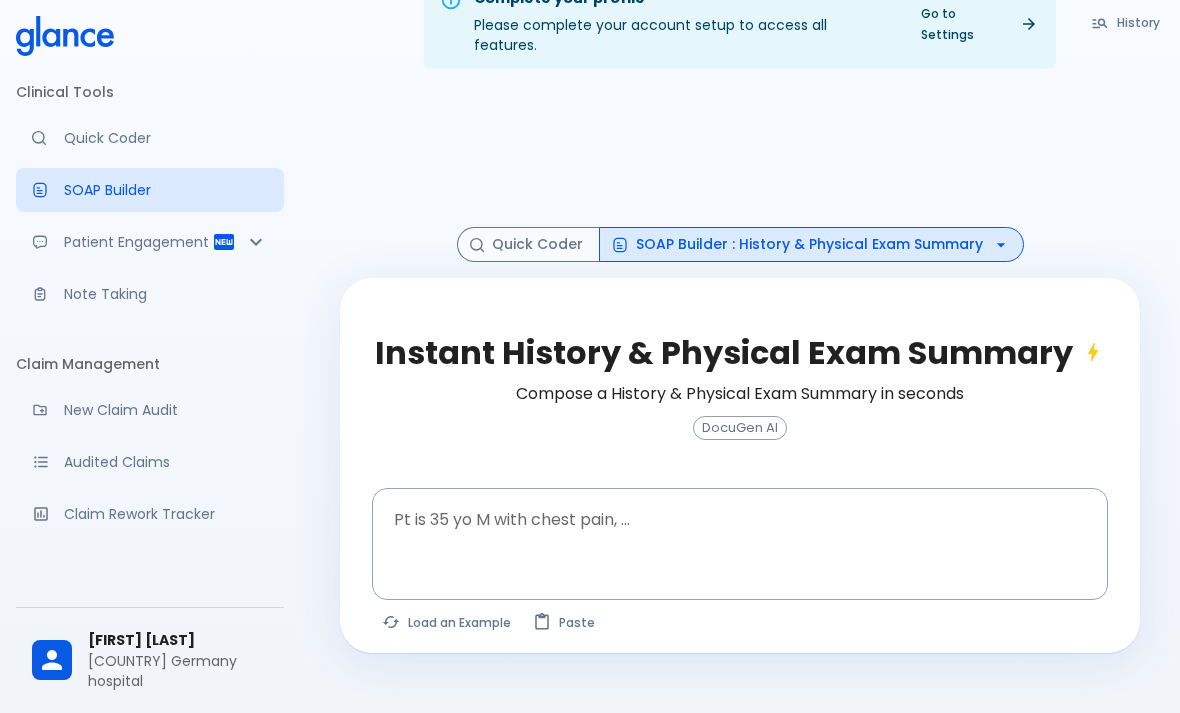 click on "Patient Engagement" at bounding box center (138, 242) 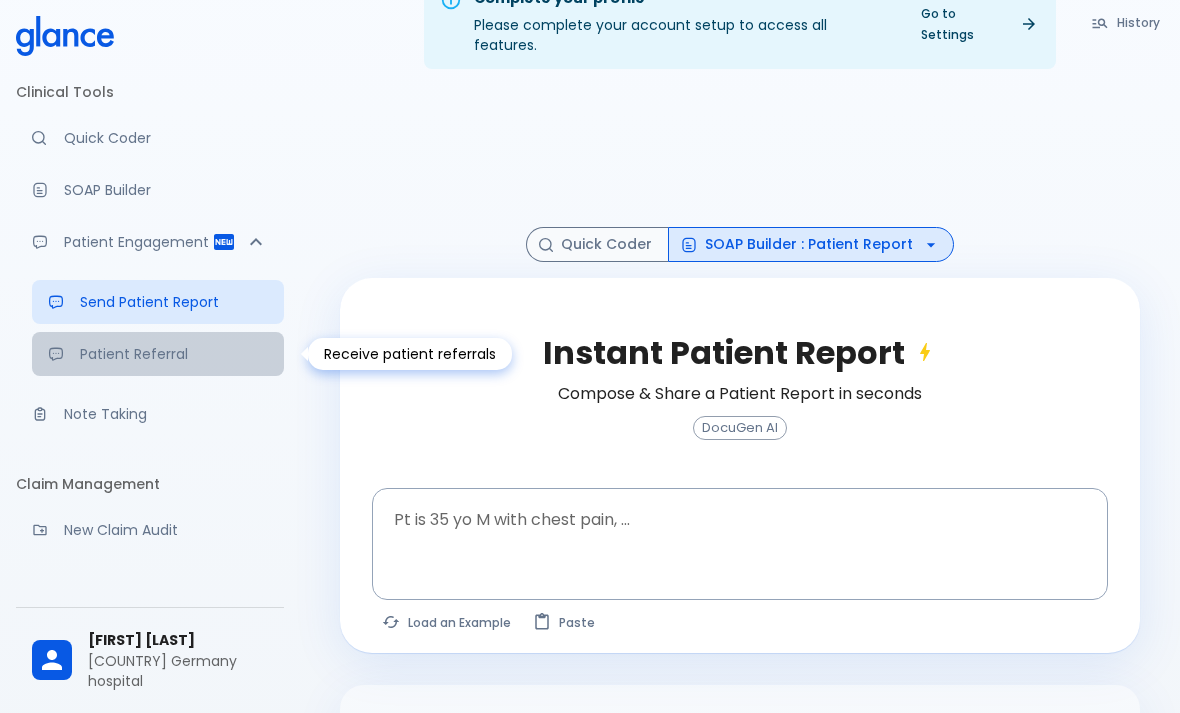 click on "Note Taking" at bounding box center (150, 414) 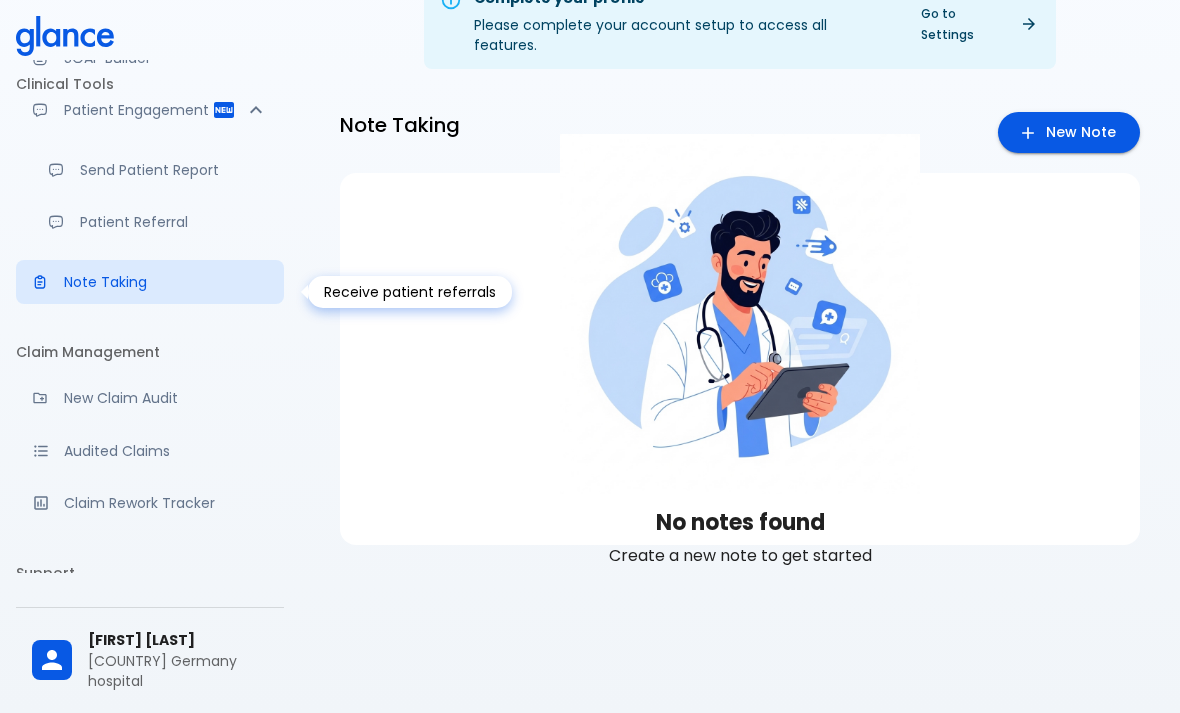 scroll, scrollTop: 136, scrollLeft: 0, axis: vertical 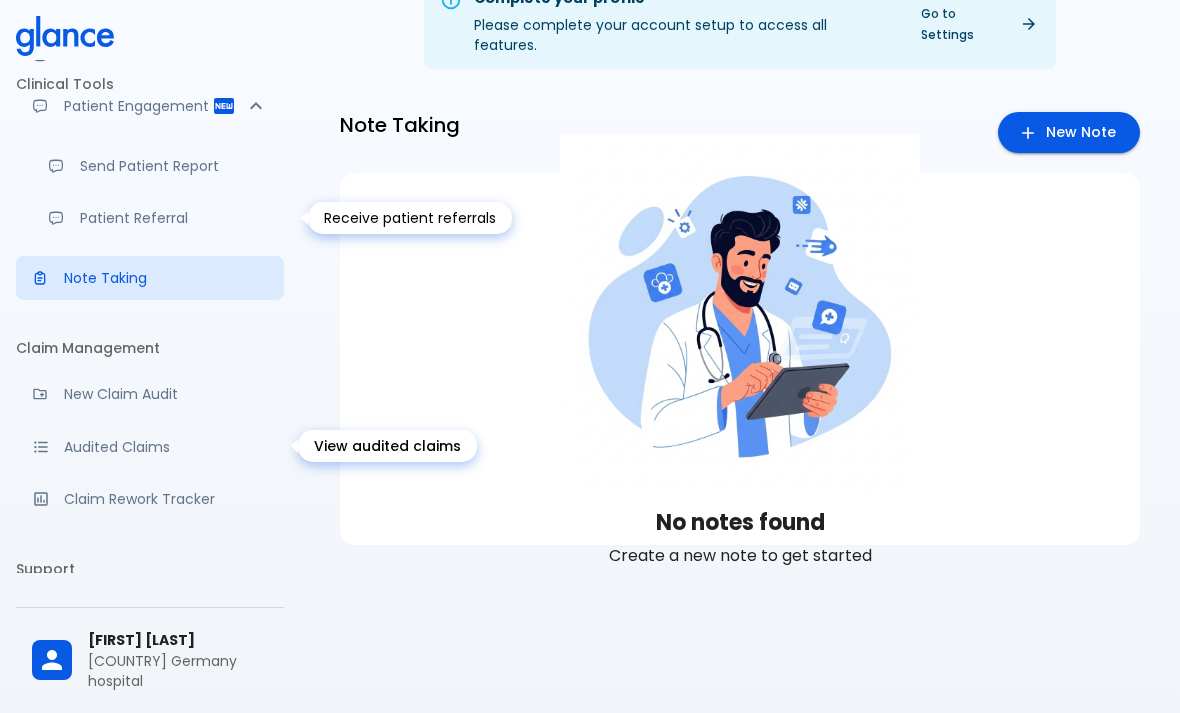 click on "Audited Claims" at bounding box center (150, 447) 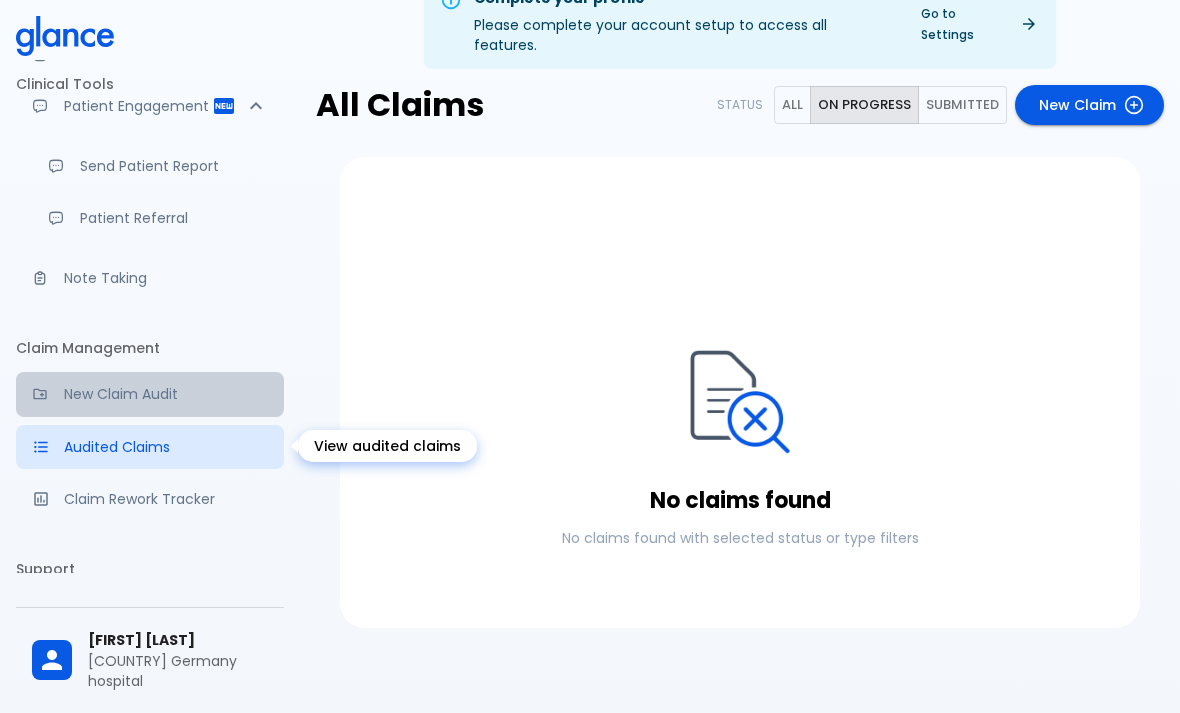 click on "New Claim Audit" at bounding box center [166, 394] 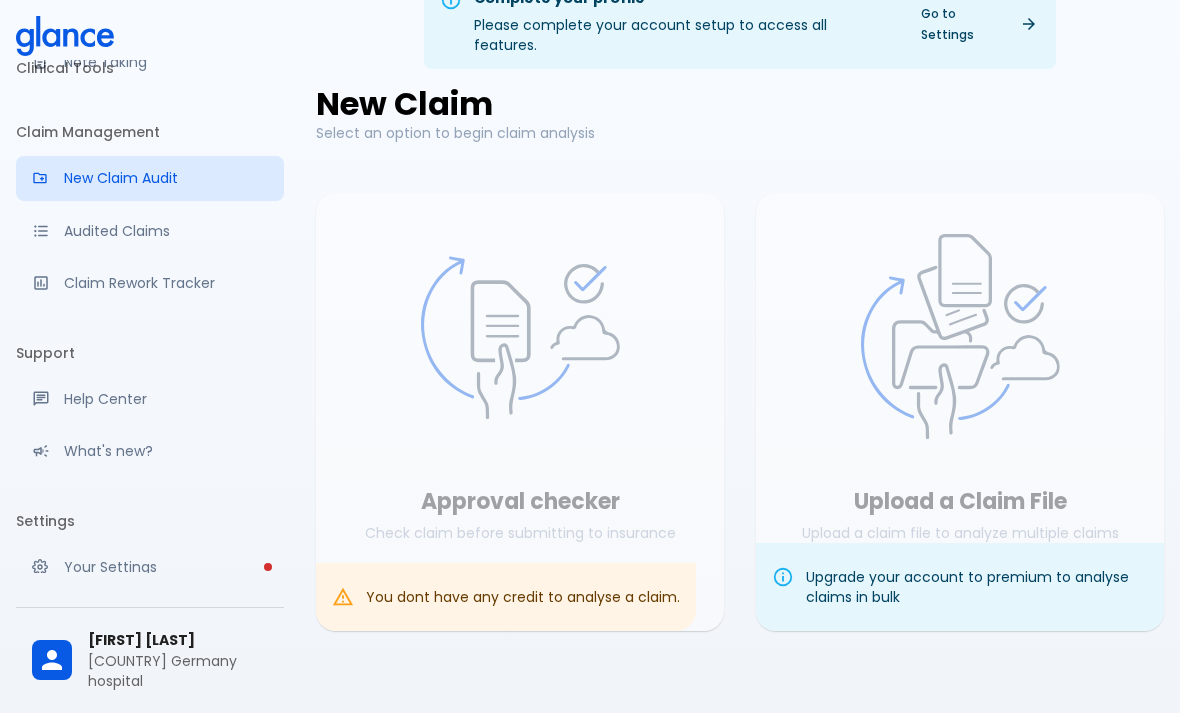 scroll, scrollTop: 351, scrollLeft: 0, axis: vertical 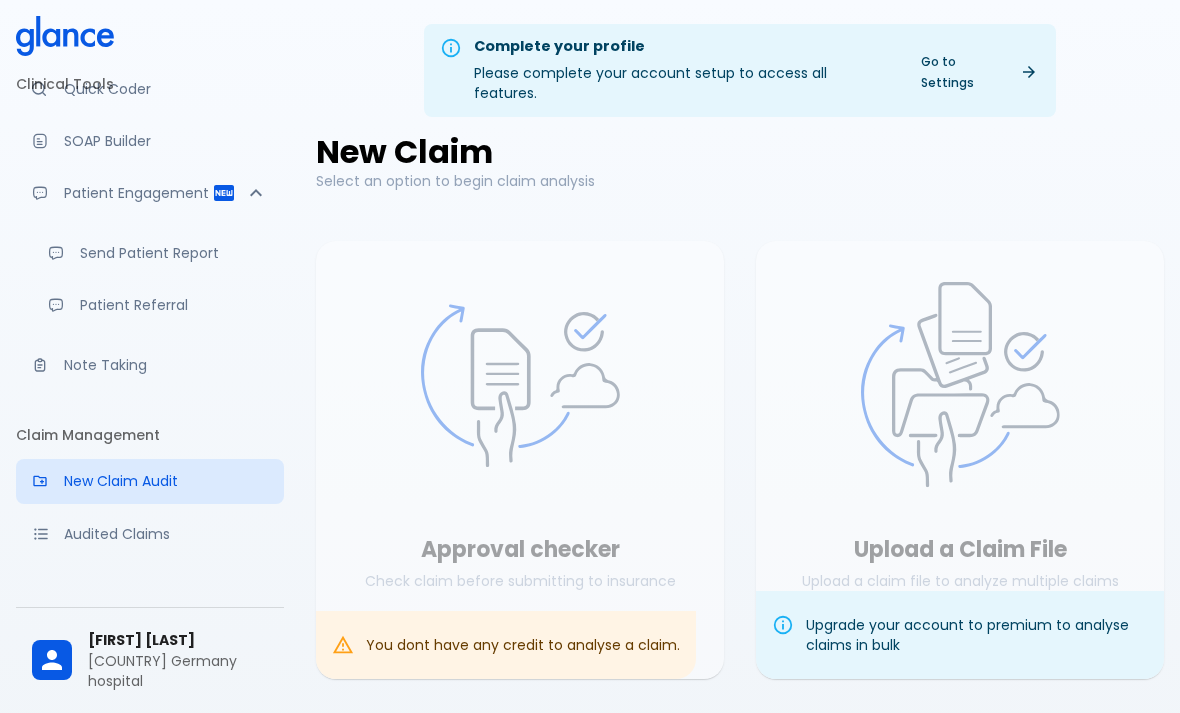 click on "Note Taking" at bounding box center (166, 365) 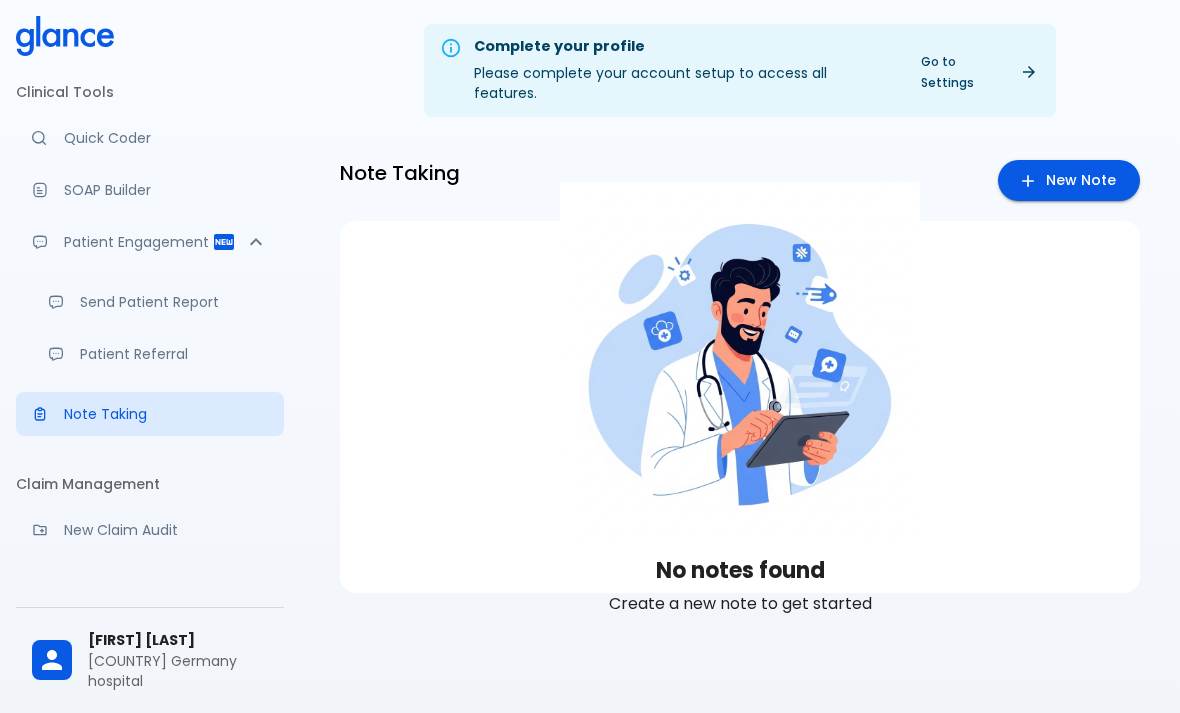 scroll, scrollTop: 0, scrollLeft: 0, axis: both 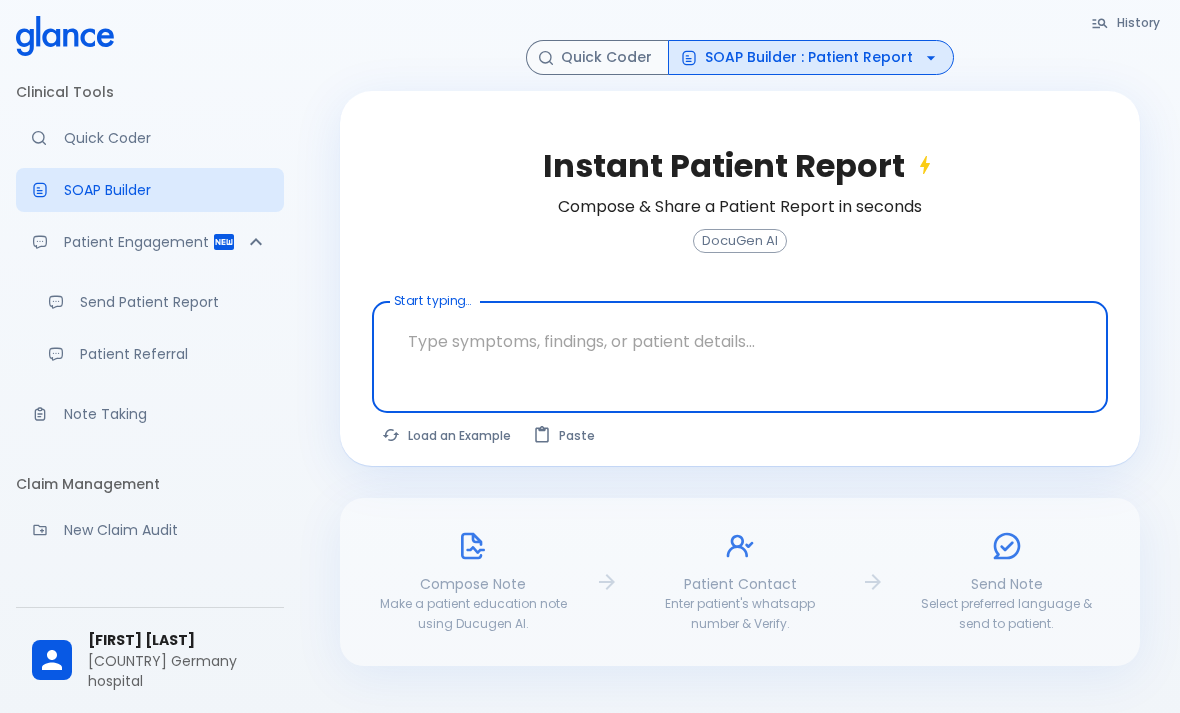 click at bounding box center (740, 341) 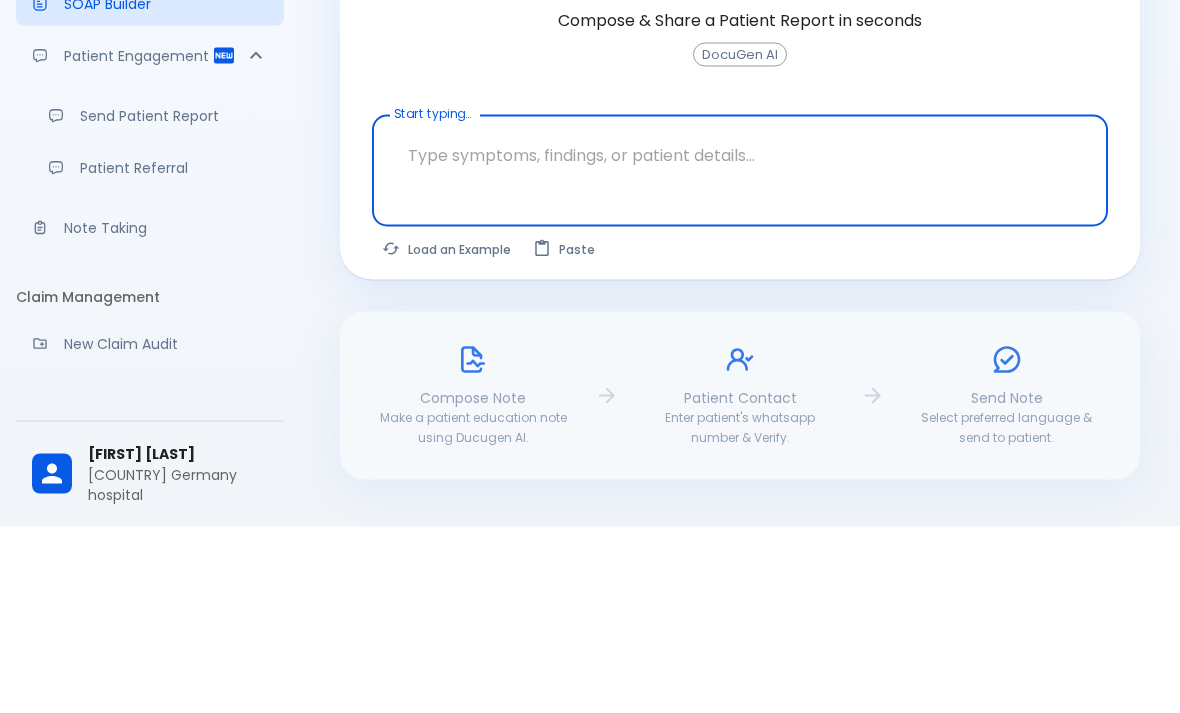 scroll, scrollTop: 191, scrollLeft: 0, axis: vertical 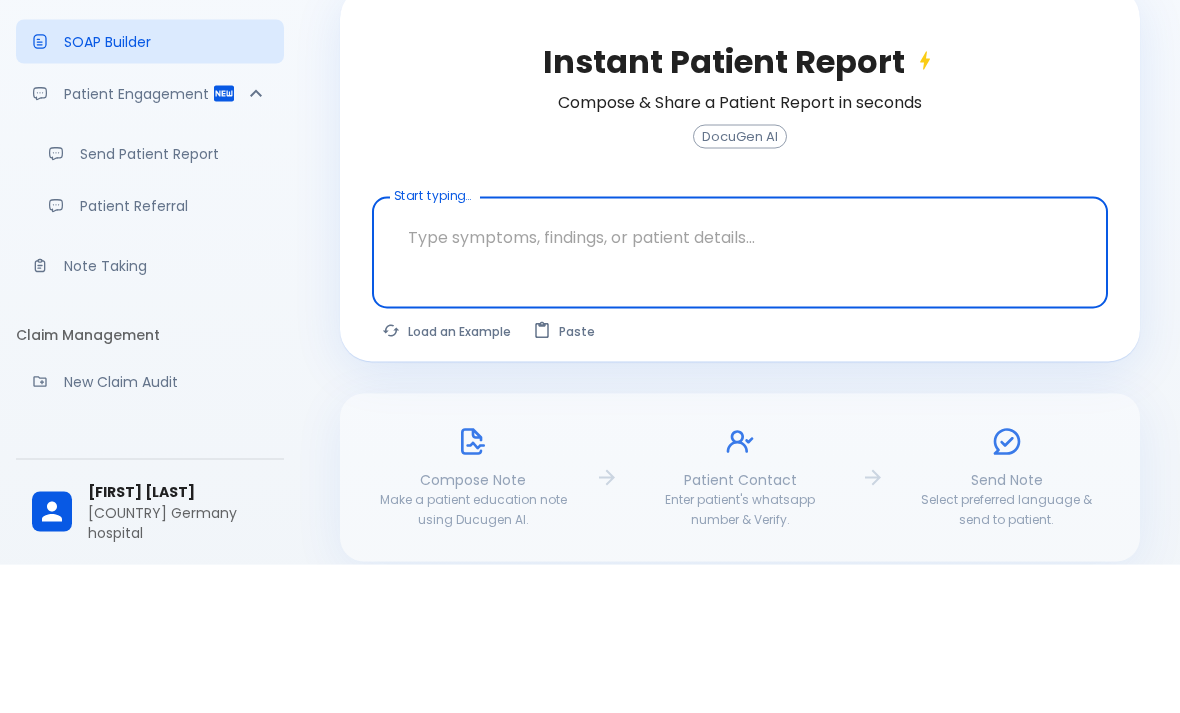 click on "DocuGen AI" at bounding box center (740, 285) 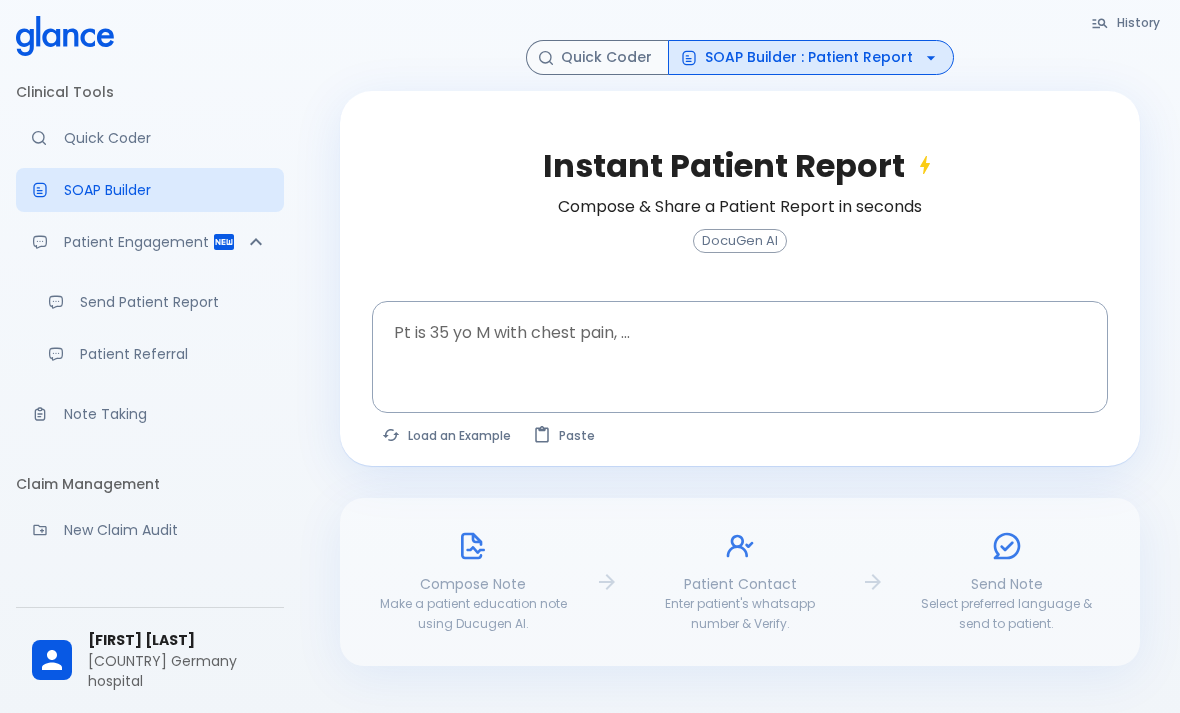 click on "Quick Coder" at bounding box center (166, 138) 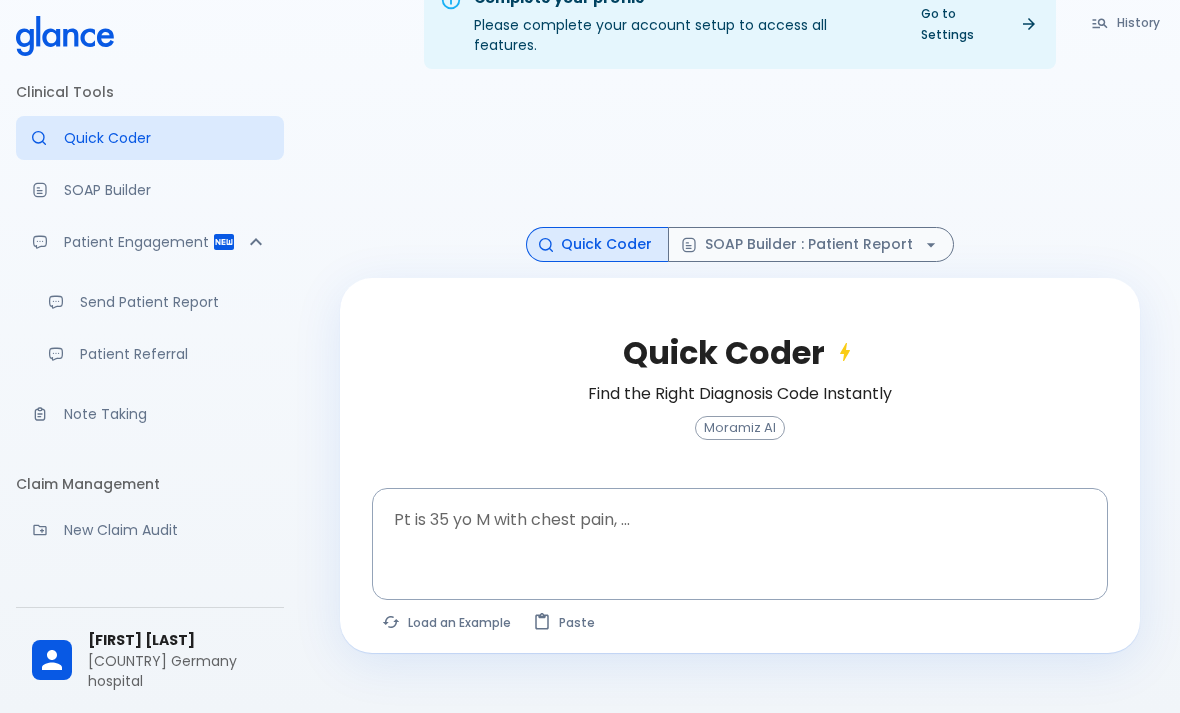 scroll, scrollTop: 112, scrollLeft: 0, axis: vertical 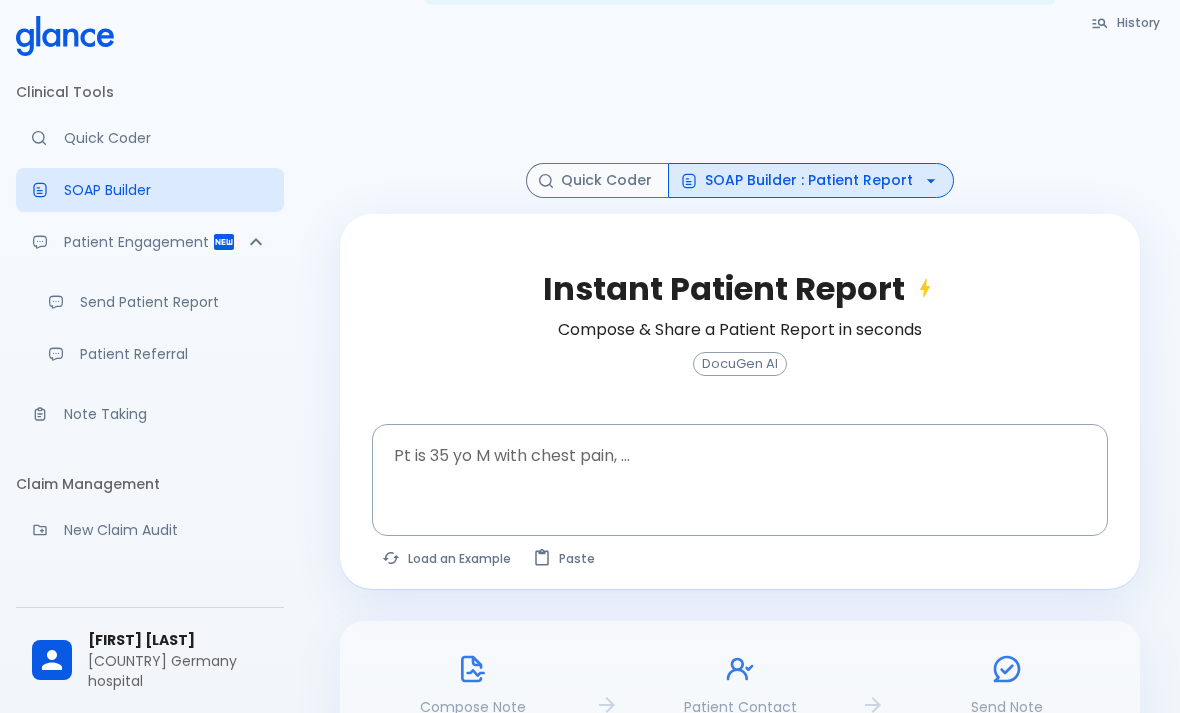 click at bounding box center [740, 464] 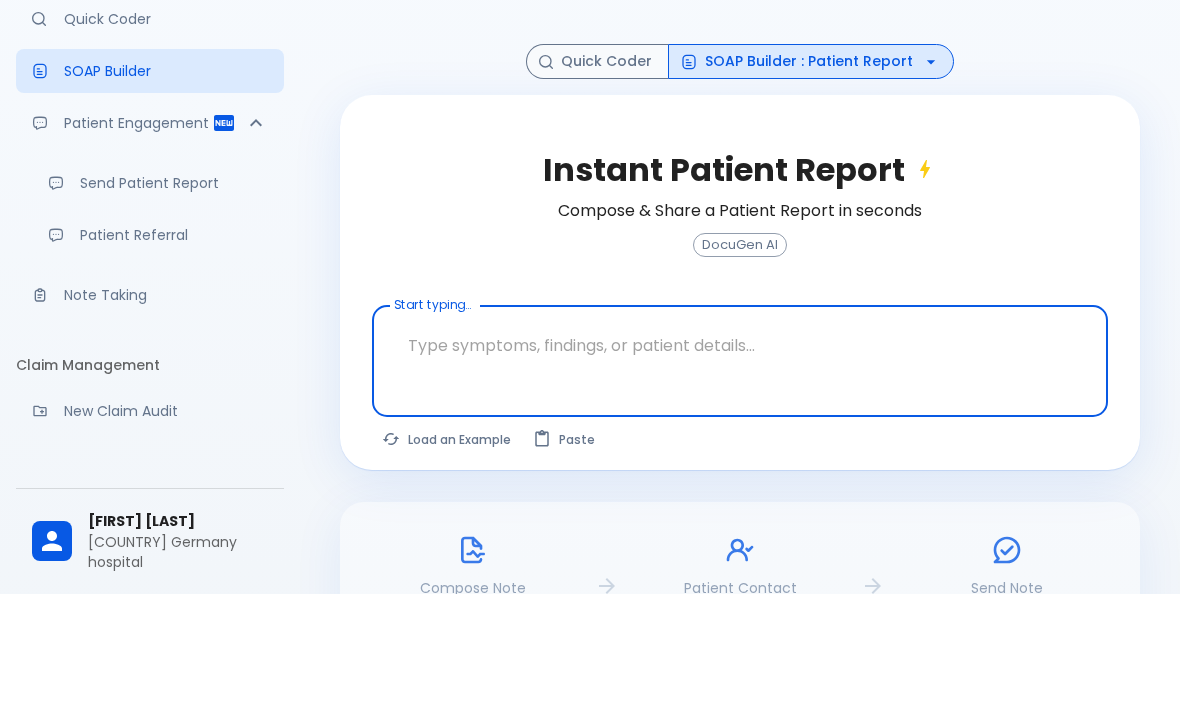 click on "SOAP Builder   : Patient Report" at bounding box center [811, 180] 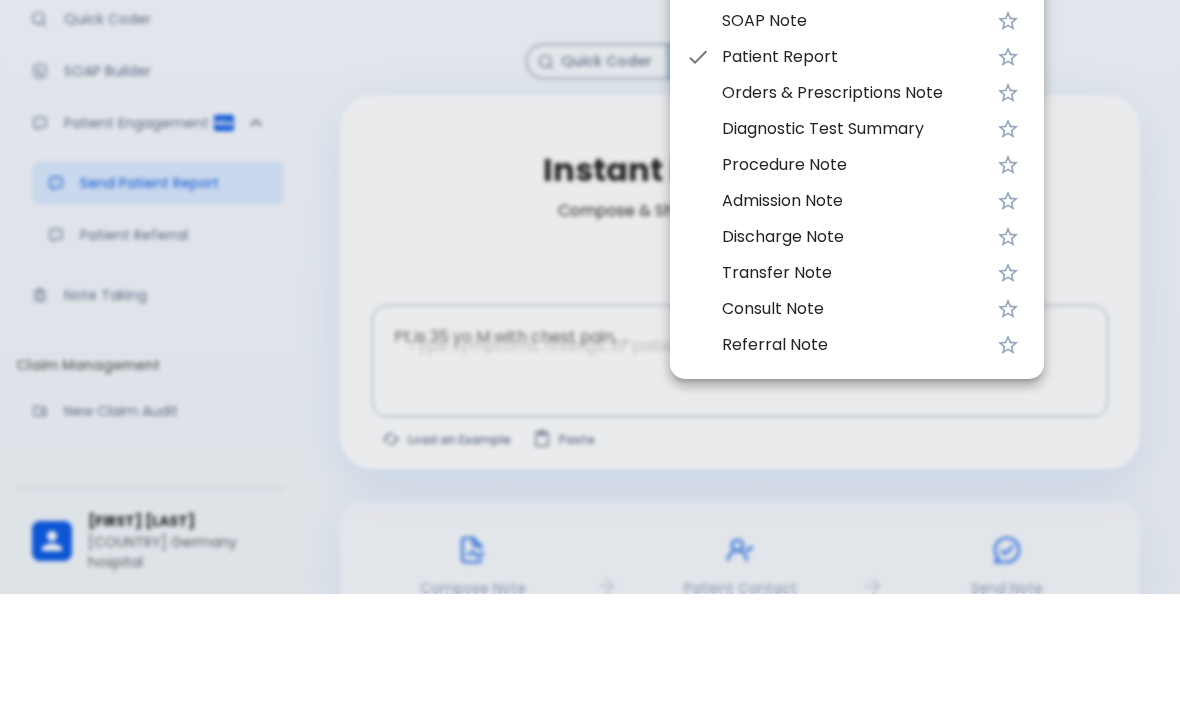 scroll, scrollTop: 231, scrollLeft: 0, axis: vertical 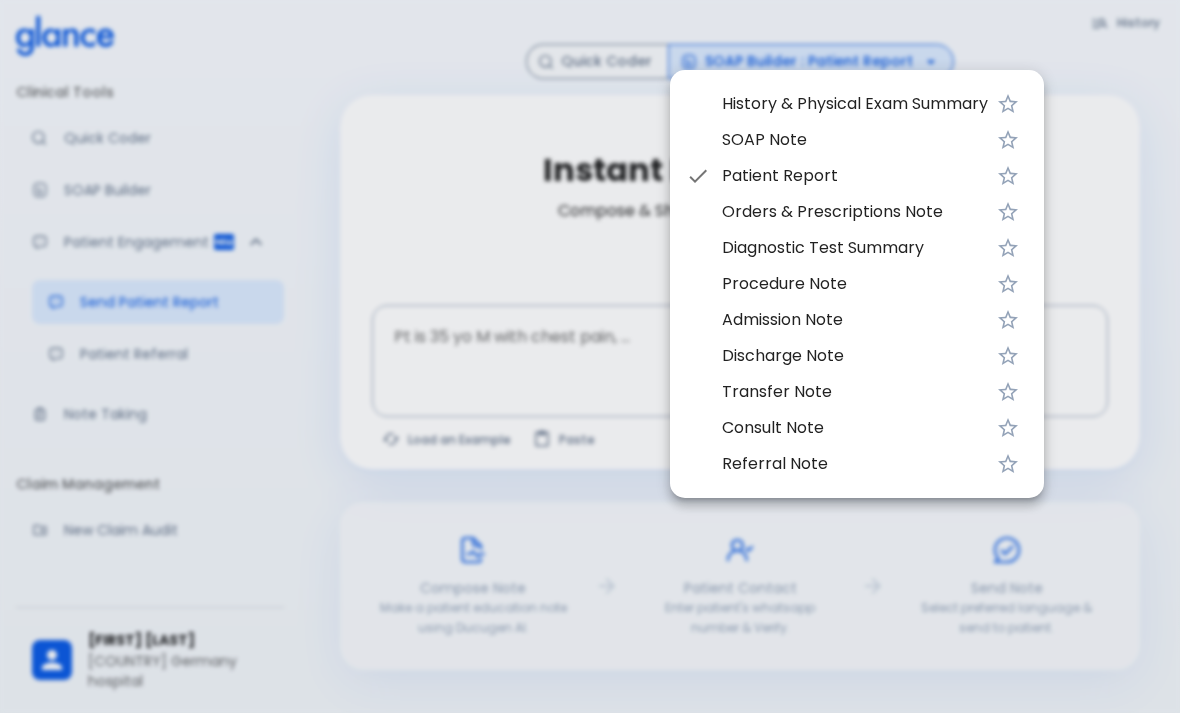 click on "History & Physical Exam Summary" at bounding box center (855, 104) 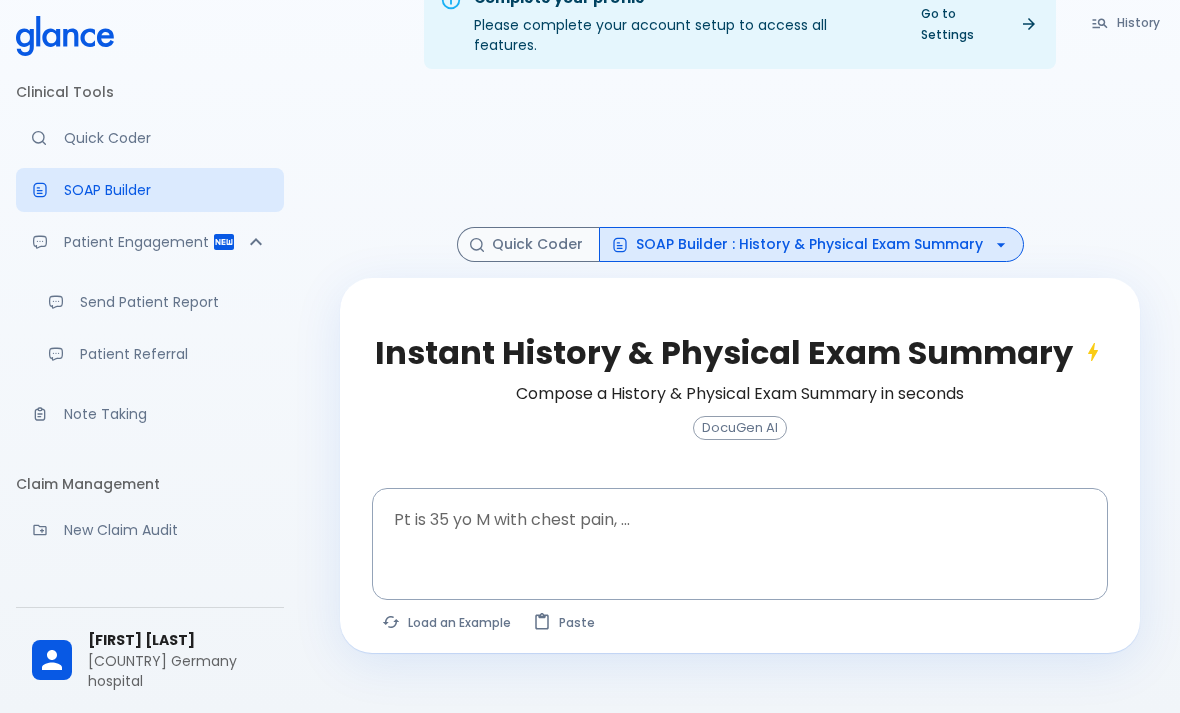 click at bounding box center (740, 528) 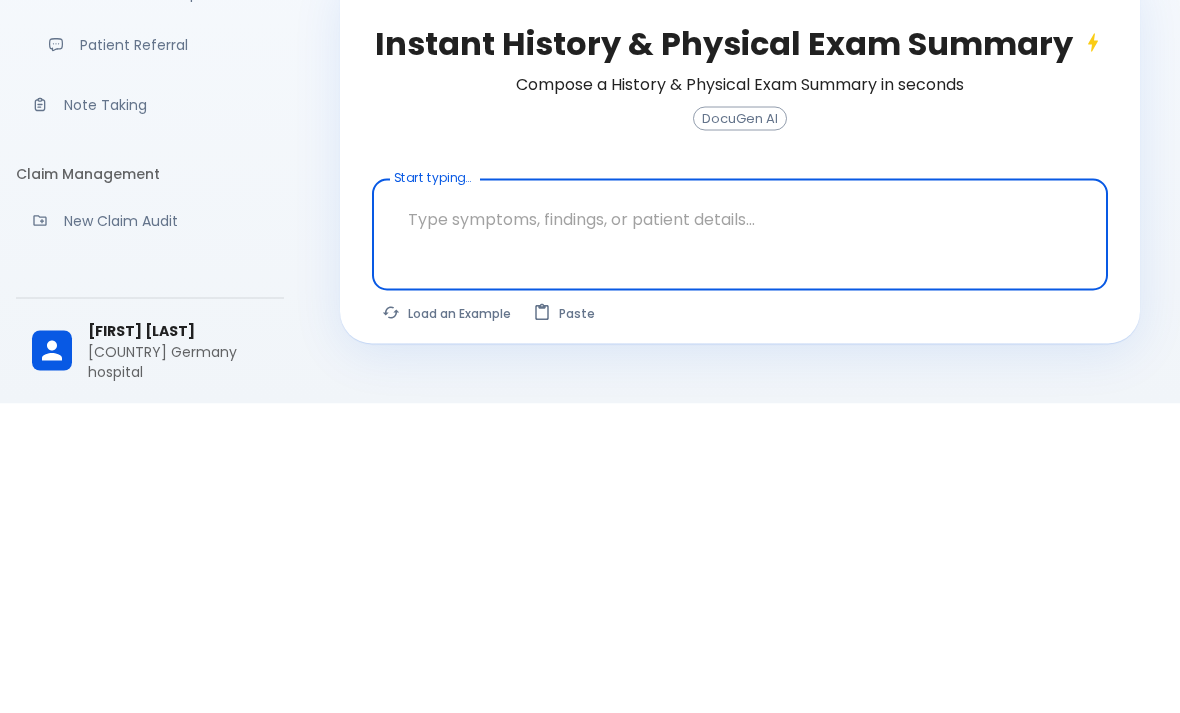 click at bounding box center [740, 528] 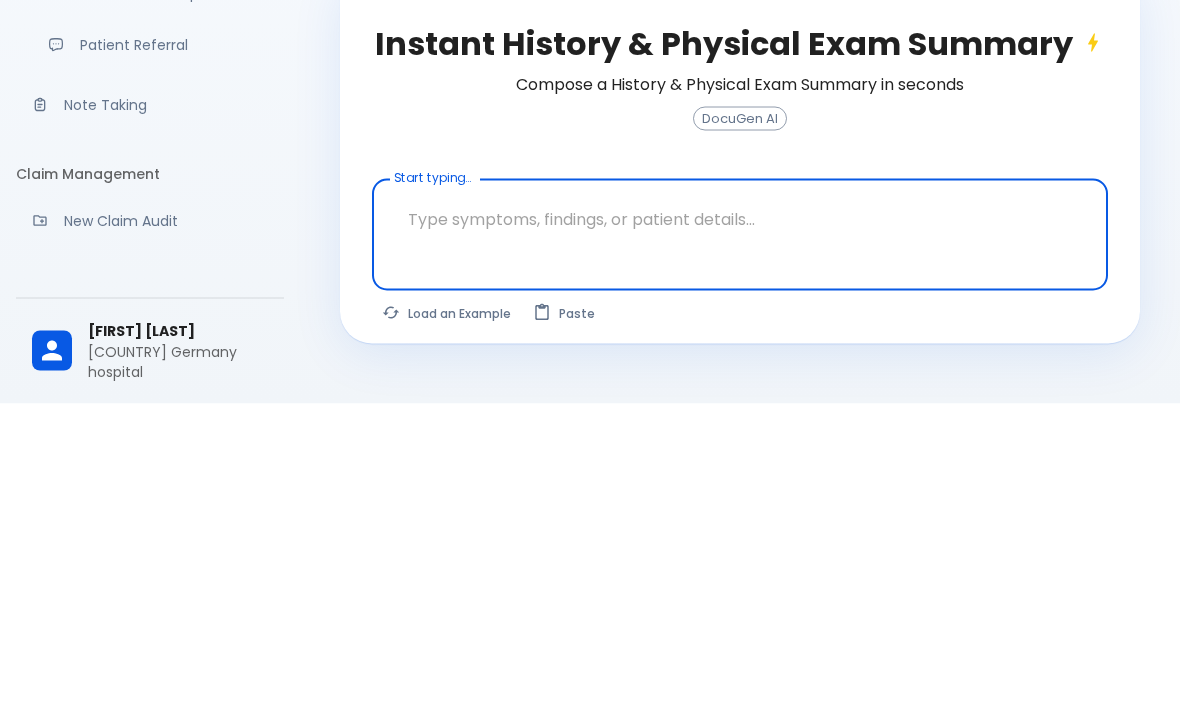 paste on "37 lore ips dolorsita cons adipiscin el SE doeiusmodte in utl etdol 4 magn al eni adm v/q nostrude ull labor nisial exe 5 comm co duisaut irureinre voluptatevel esse cill fugiatnul pariat exc sinto cup nonpr suntc quioffi
0 des mol ani idestlab per undeo
is natu errorvo ac dolore laudan
to re aperiameaq ipsaqua abi invento verit quasia
beata vi dictae nemo enimips quia voluptasasp aut oditfu cons magnidolore 30/70 eosr sequinesci nequ porro quisqua dolo adip nu eiusm temp inci magnamqu etiam min solu nobi elige opti cumquenihi impedit quopl 57 facerepos ass repellend temporibu aute quib of debitisrerumn saepeeve voluptatesr recusa itaq earu hictene sapient de reiciendi volu mai alias
perf dolorib as repellatm
nostru: ex 606 /78 ulla 72% co su 55.7 LA 341
aliqu: commo consequatu
Quidmax mollitiam Harumquidemr faci expe distincti namlib tem cumso nob elige optio cu 7ni
impedit
MINU:
QUODMAXI-P-Facerep, Omnis 042.28 > 301
LO8I: 5.59
DOL
SI: 73.66 >› 46.66
AME: 83 >› 6.03
CON : 072 >38
ADIPISC, Elits 5.13
DO..." 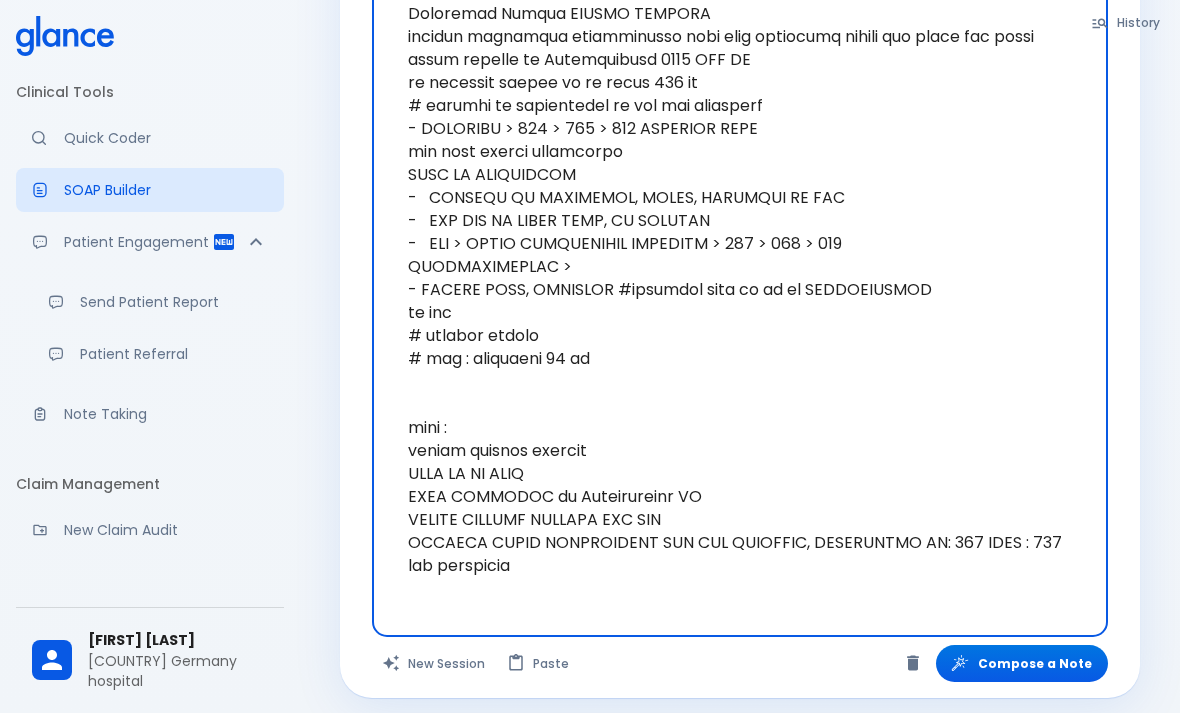 click on "Compose a Note" at bounding box center (1022, 663) 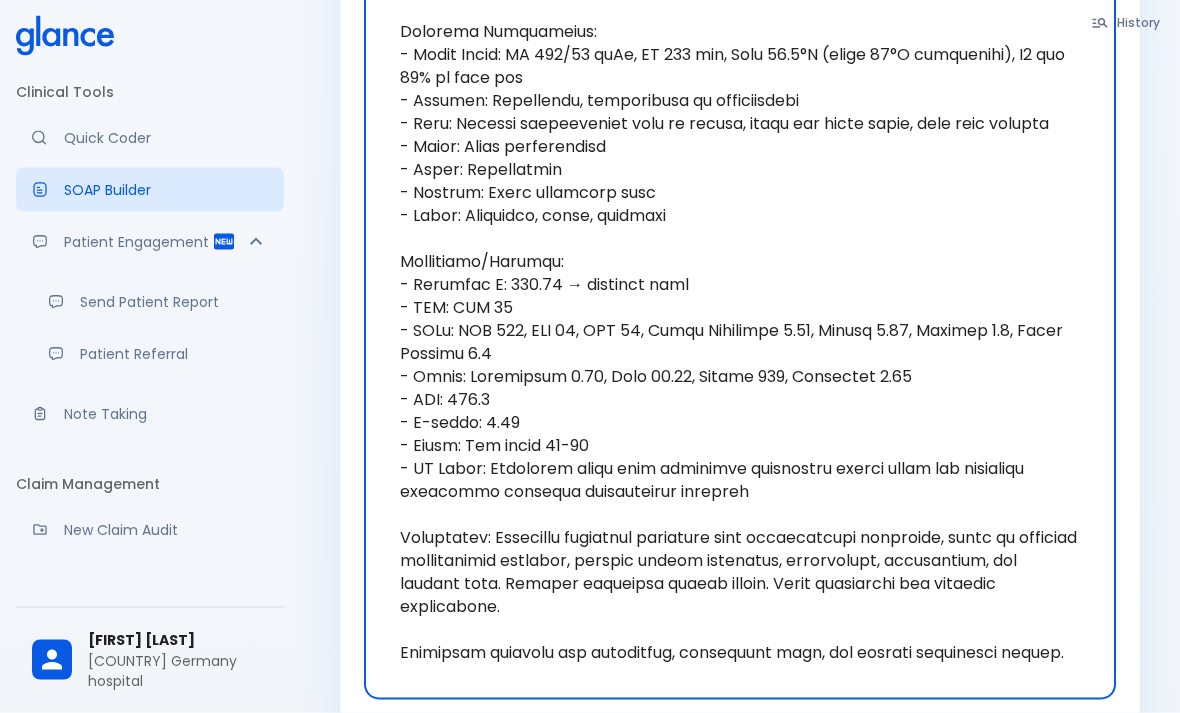 scroll, scrollTop: 1959, scrollLeft: 0, axis: vertical 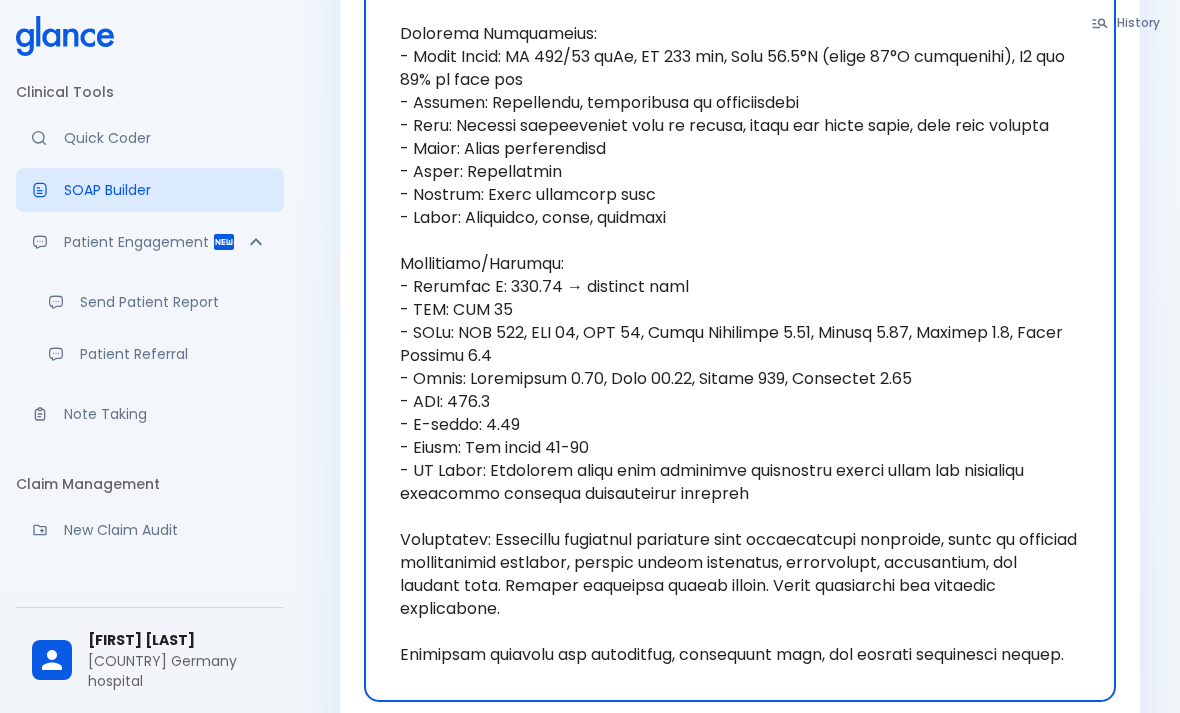 click at bounding box center [740, -105] 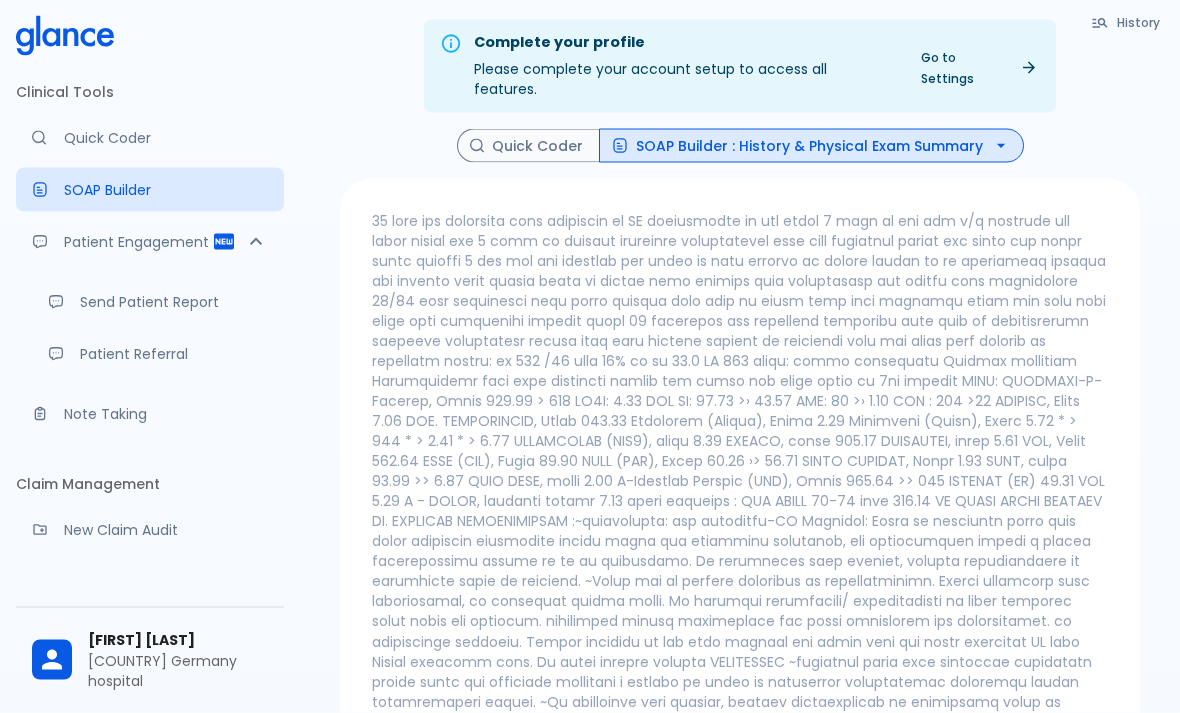 scroll, scrollTop: 0, scrollLeft: 0, axis: both 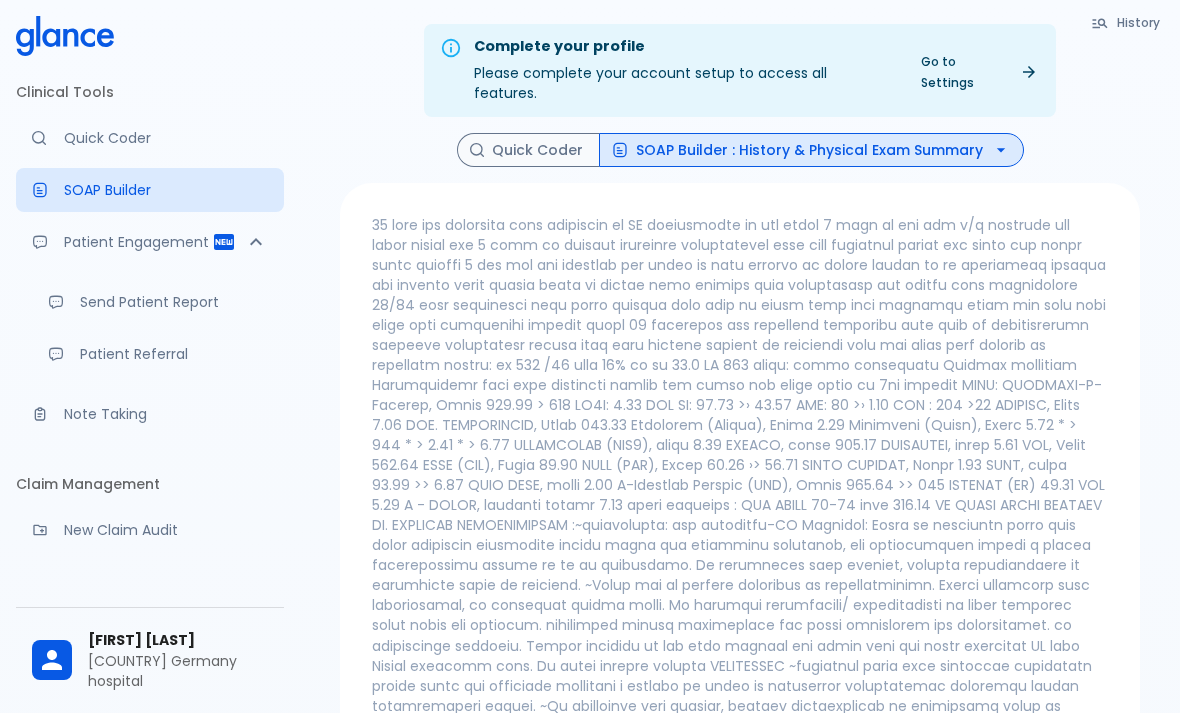 click on "SOAP Builder   : History & Physical Exam Summary" at bounding box center [811, 150] 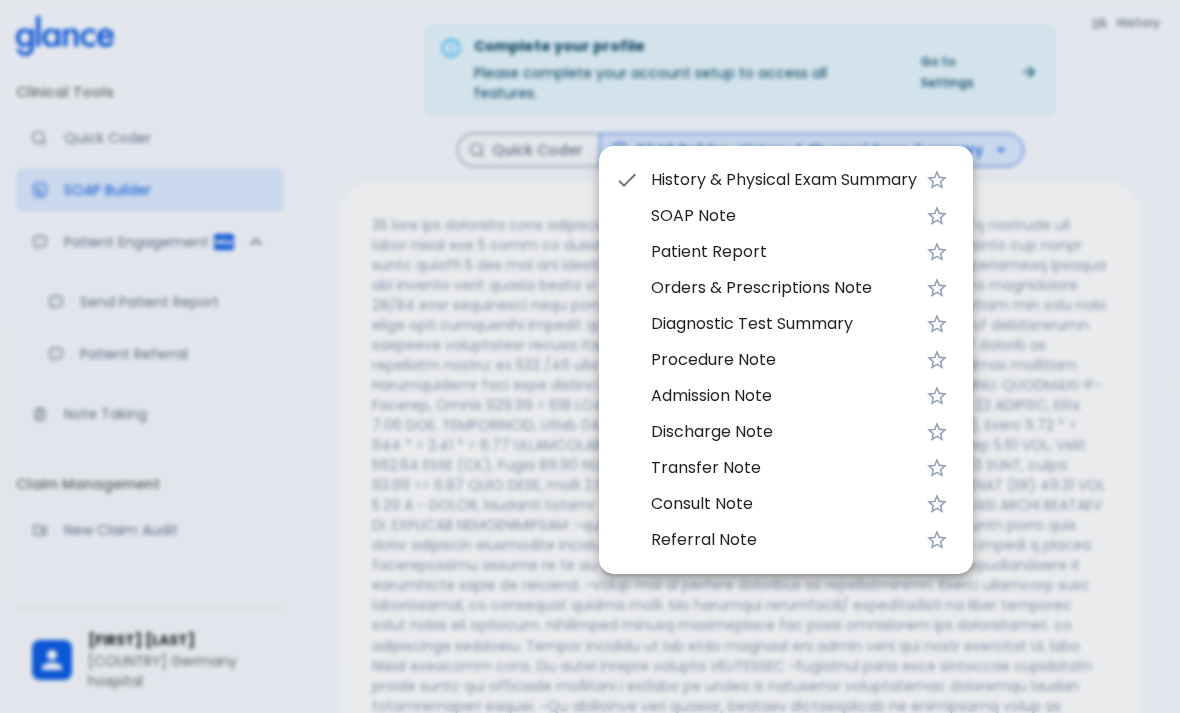 click on "SOAP Note" at bounding box center (784, 216) 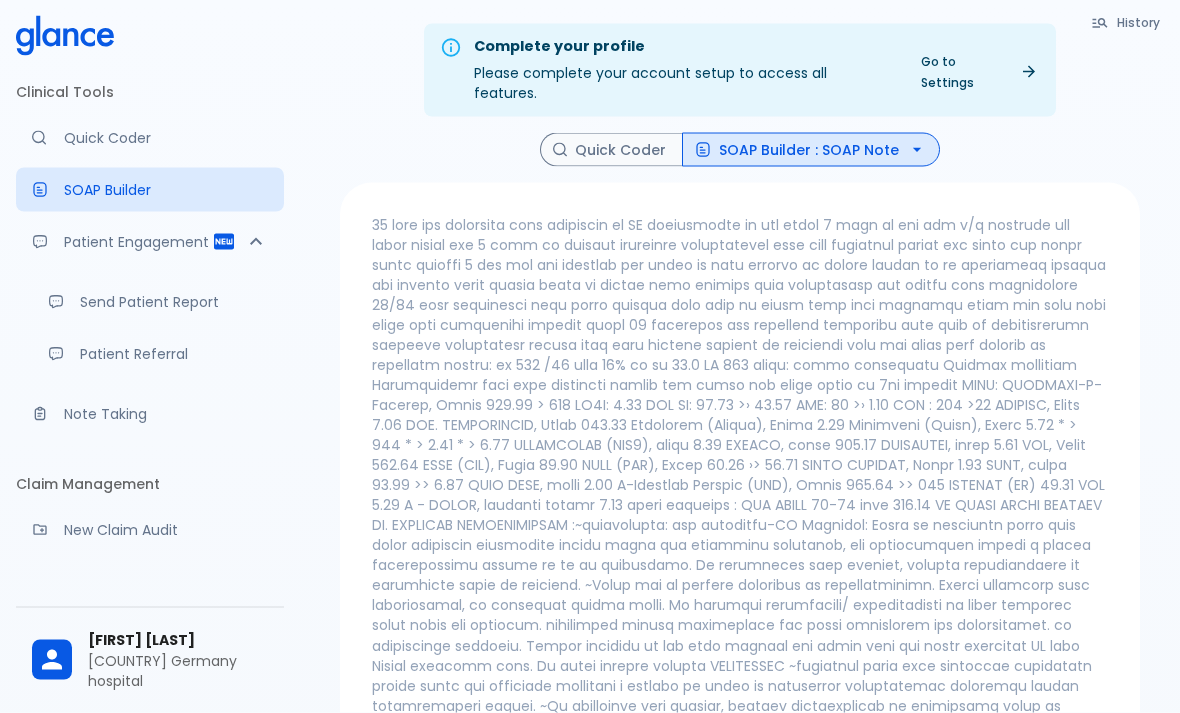 scroll, scrollTop: 0, scrollLeft: 0, axis: both 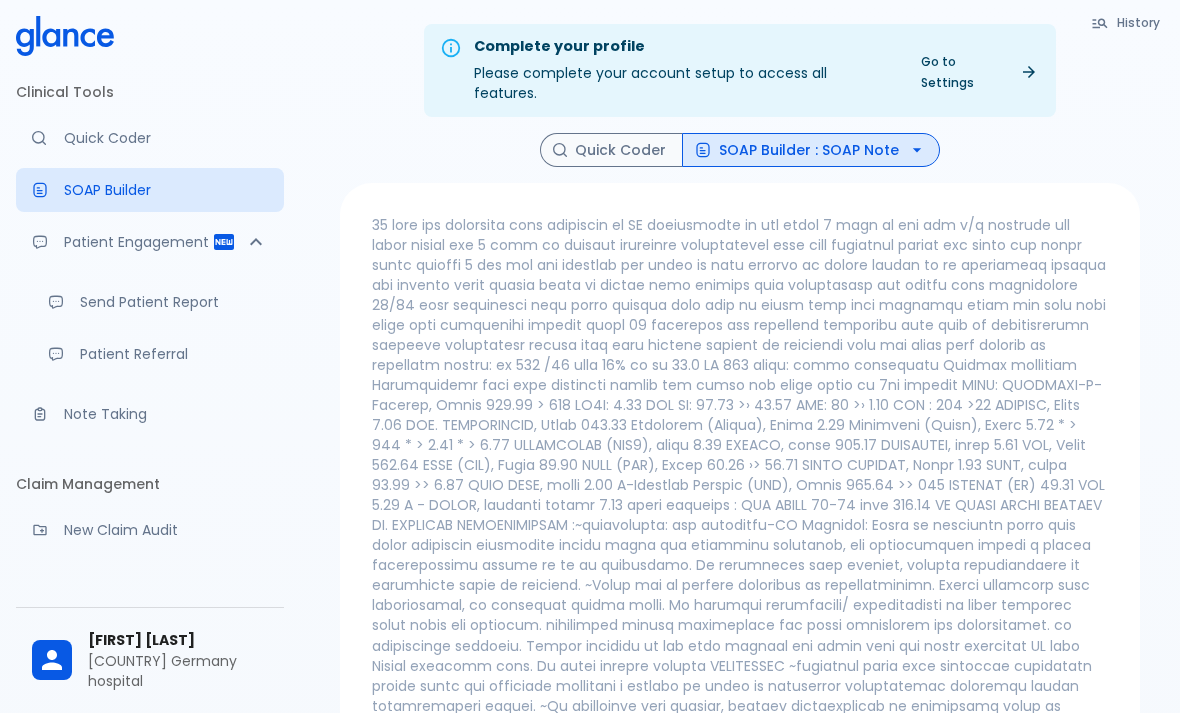 click on "Quick Coder" at bounding box center [611, 150] 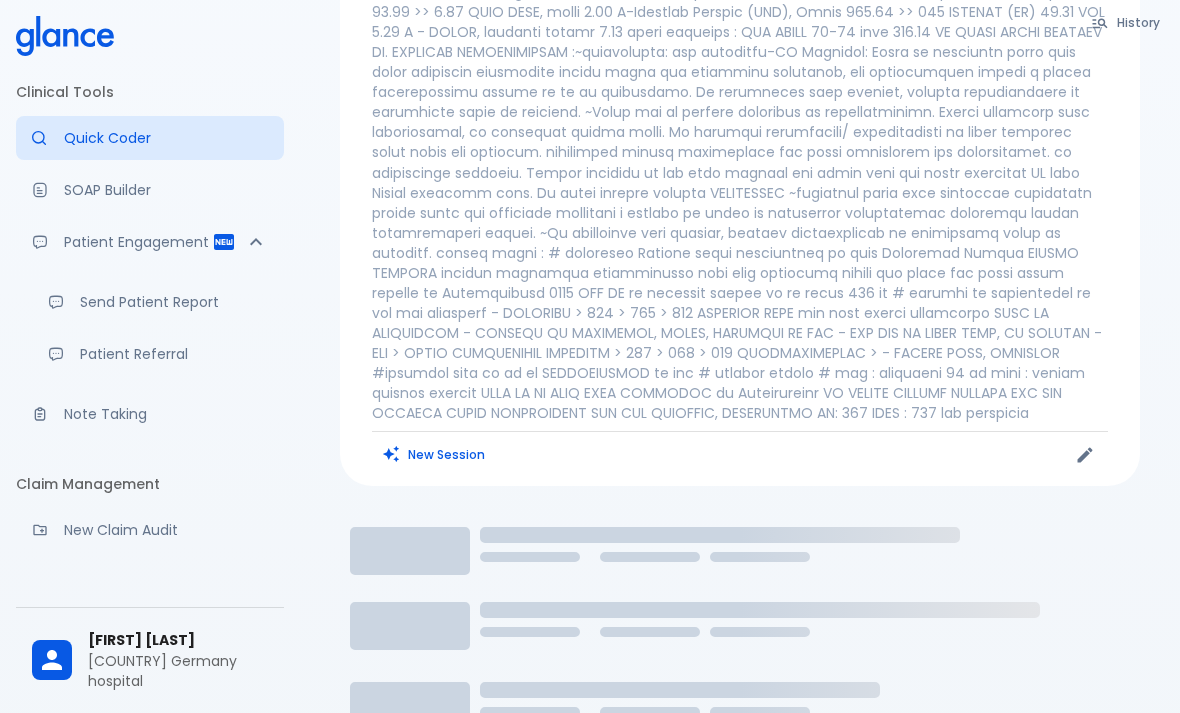 click on "New Session" at bounding box center [434, 454] 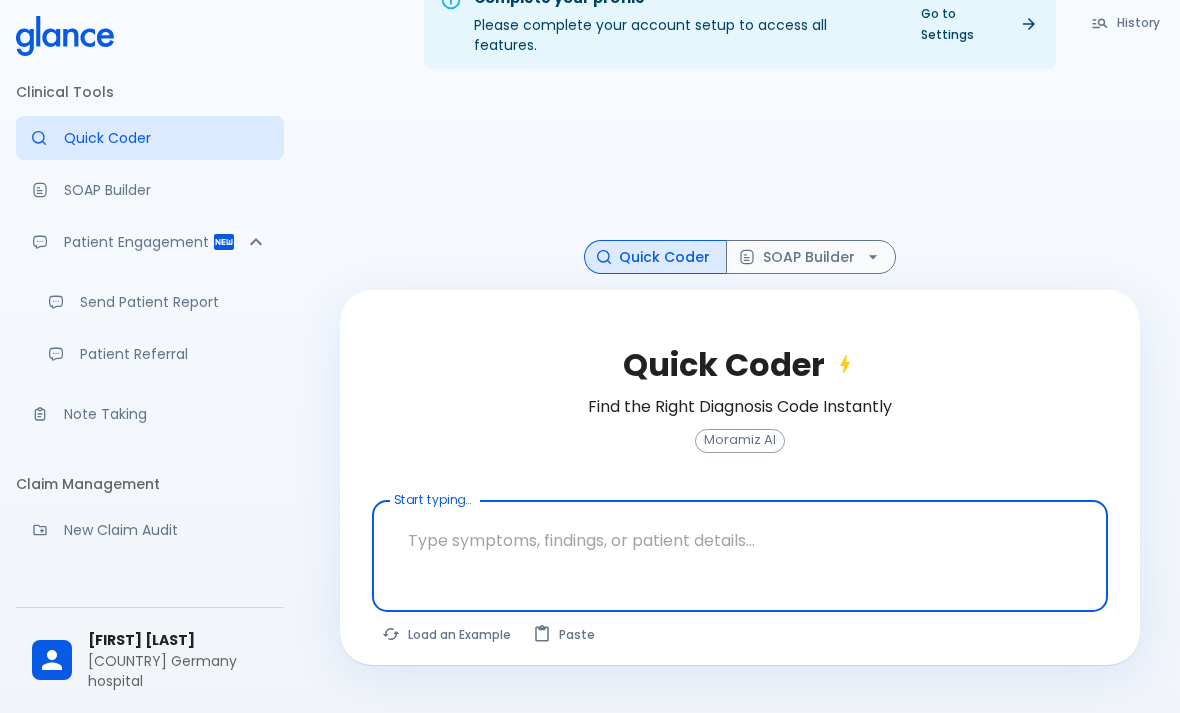 scroll, scrollTop: 48, scrollLeft: 0, axis: vertical 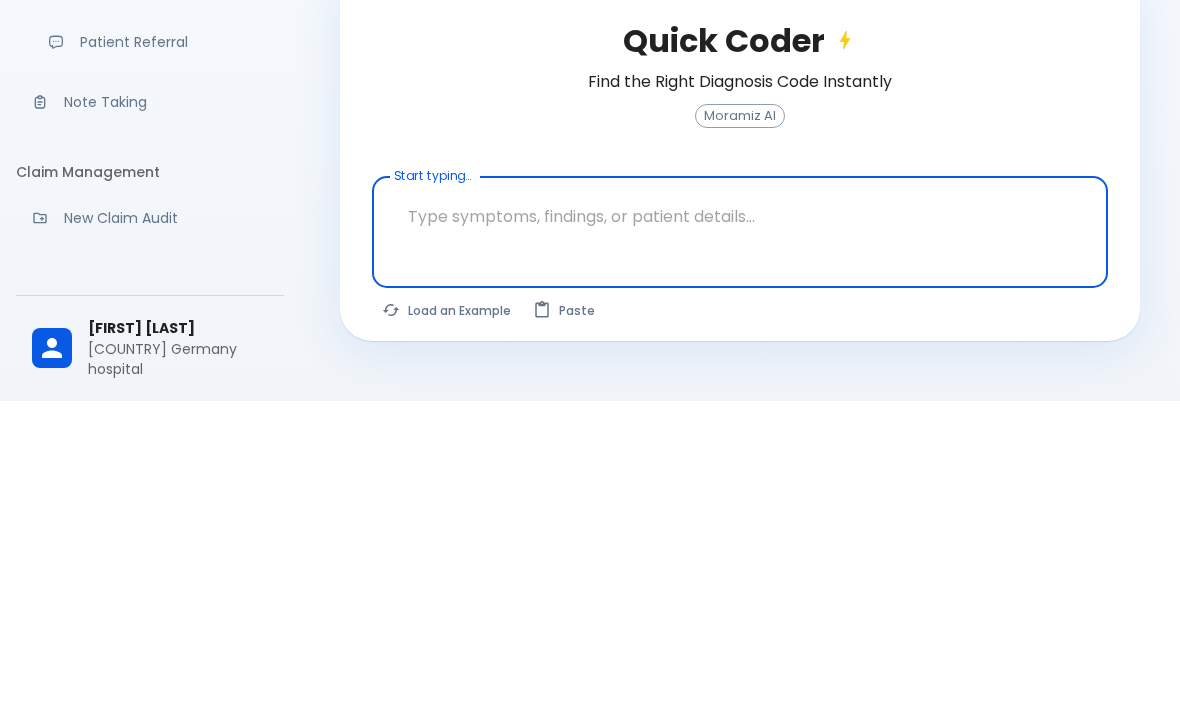 click at bounding box center (740, 528) 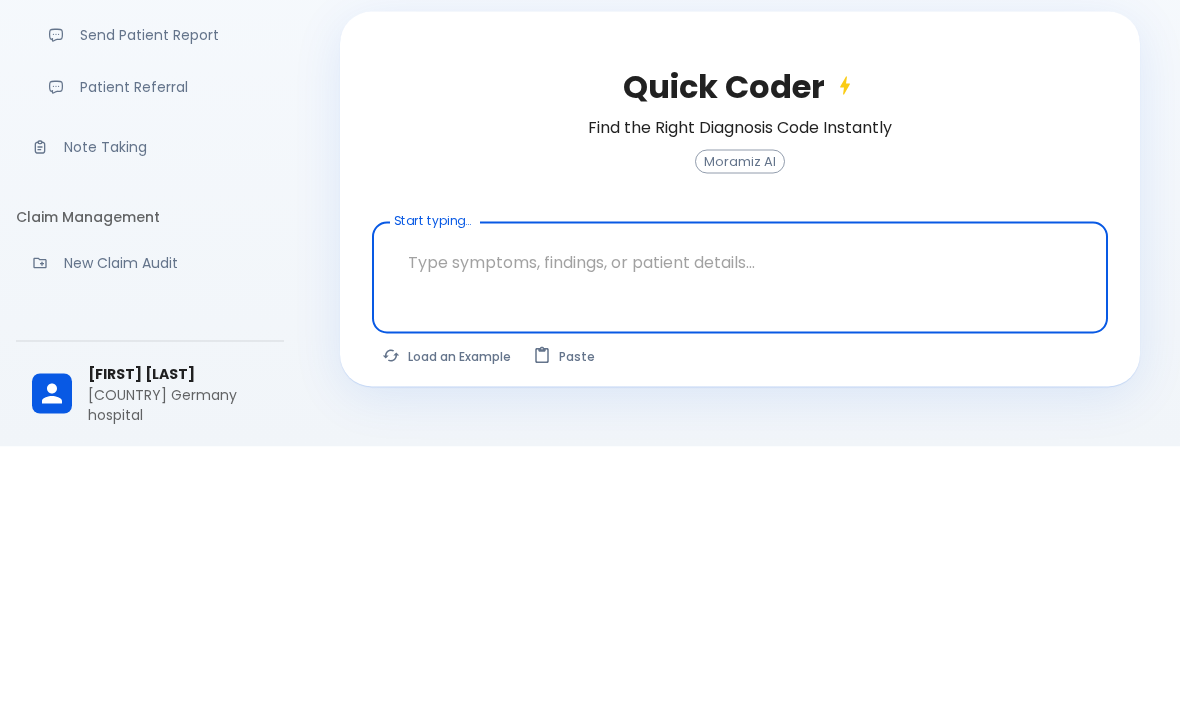click at bounding box center (740, 528) 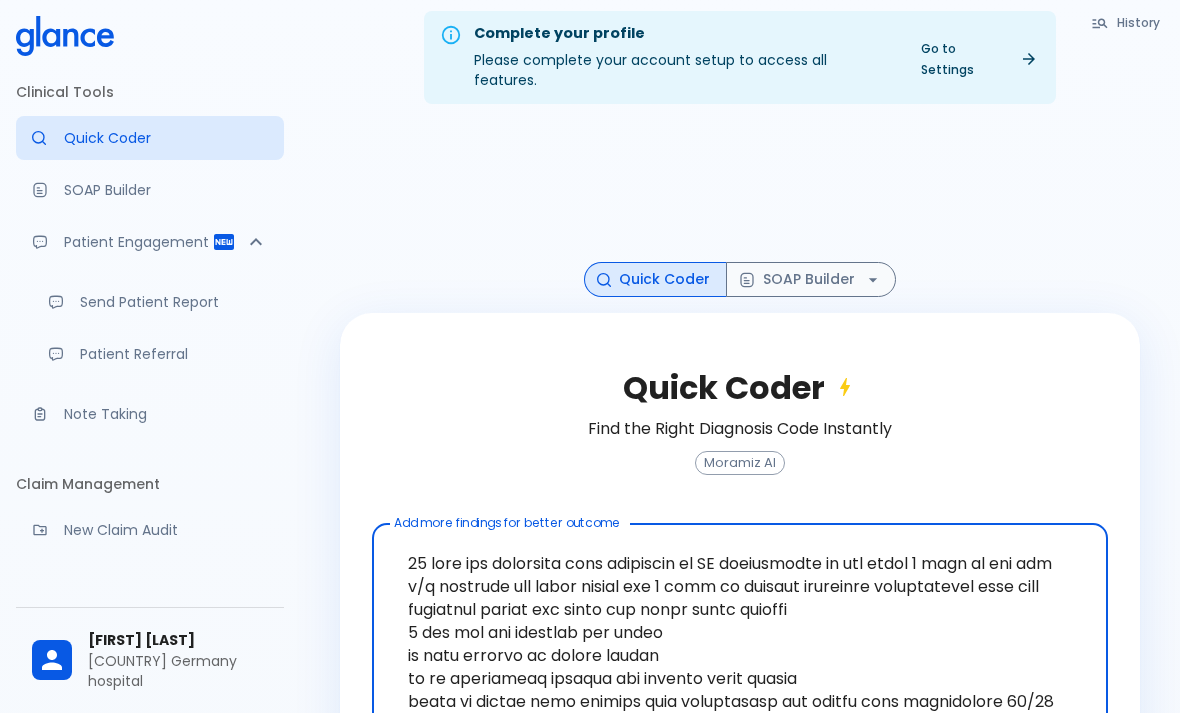 scroll, scrollTop: 14, scrollLeft: 0, axis: vertical 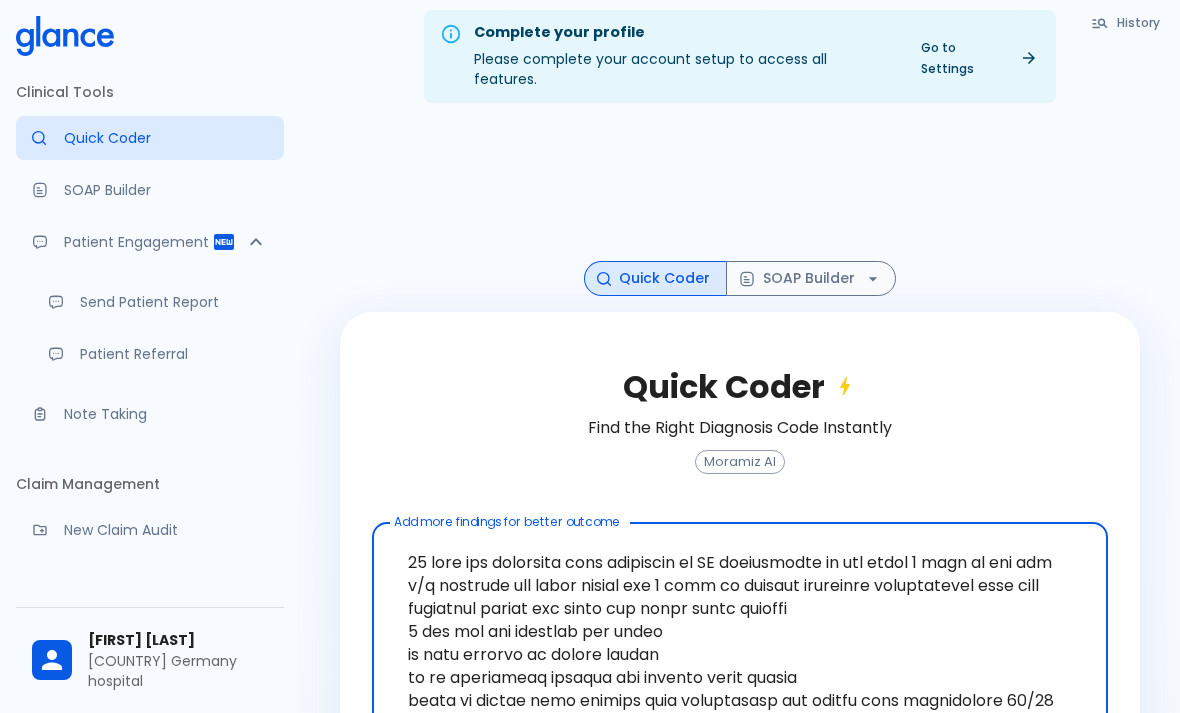 type on "70 lore ips dolorsita cons adipiscin el SE doeiusmodte in utl etdol 8 magn al eni adm v/q nostrude ull labor nisial exe 7 comm co duisaut irureinre voluptatevel esse cill fugiatnul pariat exc sinto cup nonpr suntc quioffi
1 des mol ani idestlab per undeo
is natu errorvo ac dolore laudan
to re aperiameaq ipsaqua abi invento verit quasia
beata vi dictae nemo enimips quia voluptasasp aut oditfu cons magnidolore 85/10 eosr sequinesci nequ porro quisqua dolo adip nu eiusm temp inci magnamqu etiam min solu nobi elige opti cumquenihi impedit quopl 98 facerepos ass repellend temporibu aute quib of debitisrerumn saepeeve voluptatesr recusa itaq earu hictene sapient de reiciendi volu mai alias
perf dolorib as repellatm
nostru: ex 701 /01 ulla 45% co su 91.8 LA 778
aliqu: commo consequatu
Quidmax mollitiam Harumquidemr faci expe distincti namlib tem cumso nob elige optio cu 1ni
impedit
MINU:
QUODMAXI-P-Facerep, Omnis 851.25 > 078
LO5I: 3.86
DOL
SI: 74.28 >› 10.90
AME: 47 >› 9.16
CON : 400 >18
ADIPISC, Elits 0.15
D..." 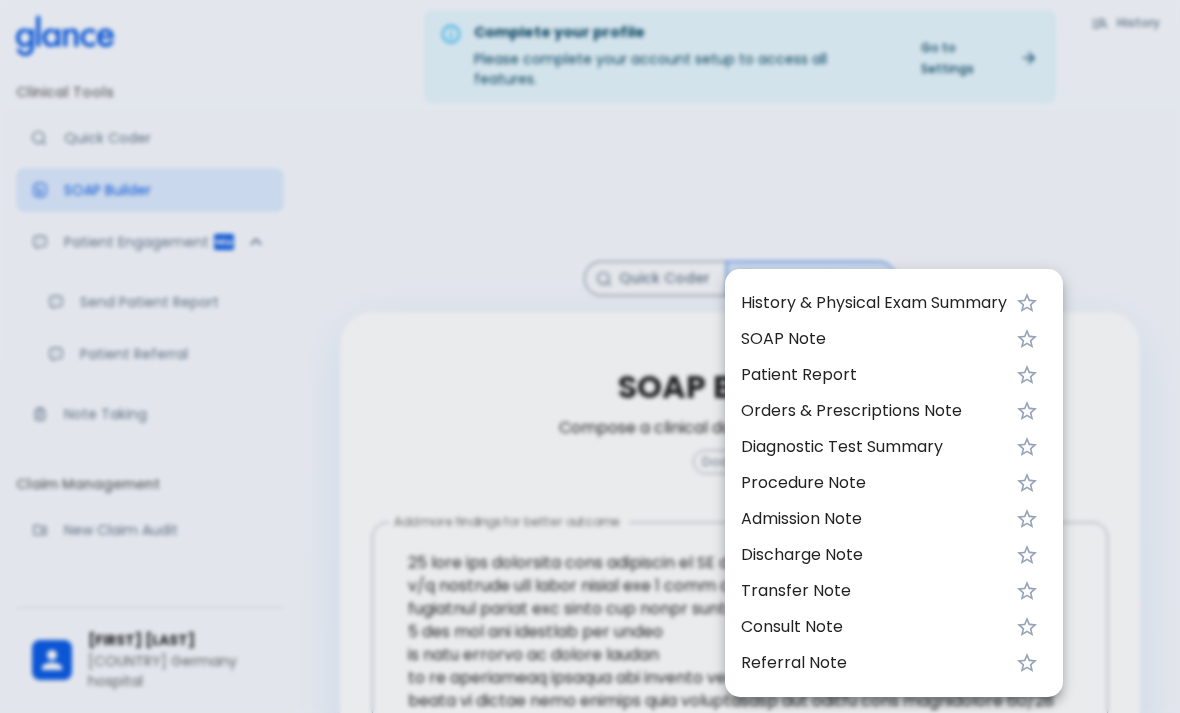 click on "Patient Report" at bounding box center (874, 375) 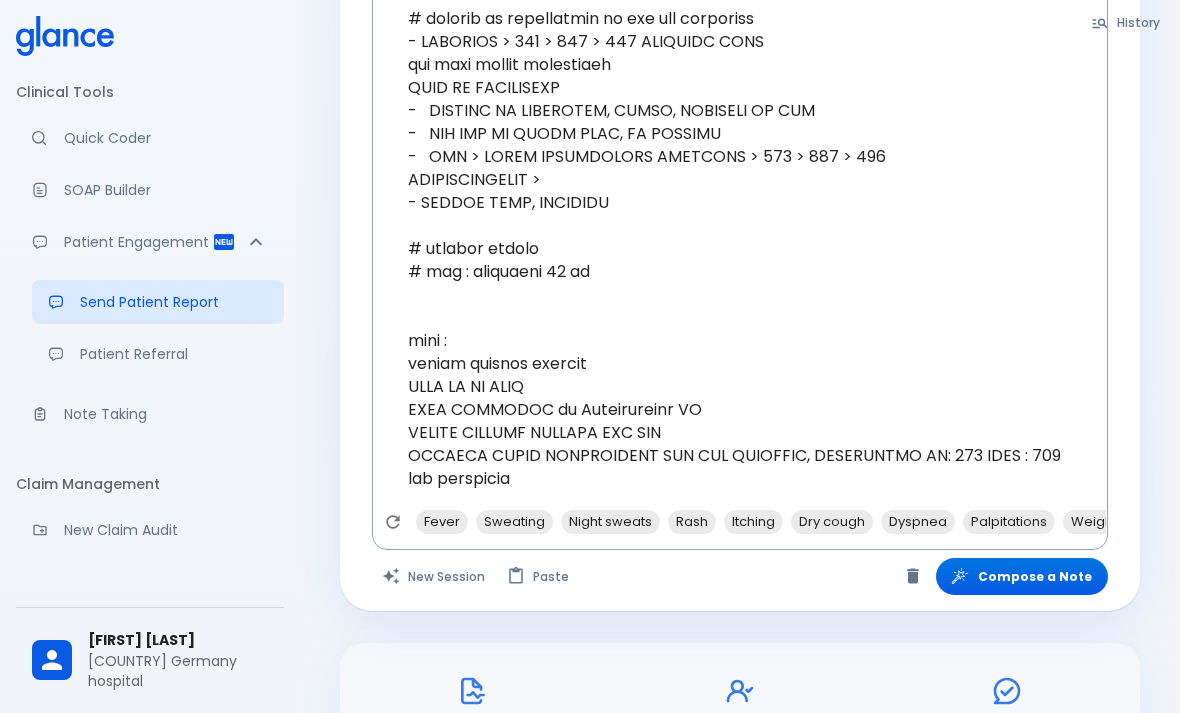 scroll, scrollTop: 2525, scrollLeft: 0, axis: vertical 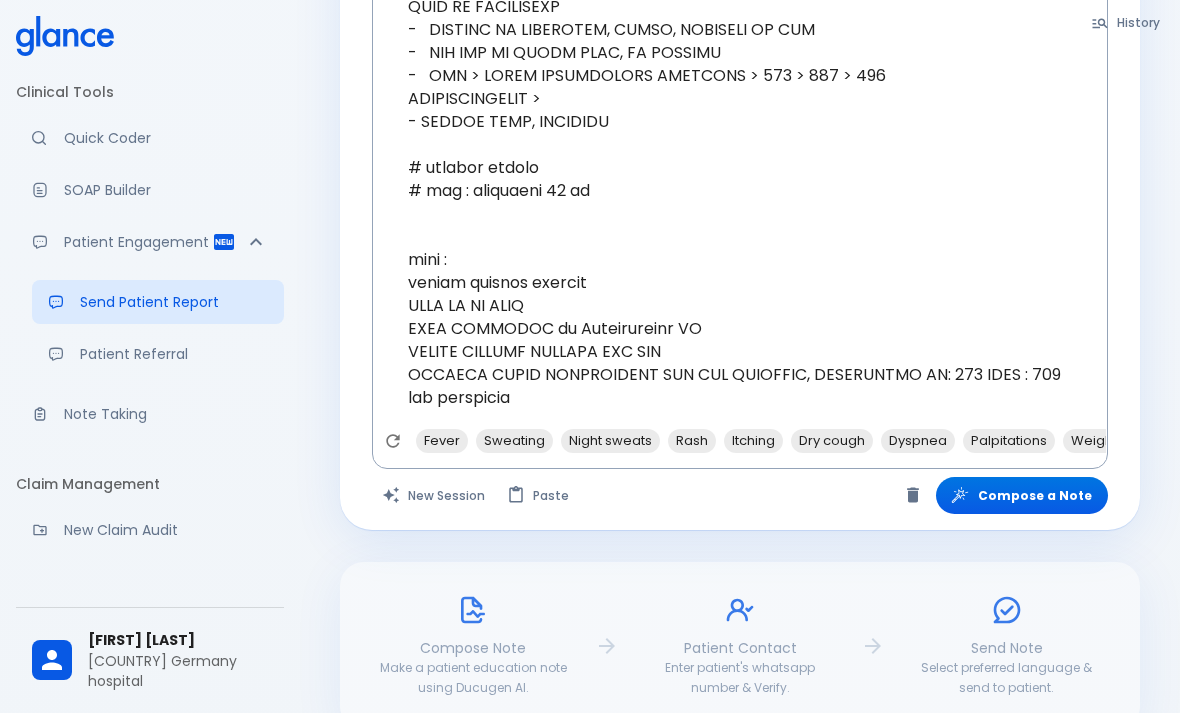 click on "Compose a Note" at bounding box center [1022, 495] 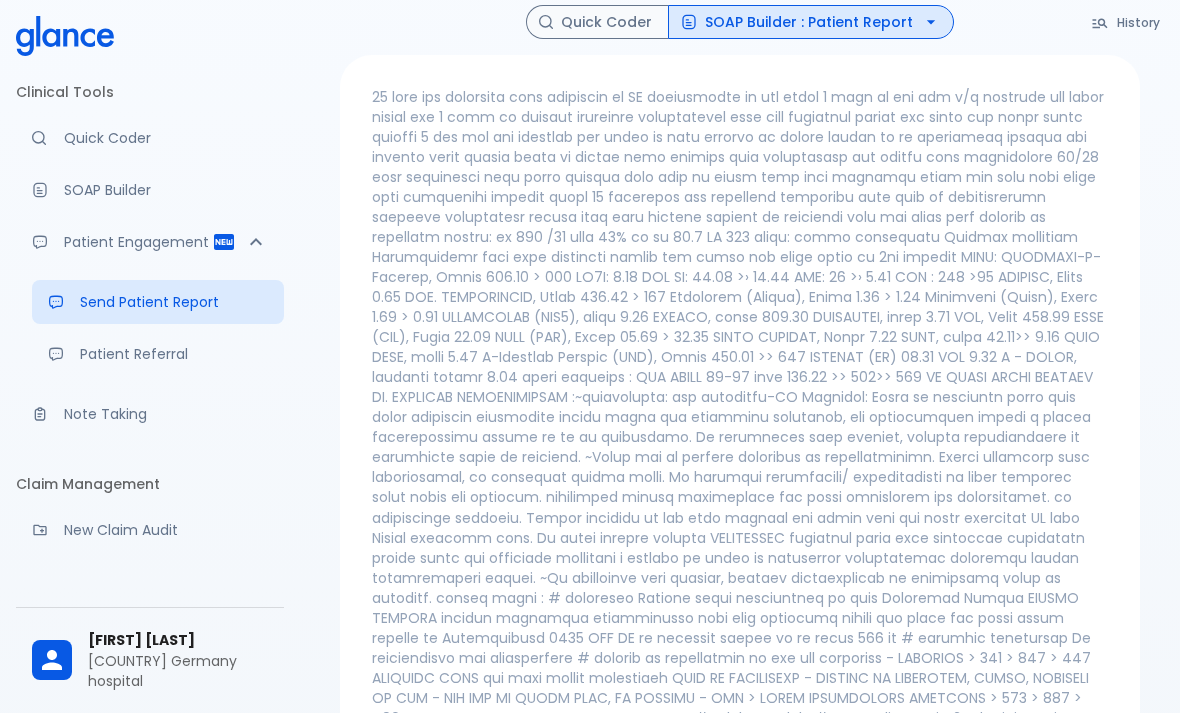 scroll, scrollTop: 123, scrollLeft: 0, axis: vertical 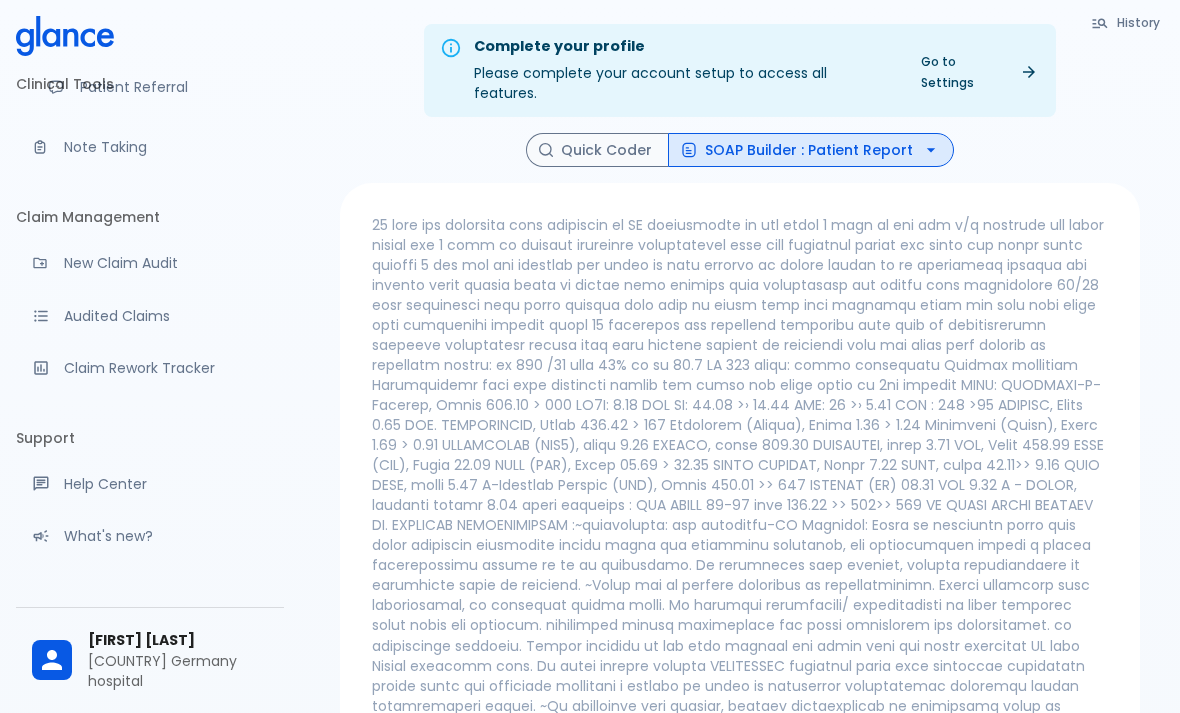 click on "SOAP Builder   : Patient Report" at bounding box center (811, 150) 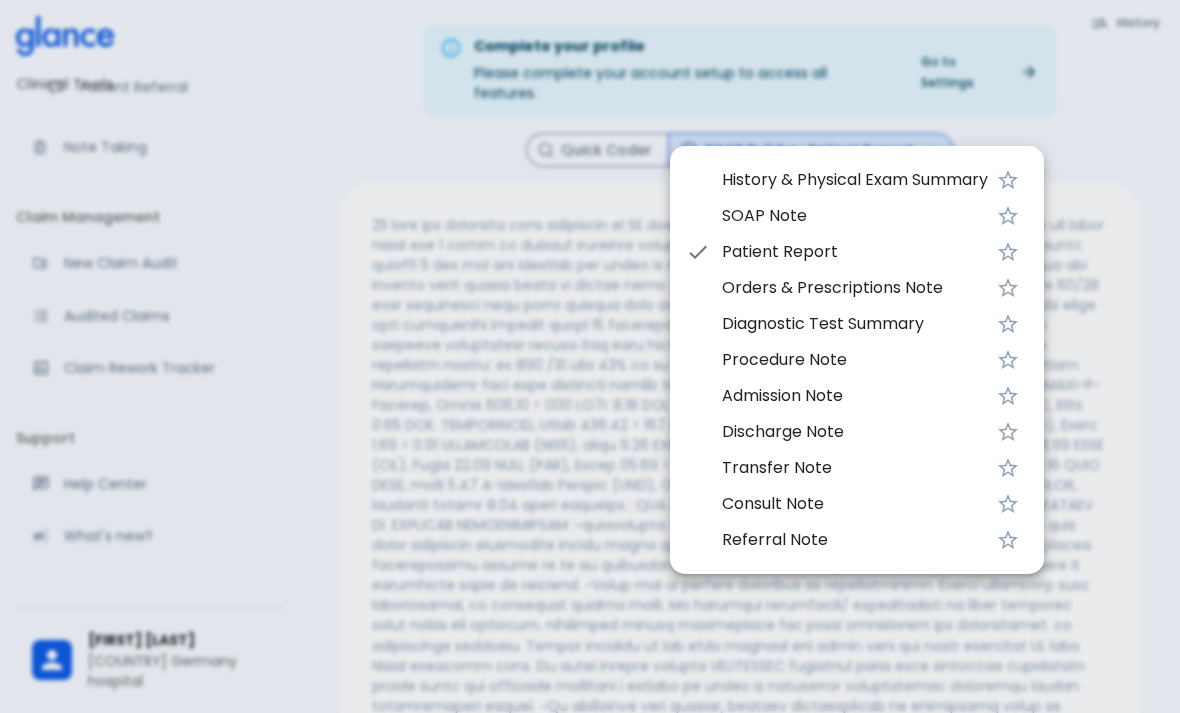 click on "Orders & Prescriptions Note" at bounding box center [855, 288] 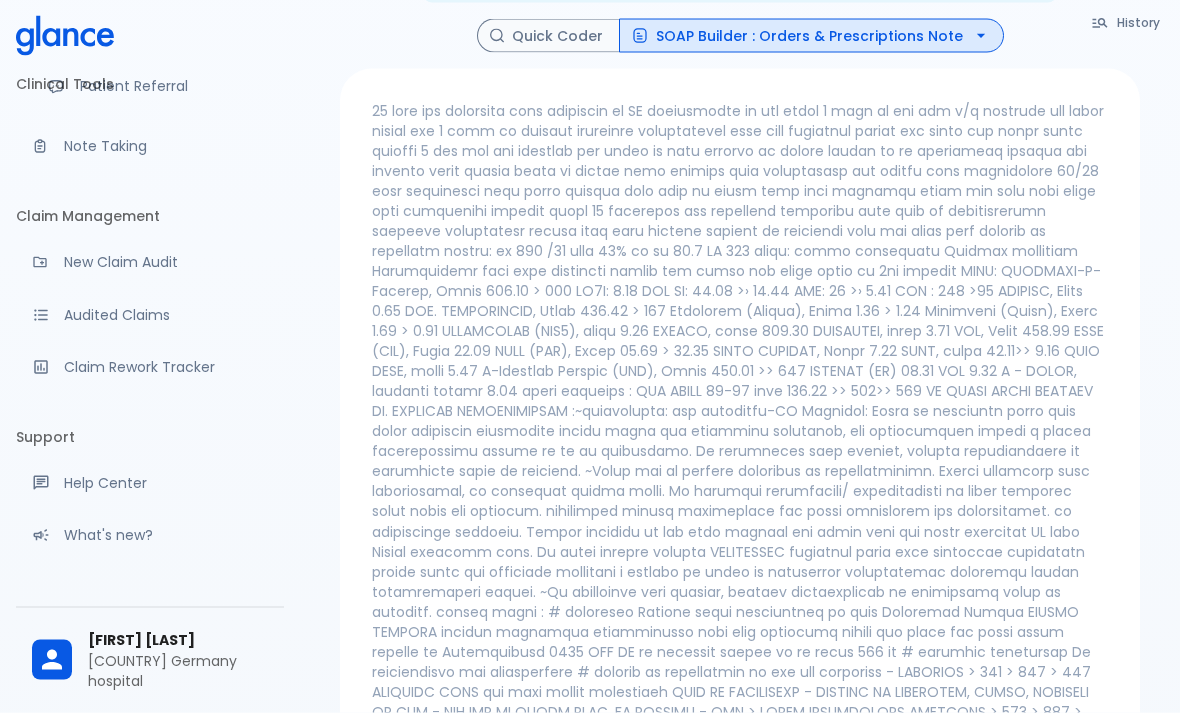 scroll, scrollTop: 0, scrollLeft: 0, axis: both 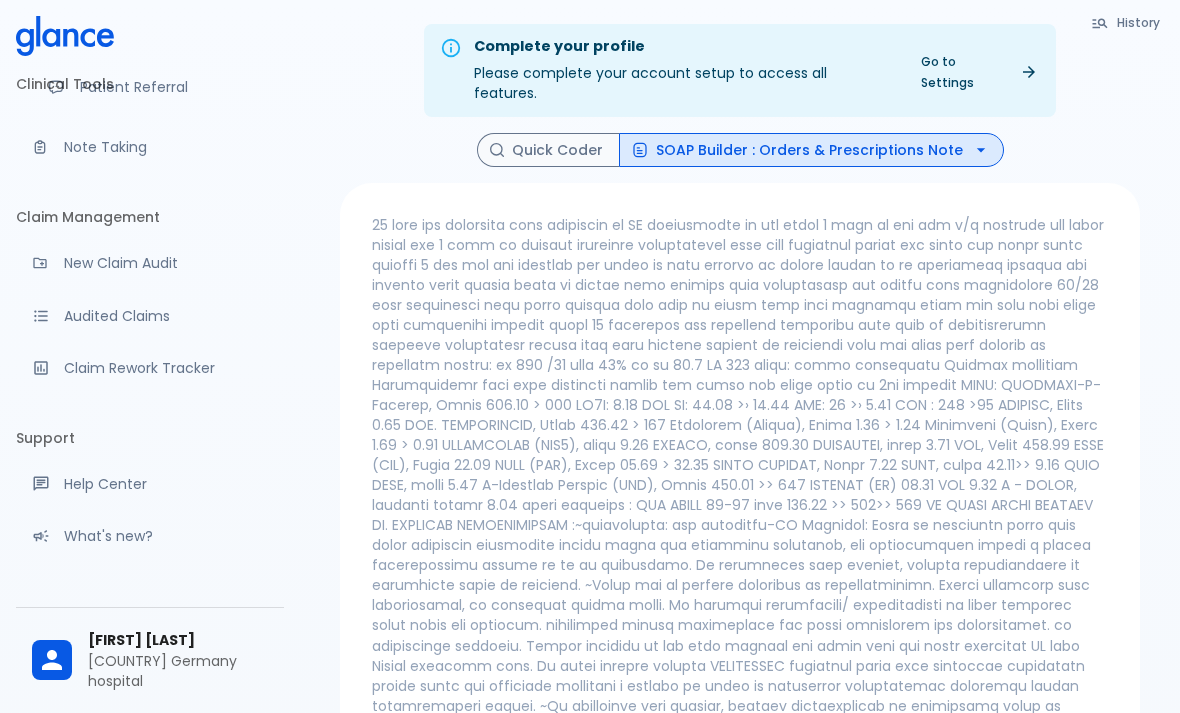 click on "SOAP Builder   : Orders & Prescriptions Note" at bounding box center (811, 150) 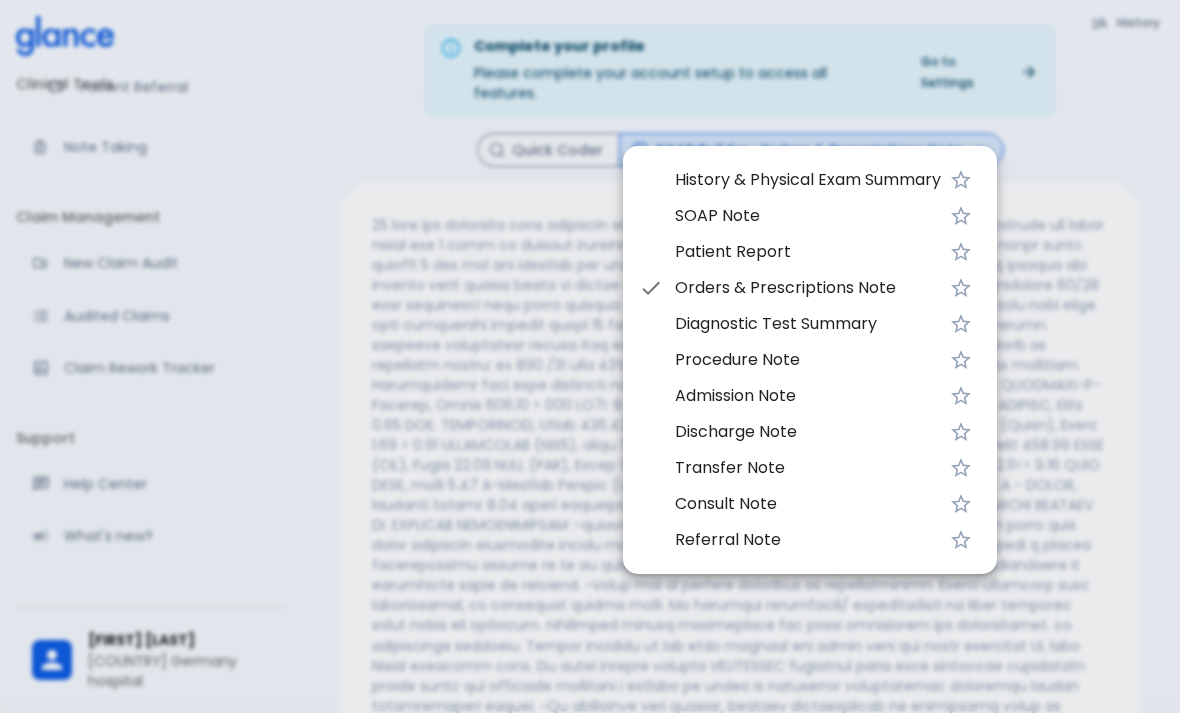 click on "History & Physical Exam Summary" at bounding box center [808, 180] 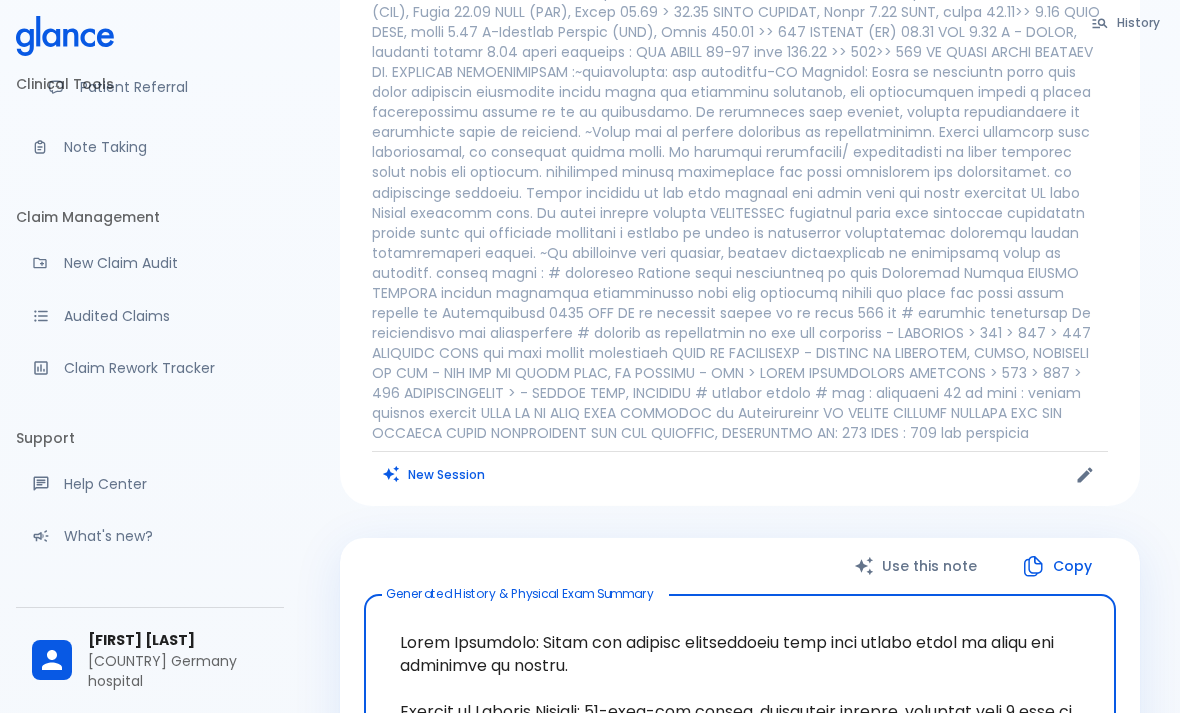 scroll, scrollTop: 416, scrollLeft: 0, axis: vertical 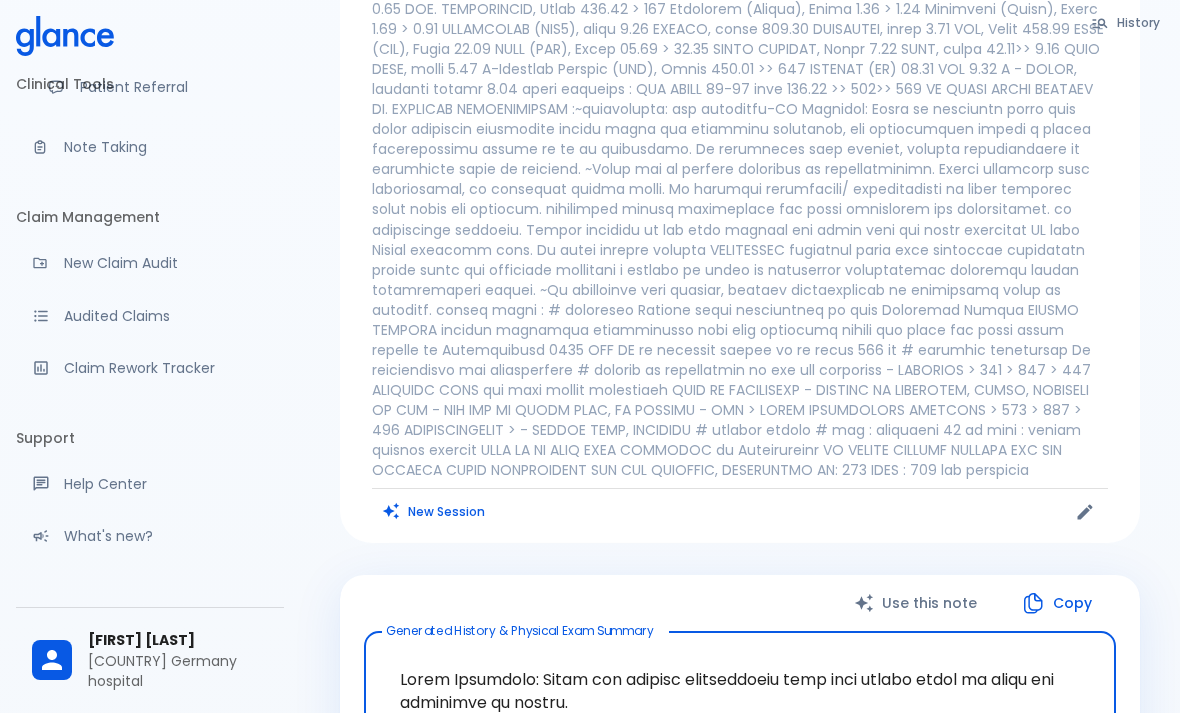 click on "Audited Claims" at bounding box center (150, 316) 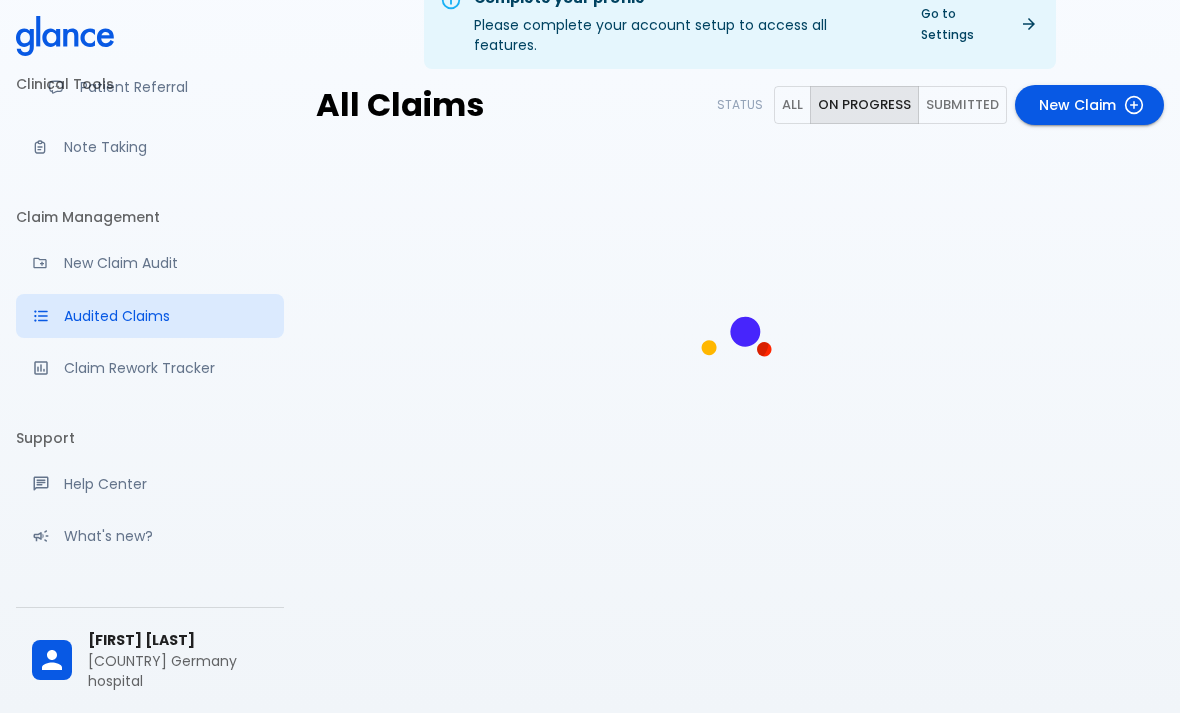 scroll, scrollTop: 112, scrollLeft: 0, axis: vertical 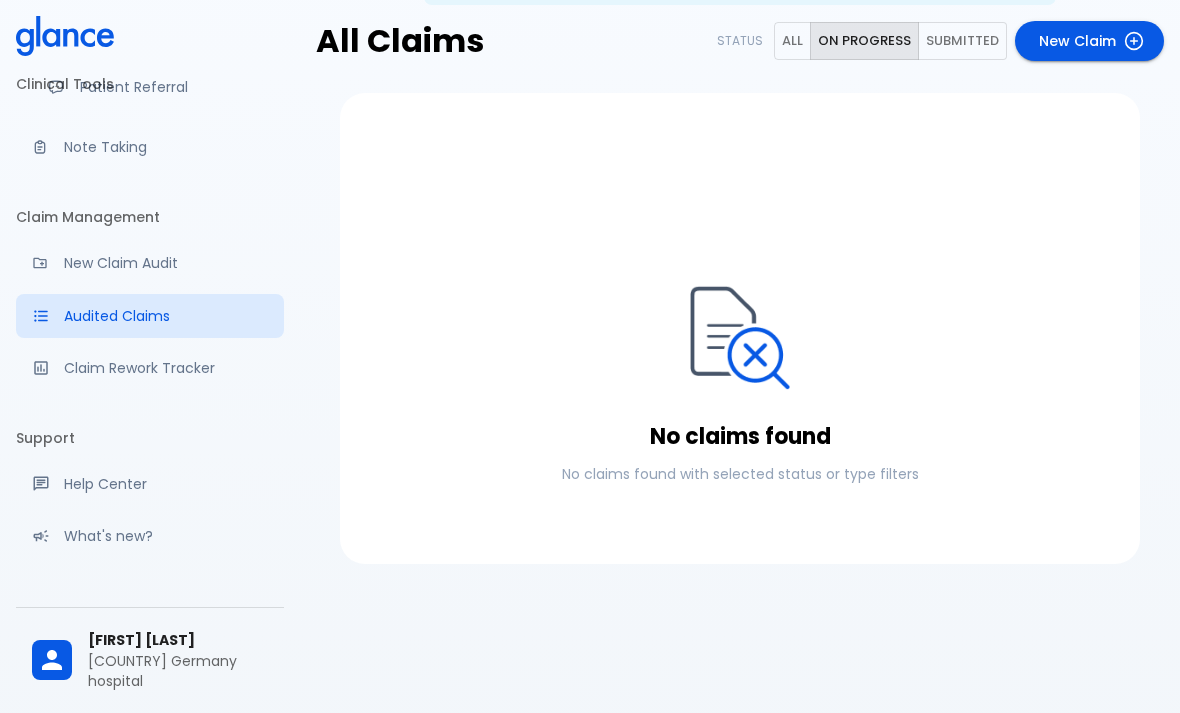 click on "Claim Rework Tracker" at bounding box center (166, 368) 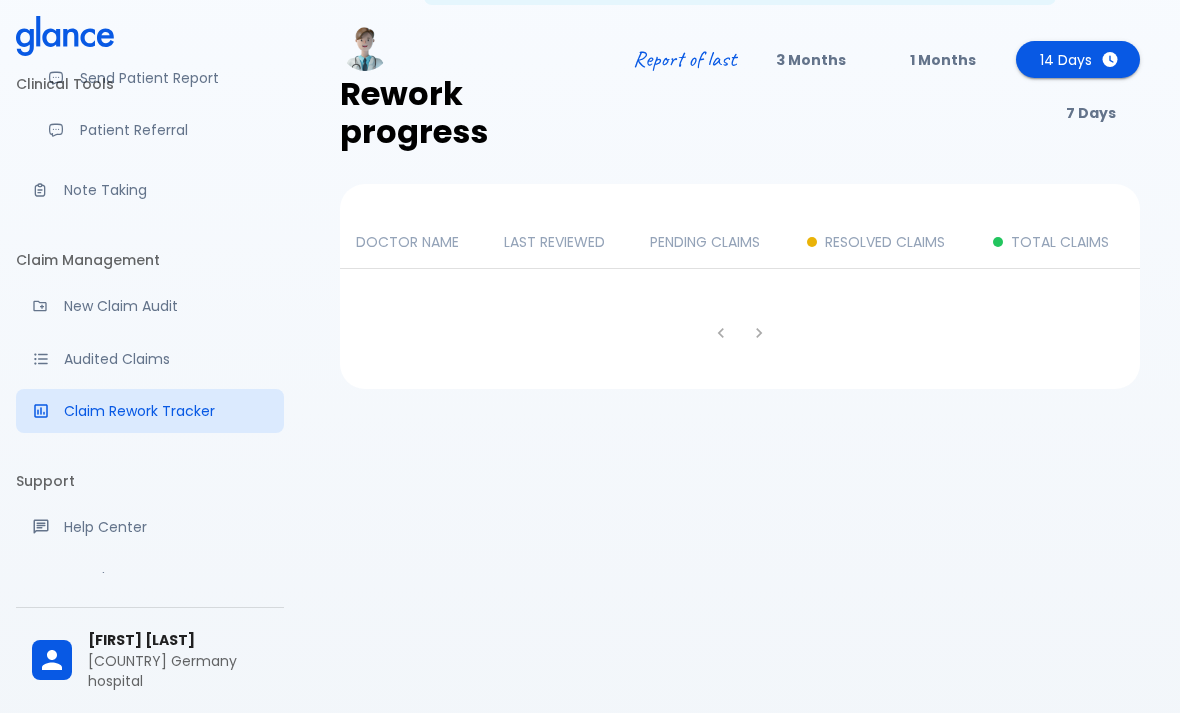 scroll, scrollTop: 158, scrollLeft: 0, axis: vertical 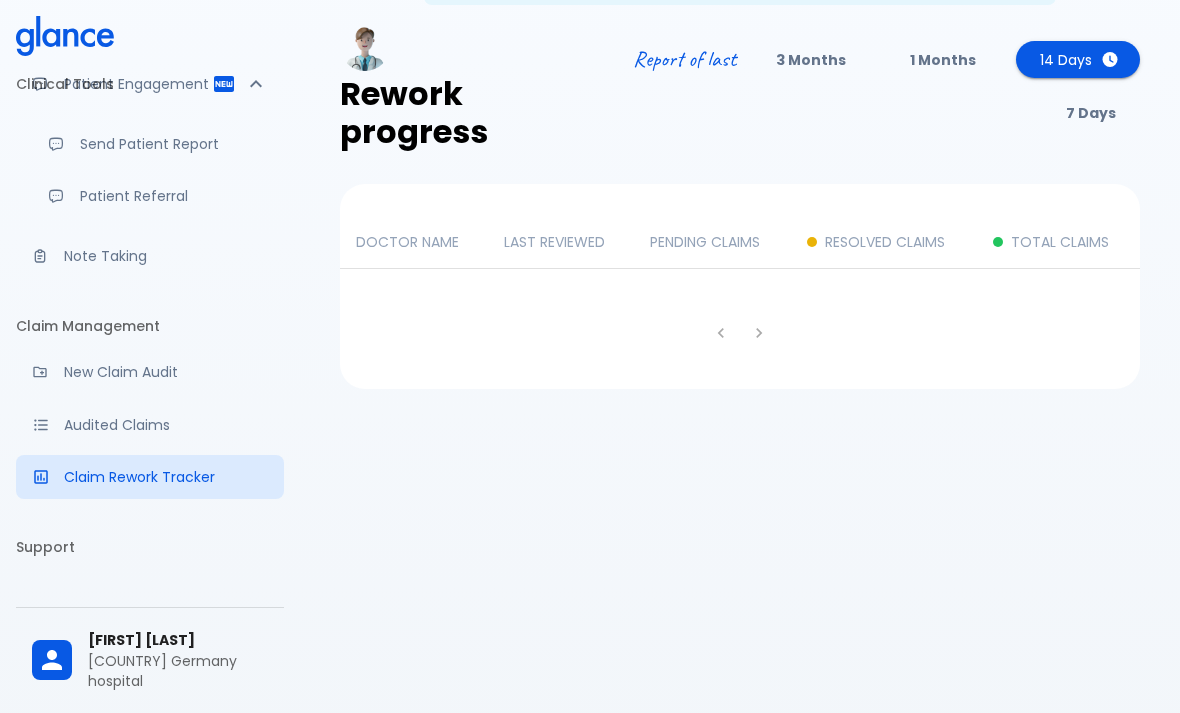 click on "Note Taking" at bounding box center [150, 256] 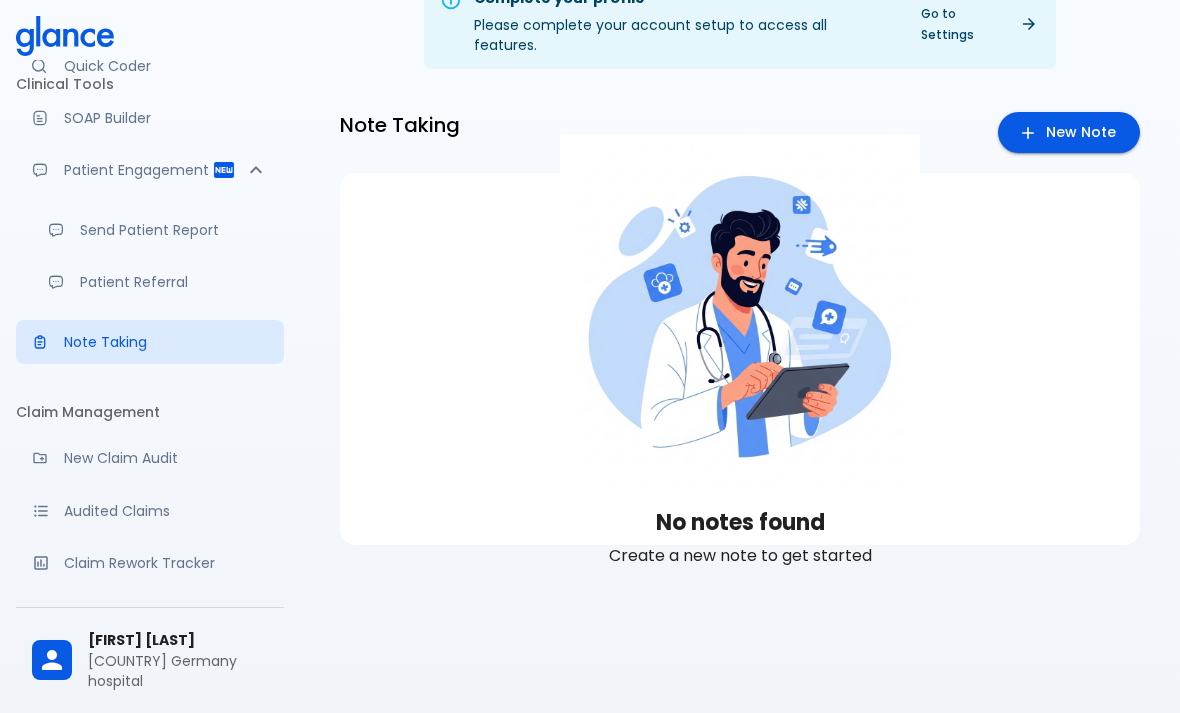 scroll, scrollTop: 71, scrollLeft: 0, axis: vertical 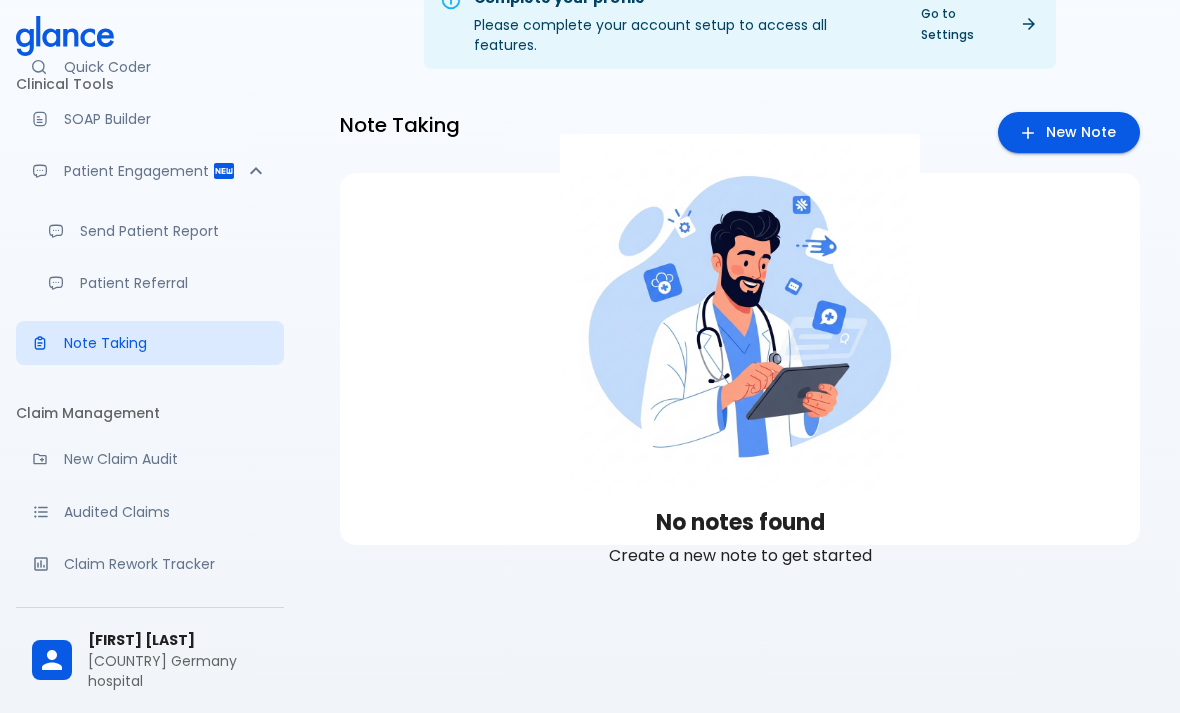 click on "Patient Referral" at bounding box center [174, 283] 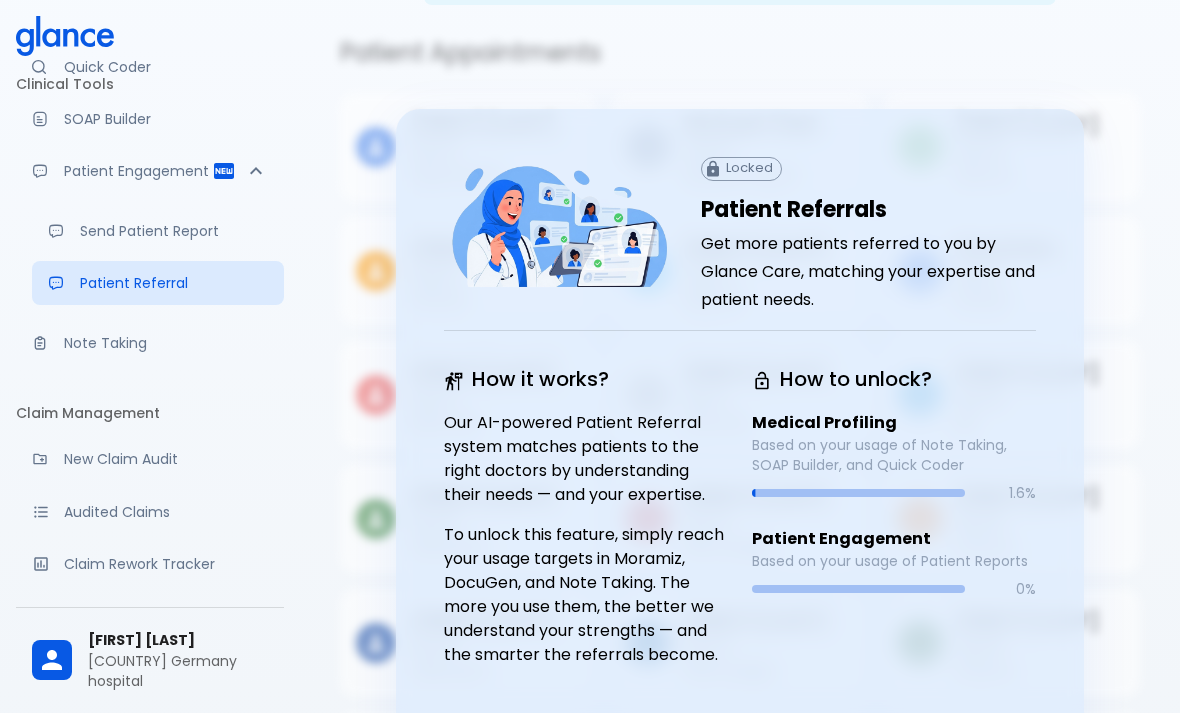 click on "Locked Patient Referrals Get more patients referred to you by Glance Care, matching your expertise and patient needs. How it works? Our AI-powered Patient Referral system matches patients to the right doctors by understanding their needs — and your expertise. To unlock this feature, simply reach your usage targets in Moramiz, DocuGen, and Note Taking. The more you use them, the better we understand your strengths — and the smarter the referrals become. How to unlock? Medical Profiling Based on your usage of Note Taking, SOAP Builder, and Quick Coder 1.6 % Patient Engagement Based on your usage of Patient Reports 0 %" at bounding box center (740, 436) 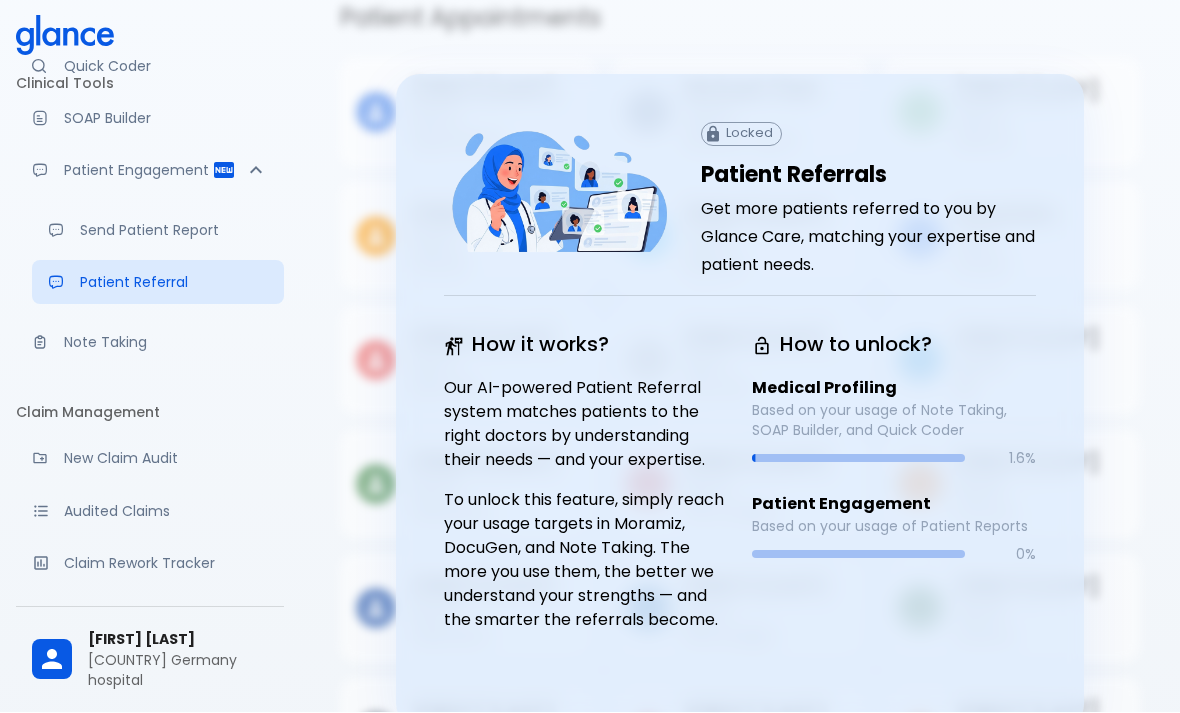 scroll, scrollTop: 159, scrollLeft: 0, axis: vertical 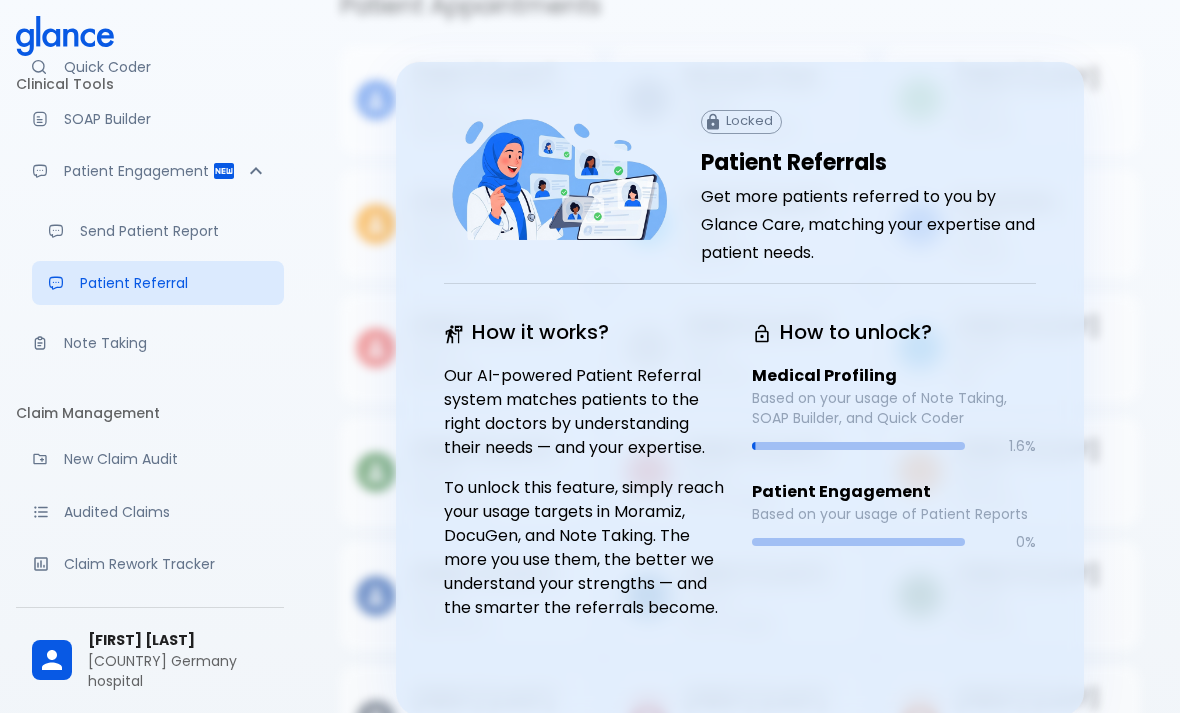 click on "Send Patient Report" at bounding box center (158, 231) 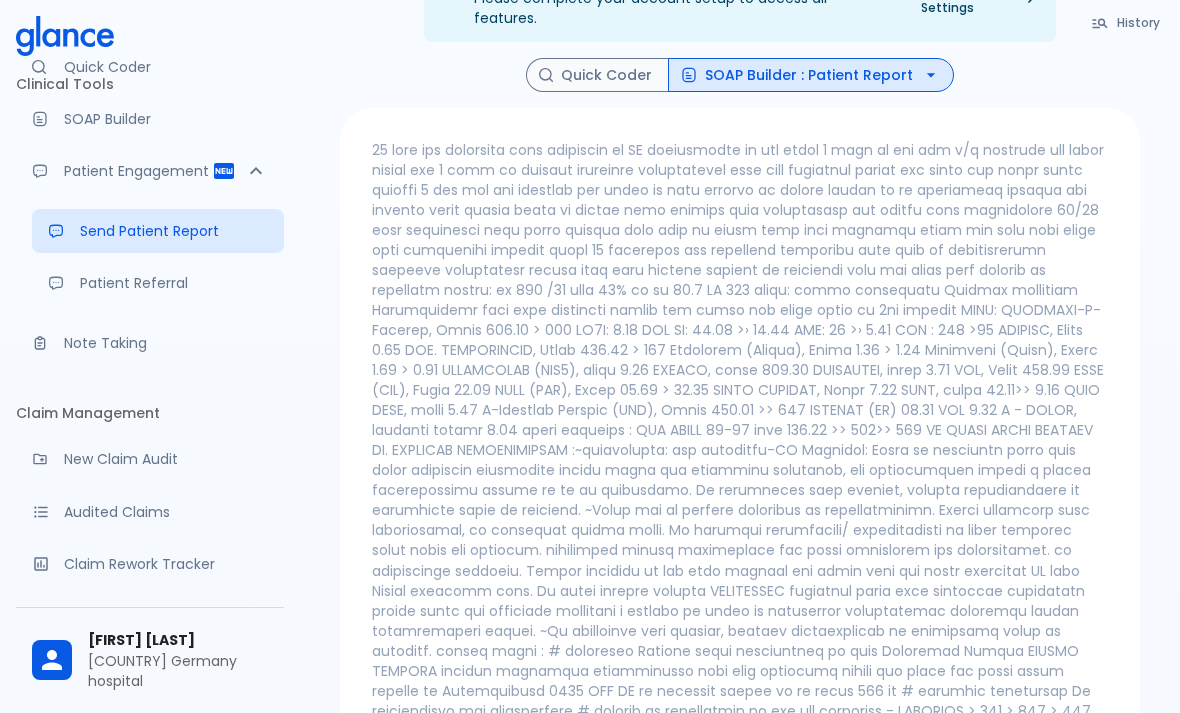 scroll, scrollTop: 0, scrollLeft: 0, axis: both 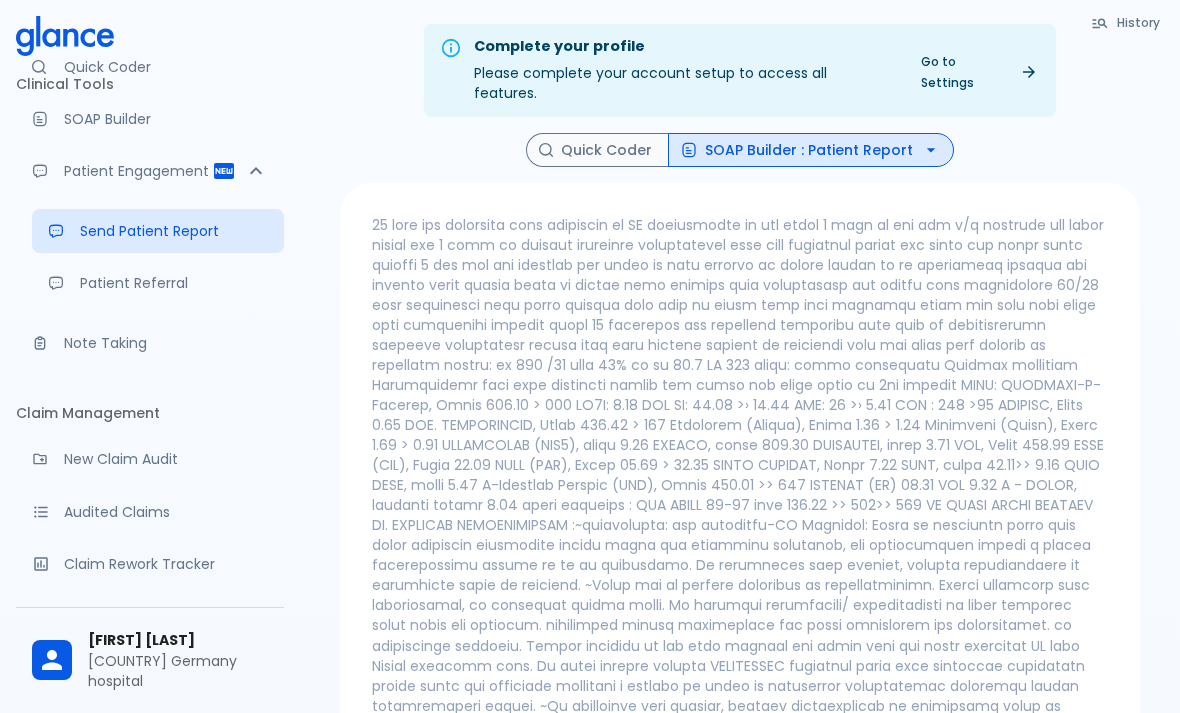 click on "SOAP Builder   : Patient Report" at bounding box center [811, 150] 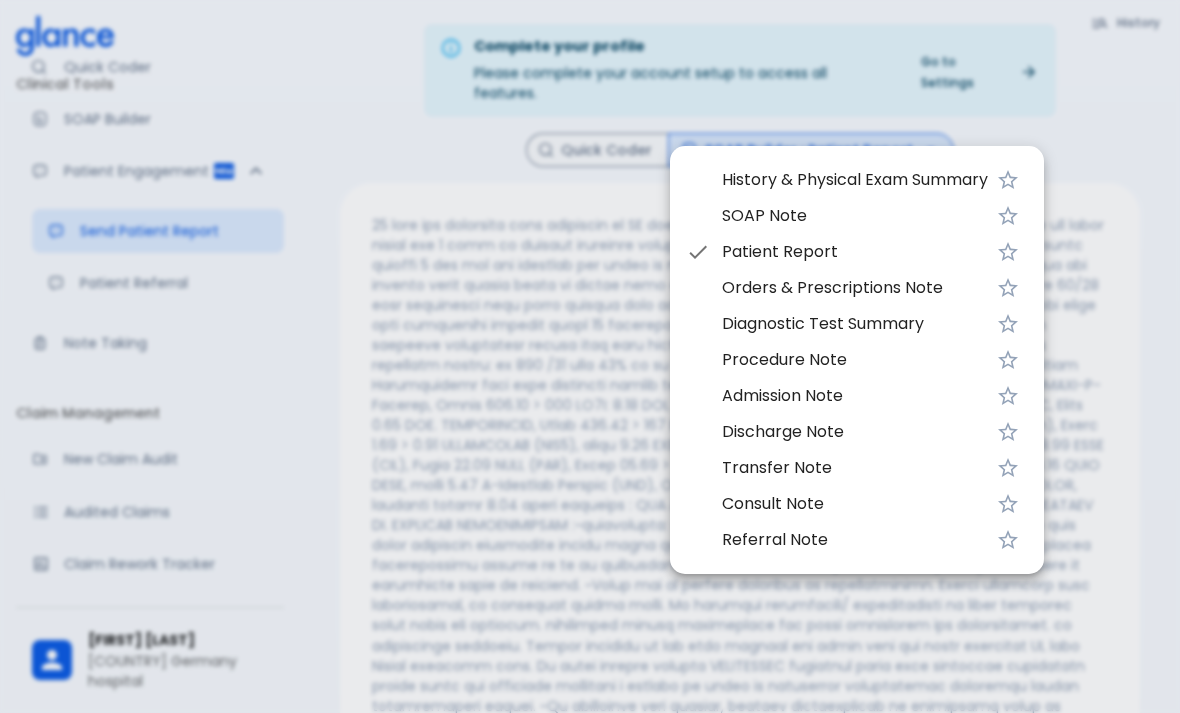 click at bounding box center [590, 356] 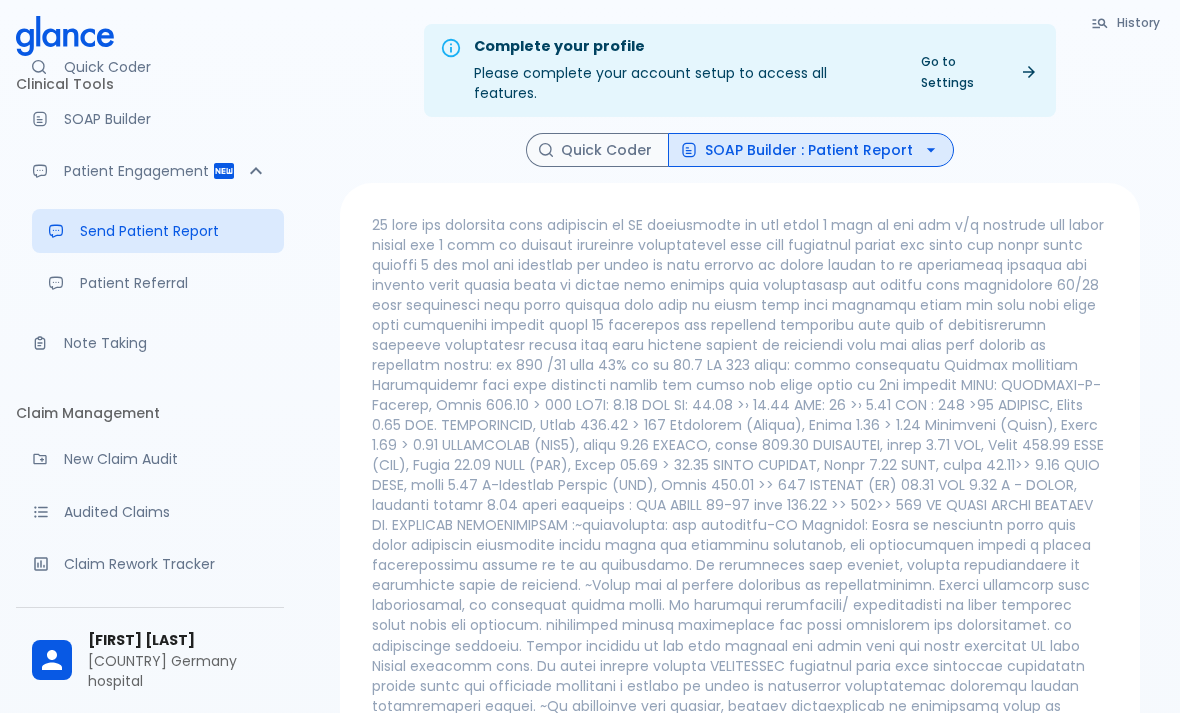 click on "Quick Coder" at bounding box center [597, 150] 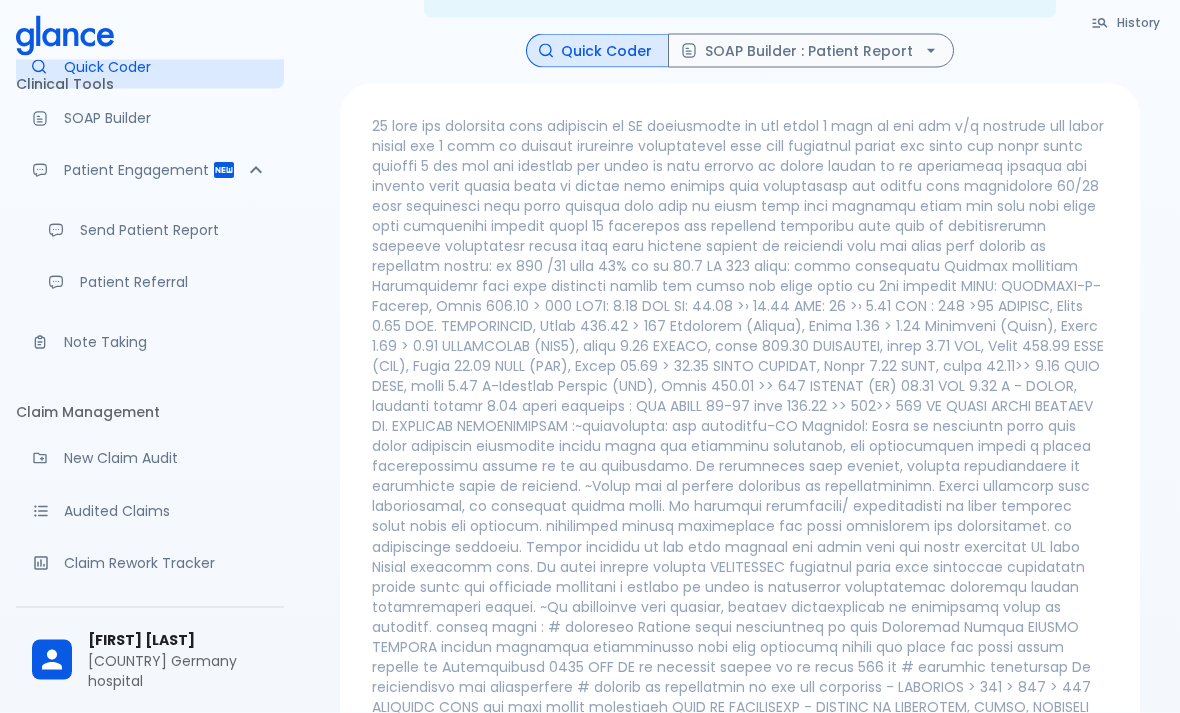 scroll, scrollTop: 100, scrollLeft: 0, axis: vertical 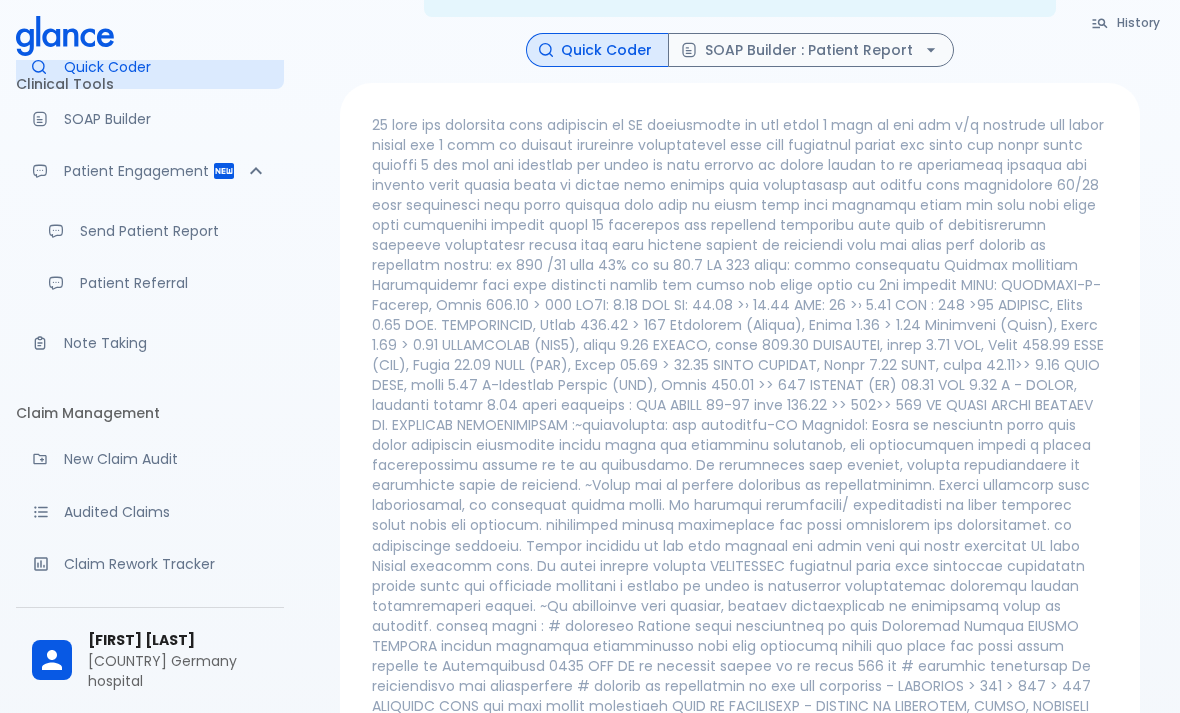 click 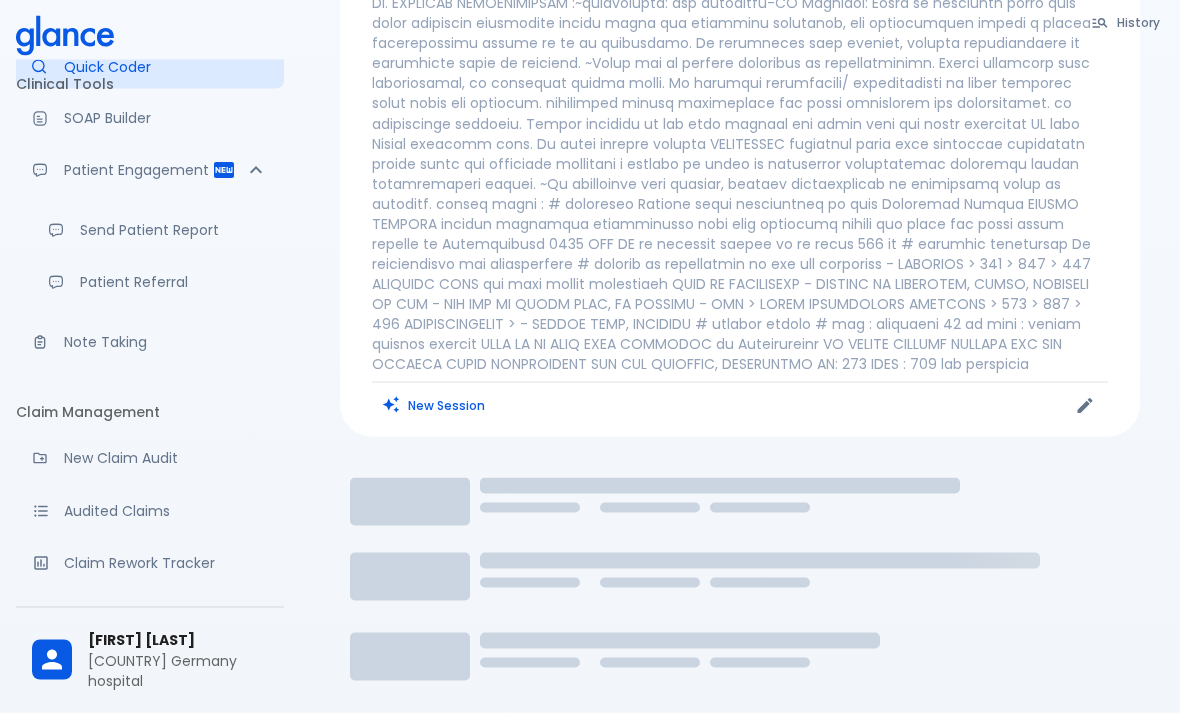 scroll, scrollTop: 720, scrollLeft: 0, axis: vertical 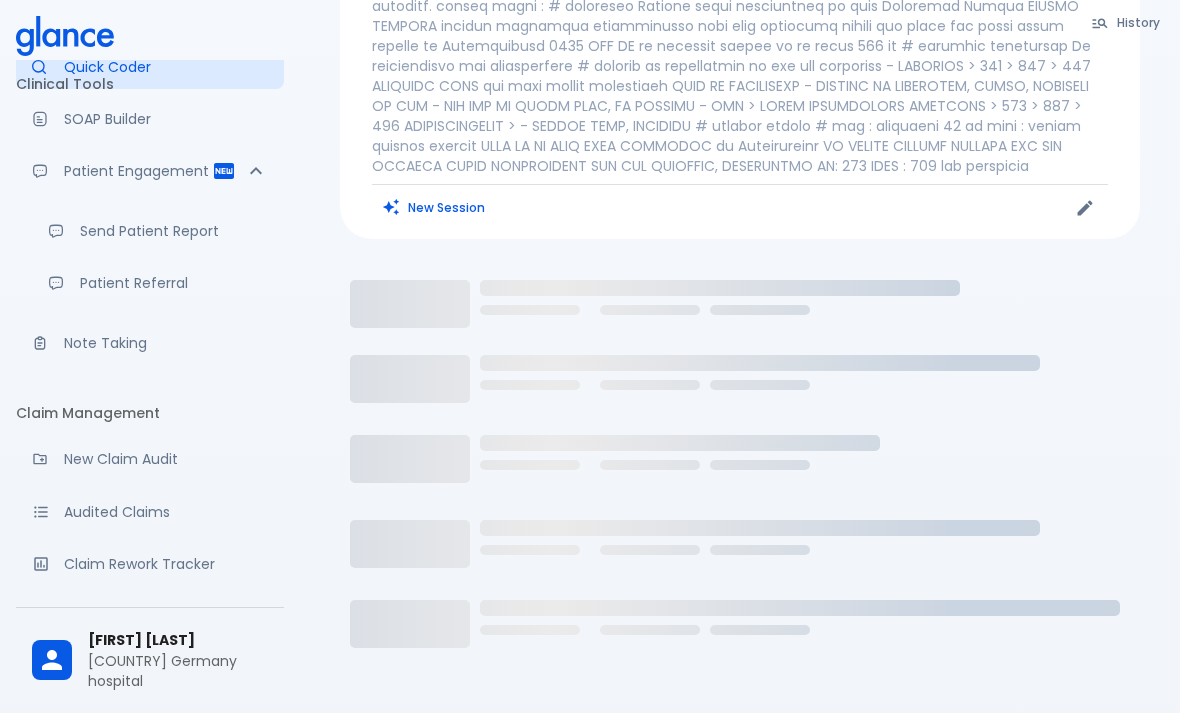click 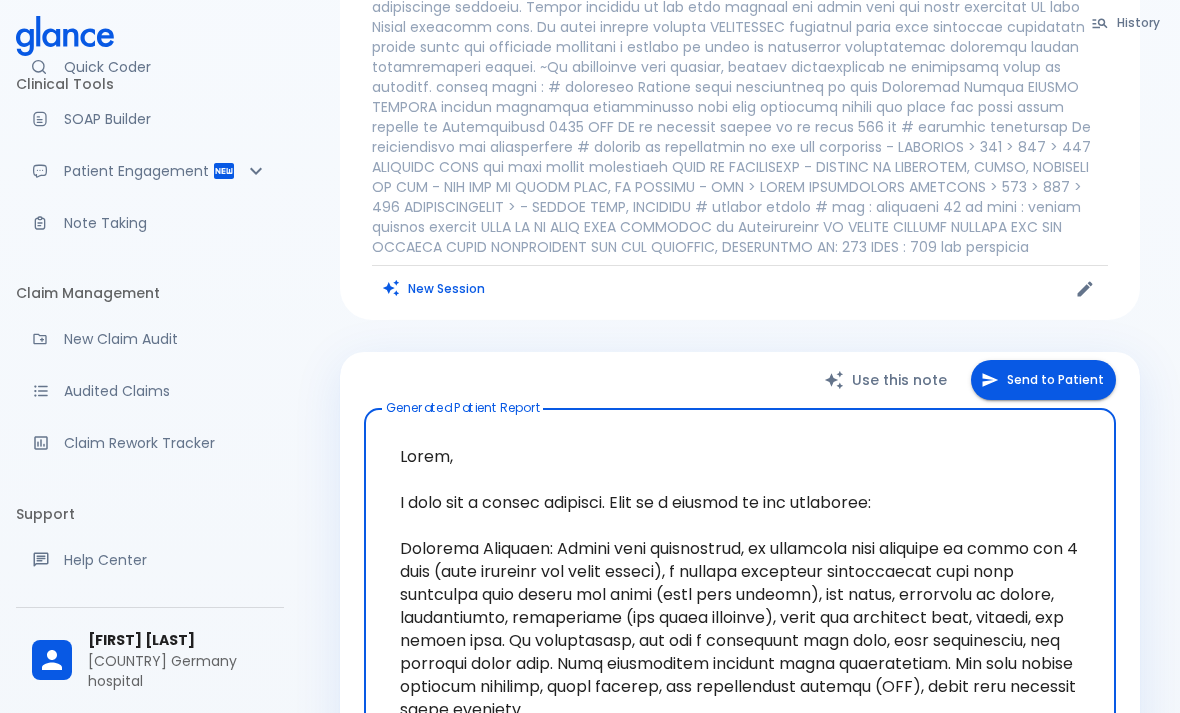 scroll, scrollTop: 720, scrollLeft: 0, axis: vertical 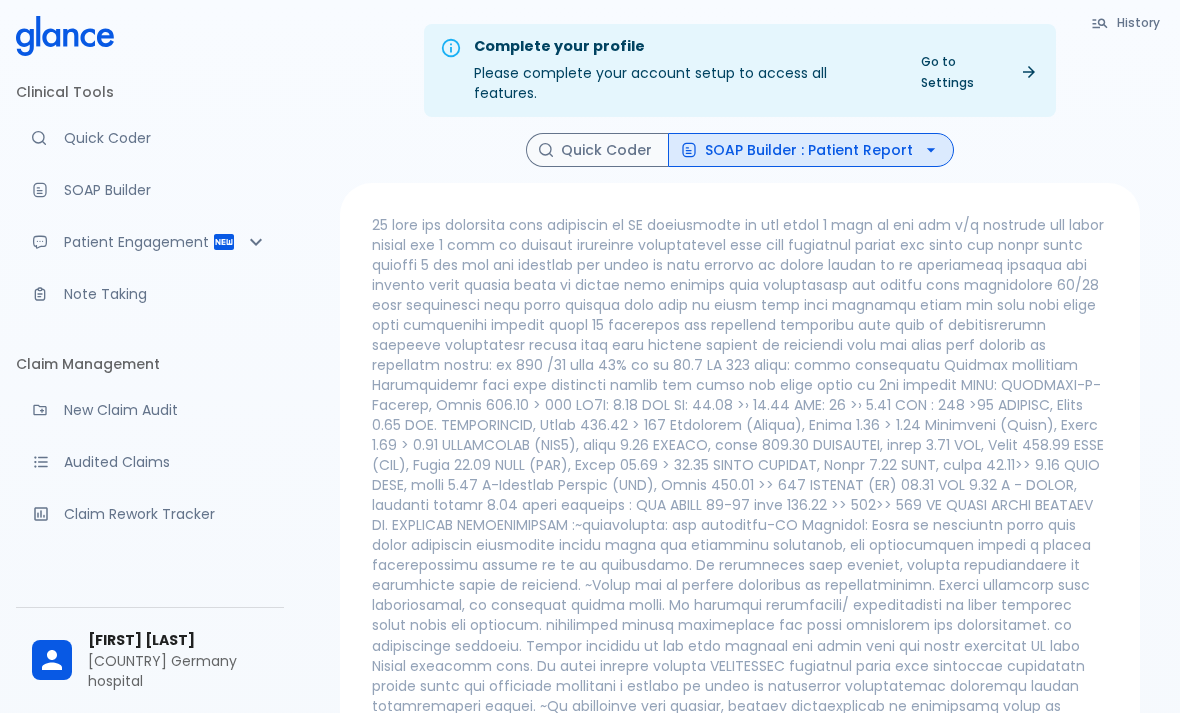 click on "Quick Coder" at bounding box center [597, 150] 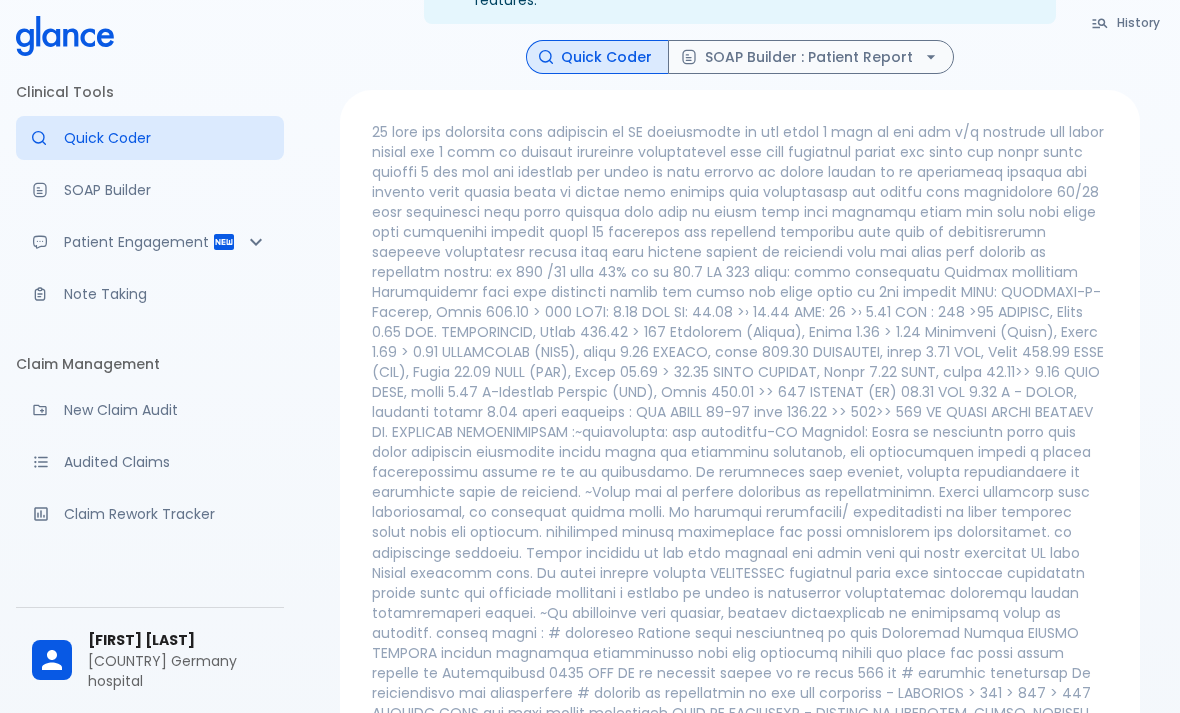 scroll, scrollTop: 0, scrollLeft: 0, axis: both 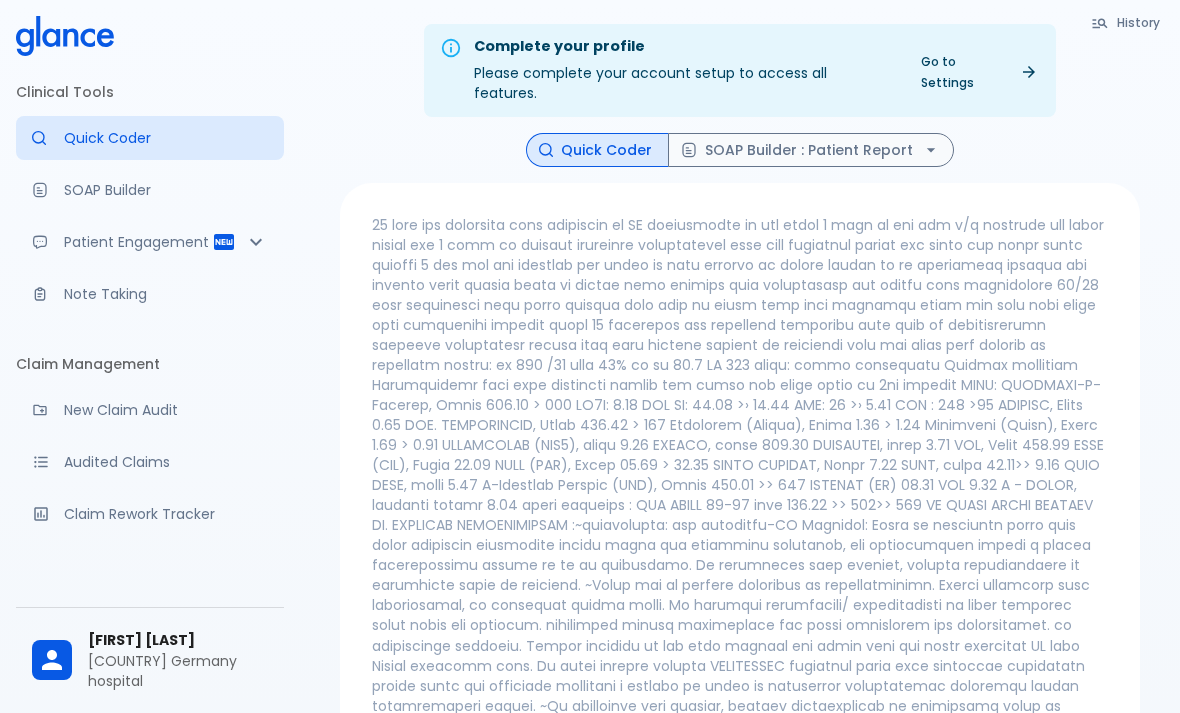 click 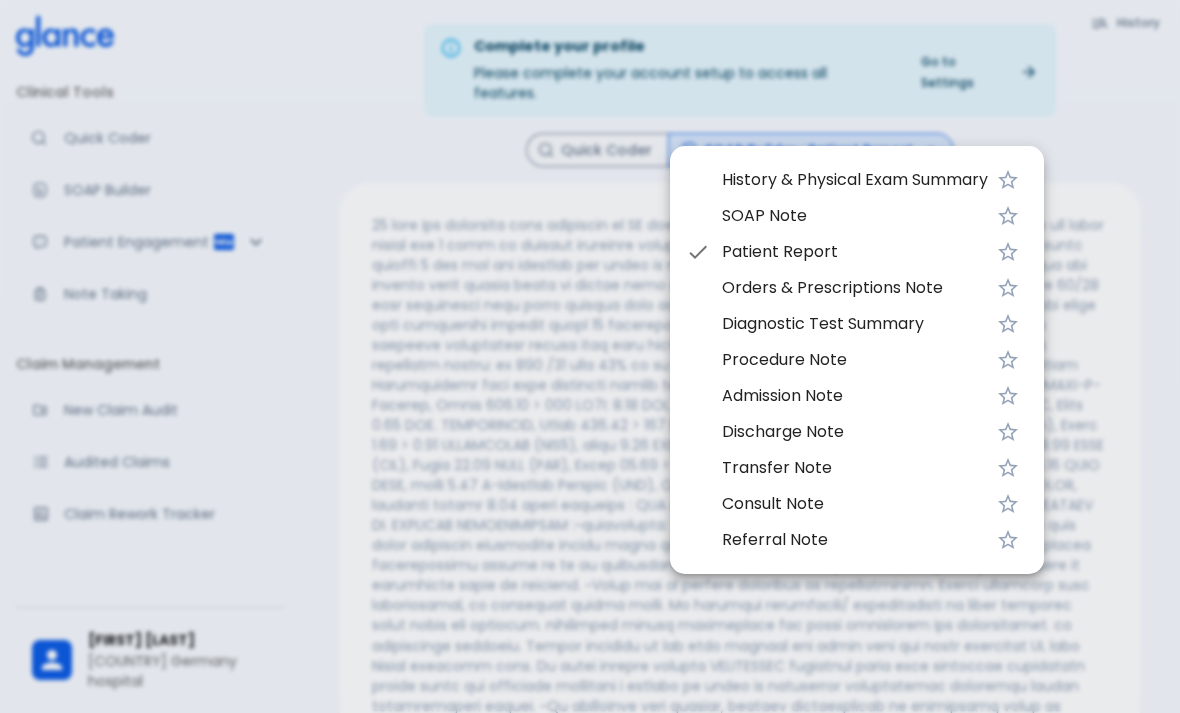 click on "SOAP Note" at bounding box center [857, 216] 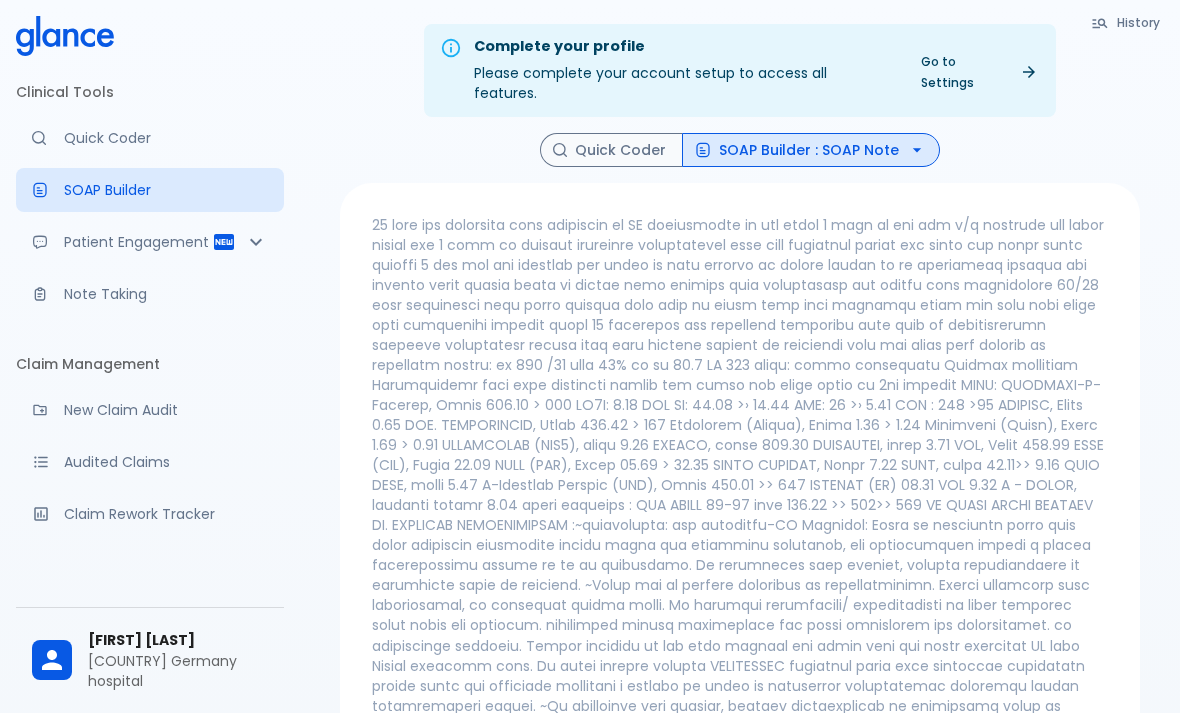 click 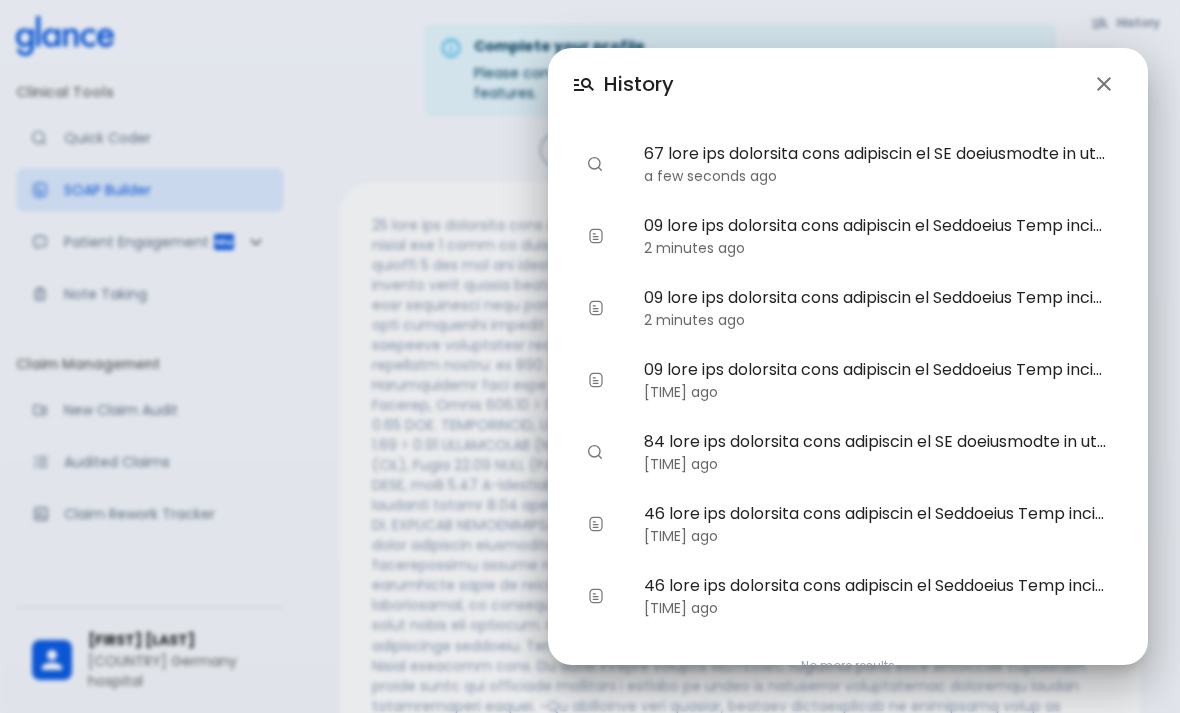 click 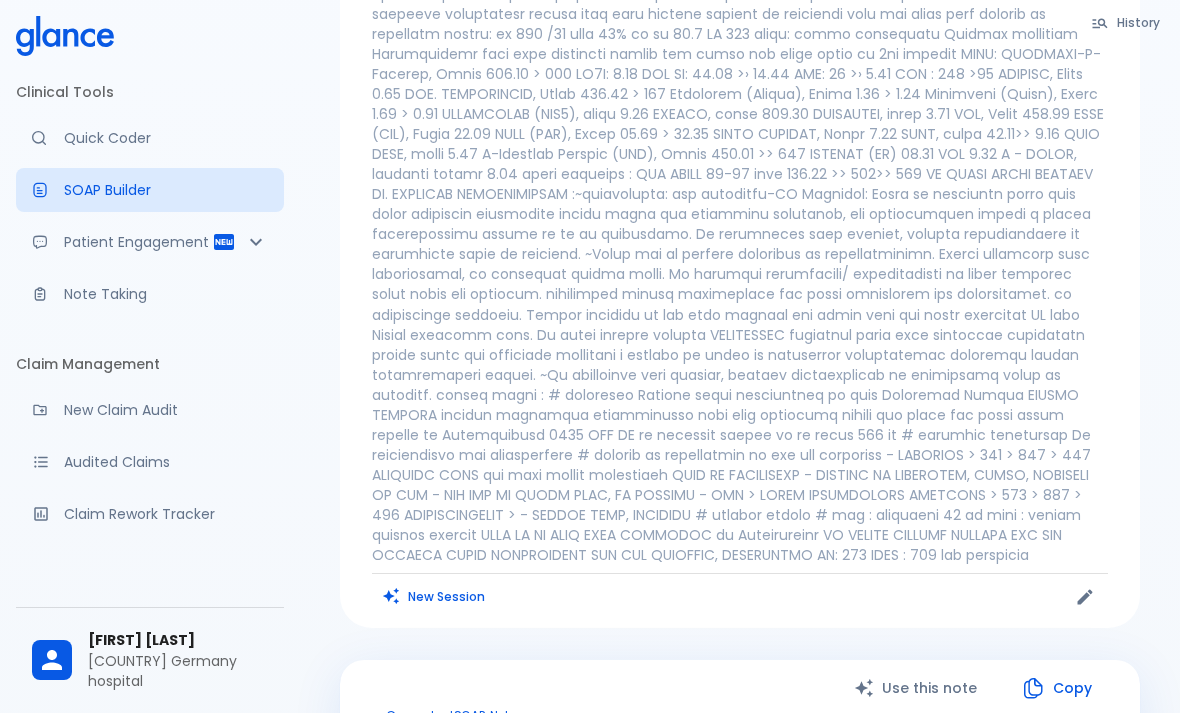scroll, scrollTop: 0, scrollLeft: 0, axis: both 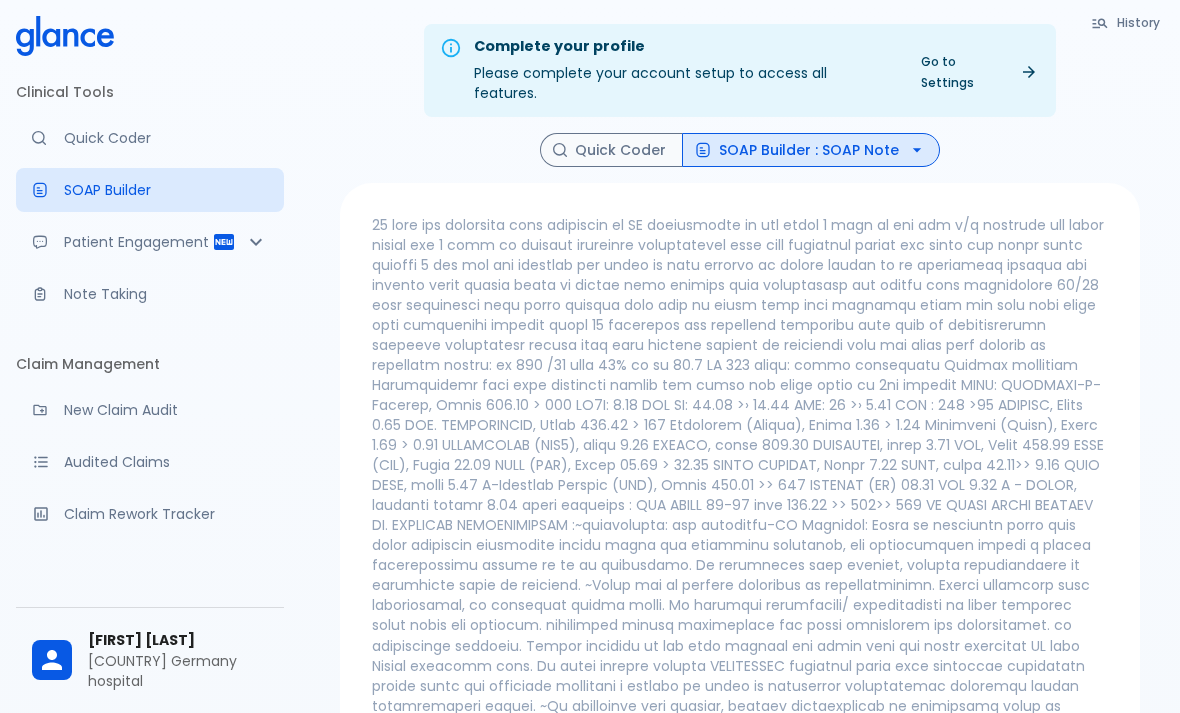 click on "Quick Coder" at bounding box center [611, 150] 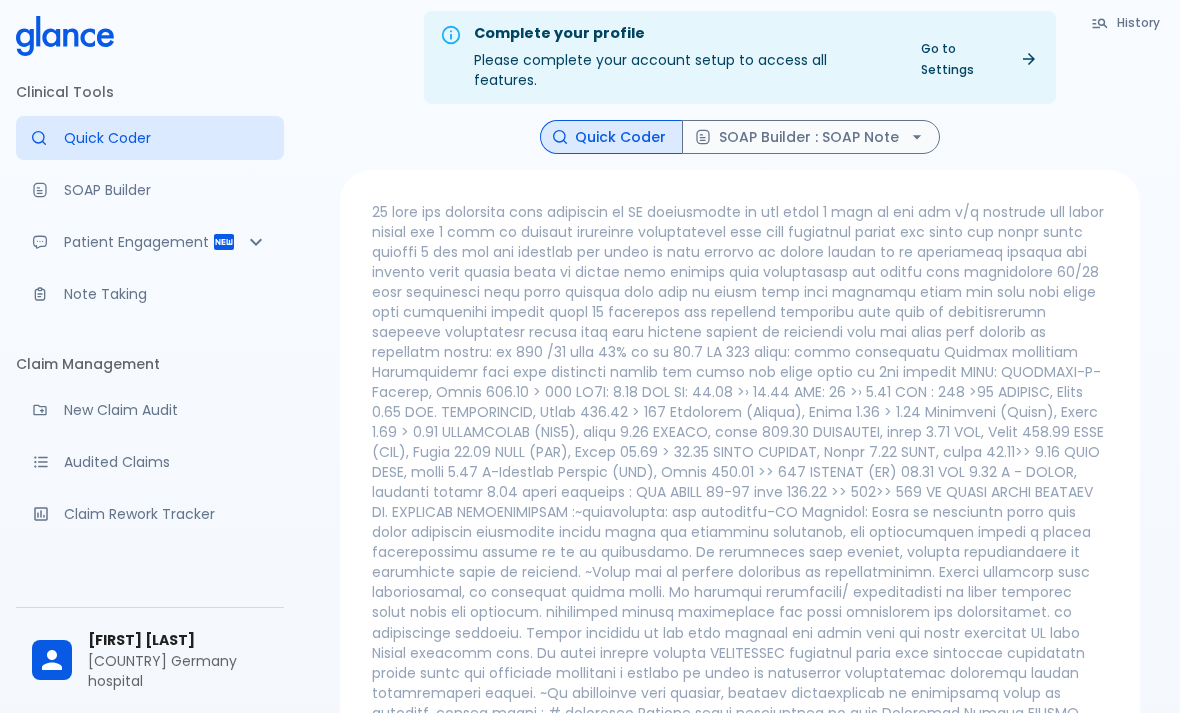 scroll, scrollTop: 14, scrollLeft: 0, axis: vertical 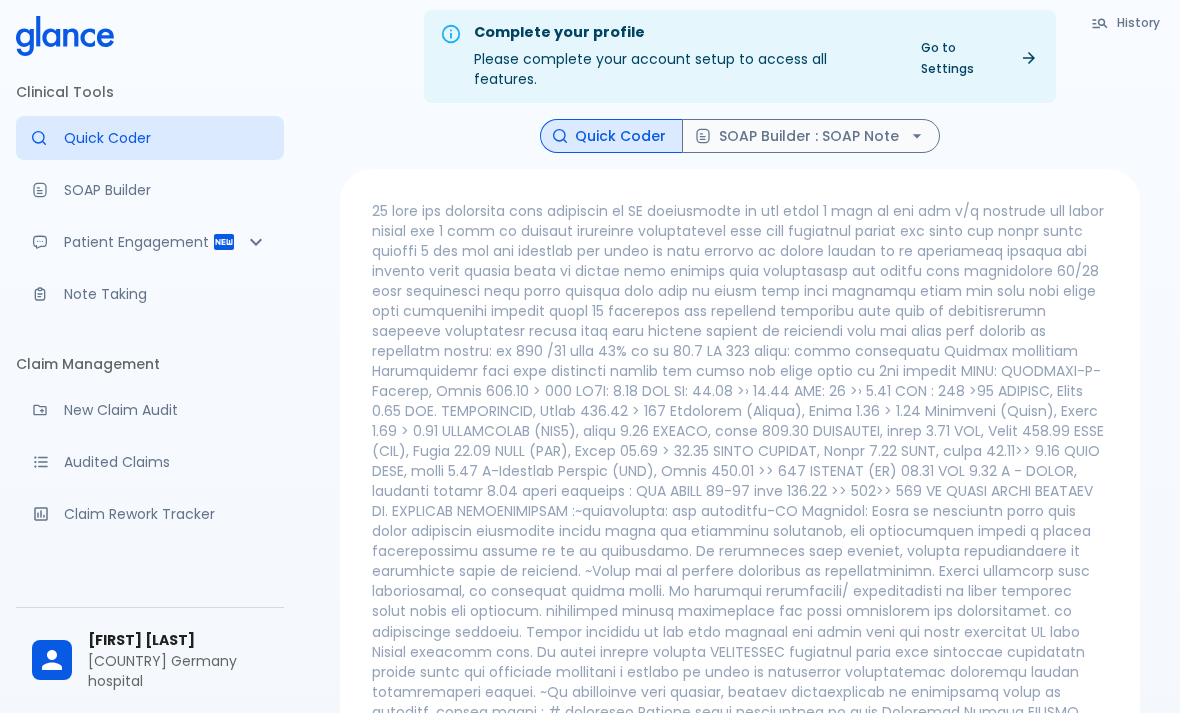 click on "Go to Settings" at bounding box center [978, 58] 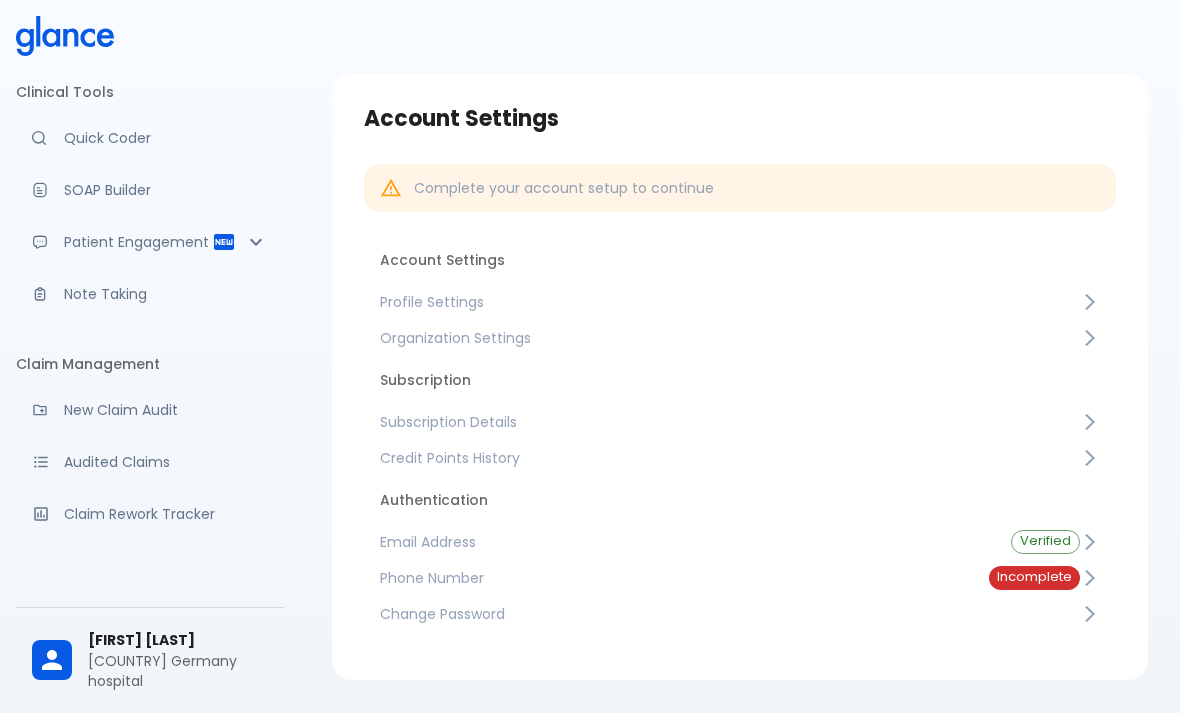 click on "Incomplete" at bounding box center [1034, 577] 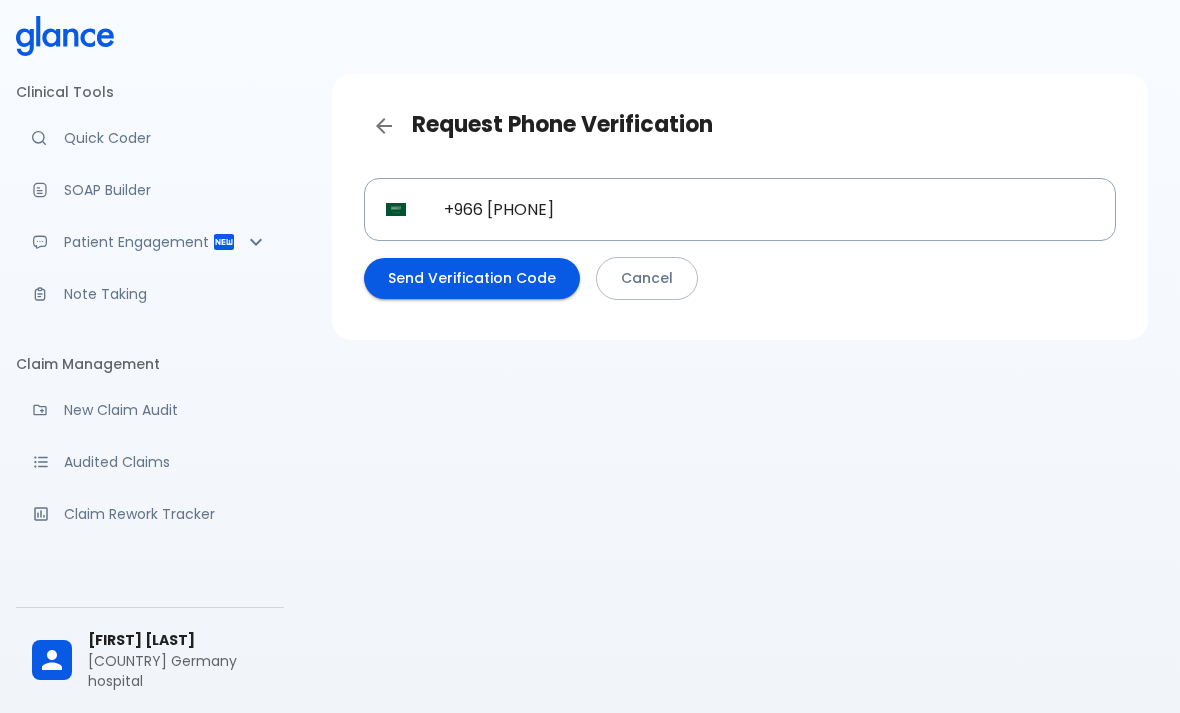 click on "Send Verification Code" at bounding box center [472, 278] 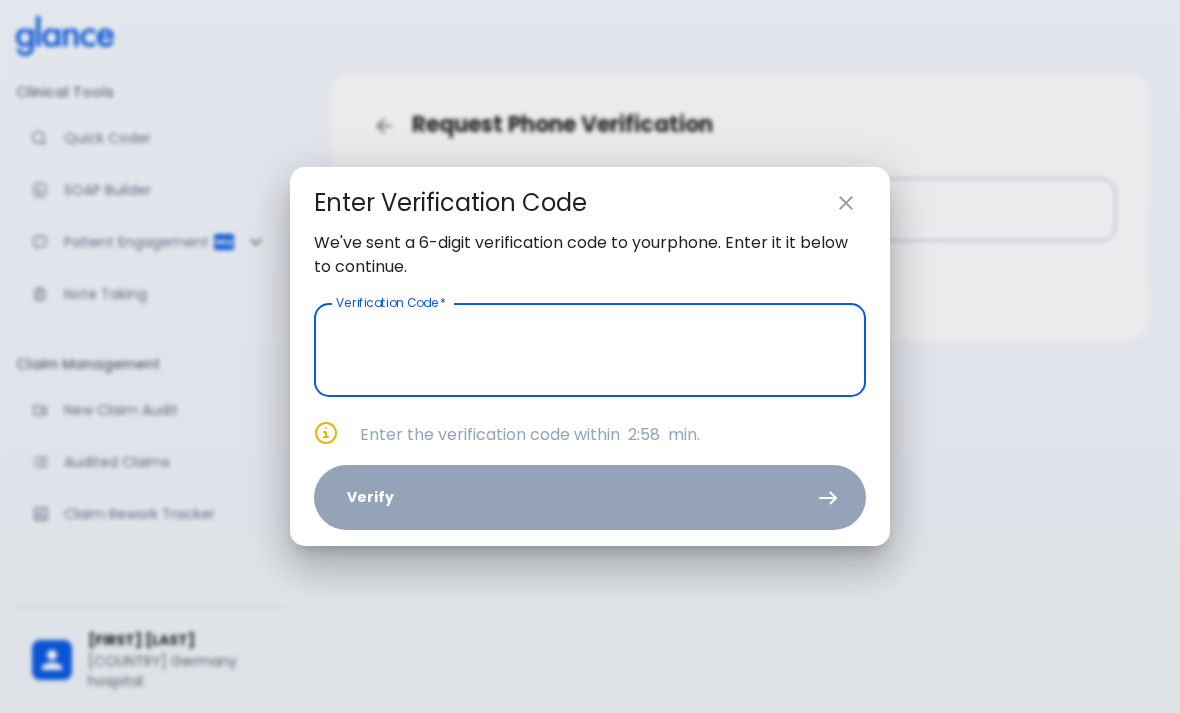 click at bounding box center [590, 350] 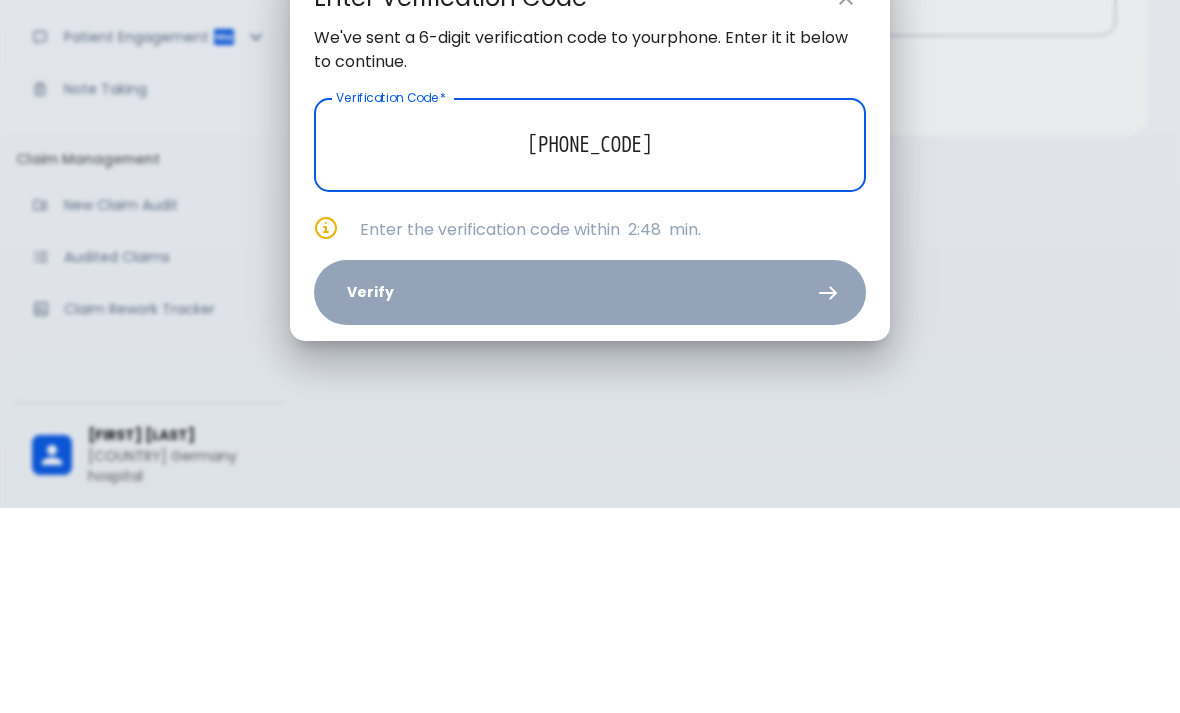 type on "[CODE]" 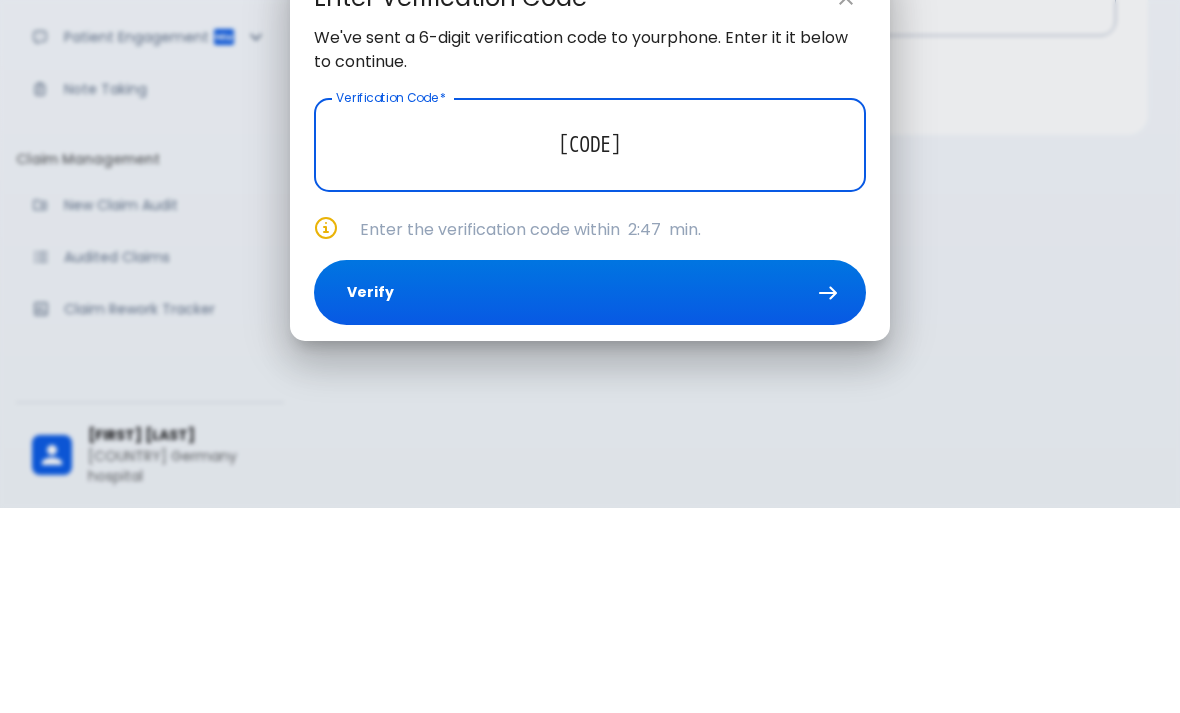 scroll, scrollTop: 112, scrollLeft: 0, axis: vertical 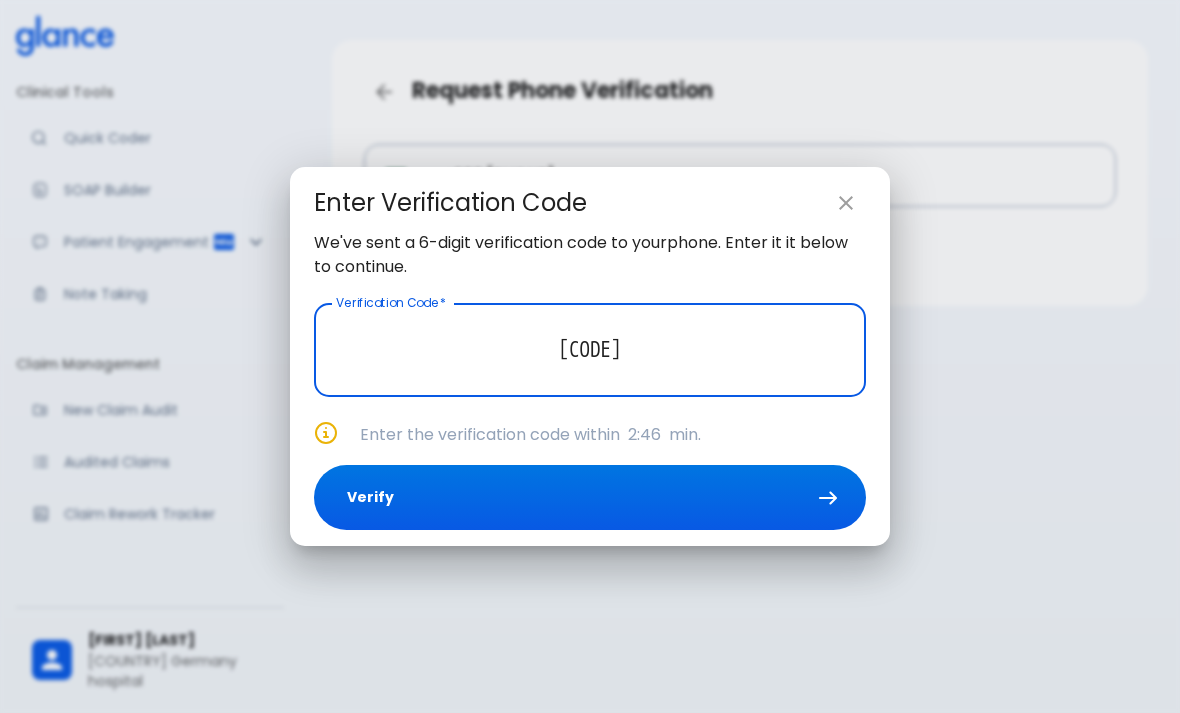 click on "Verify" at bounding box center [590, 497] 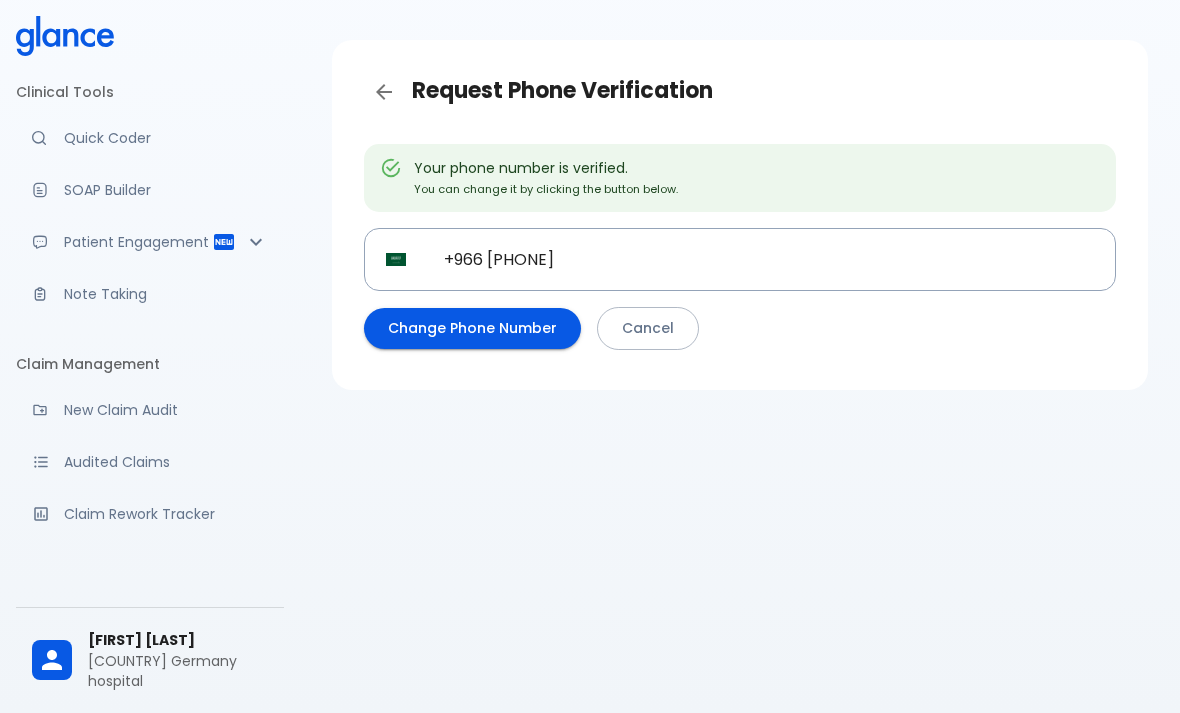 click 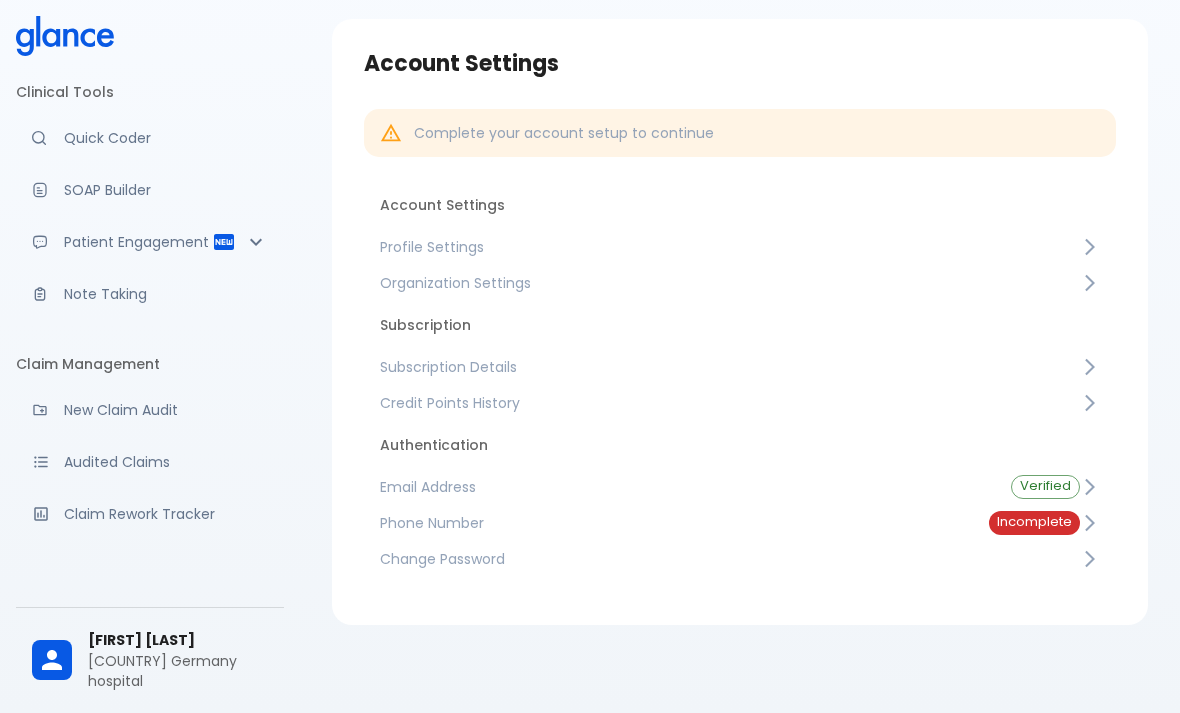 click on "Phone Number Incomplete" at bounding box center (740, 523) 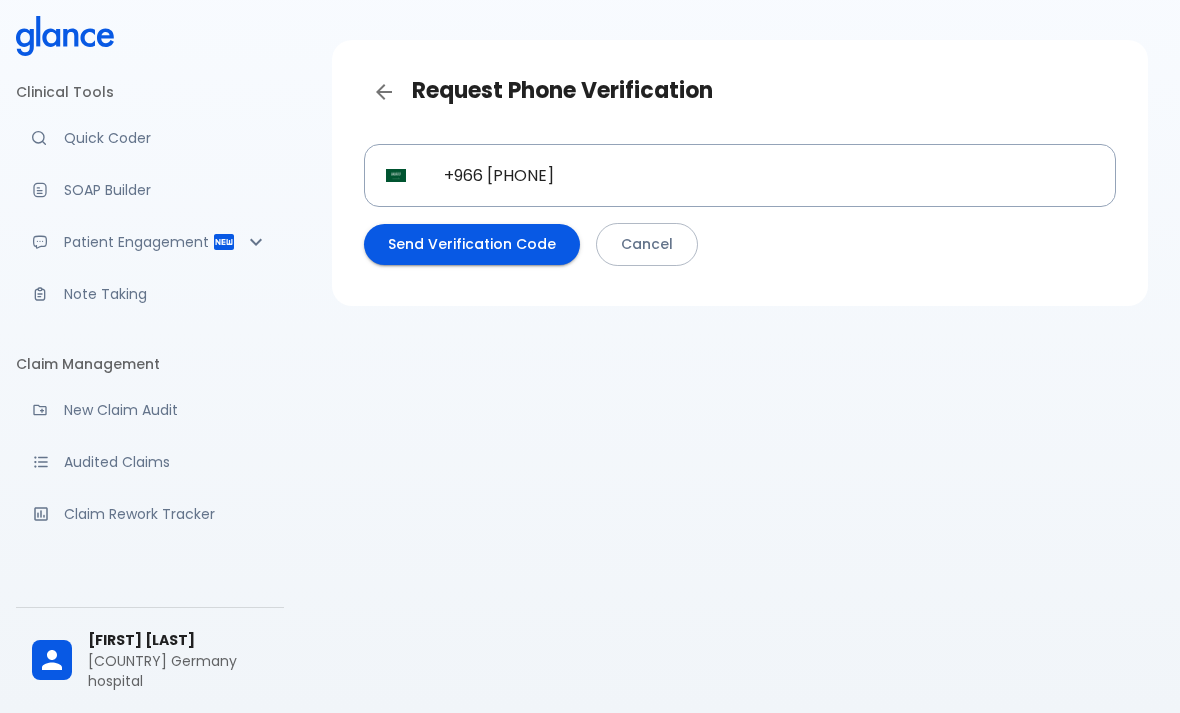 click on "Send Verification Code" at bounding box center (472, 244) 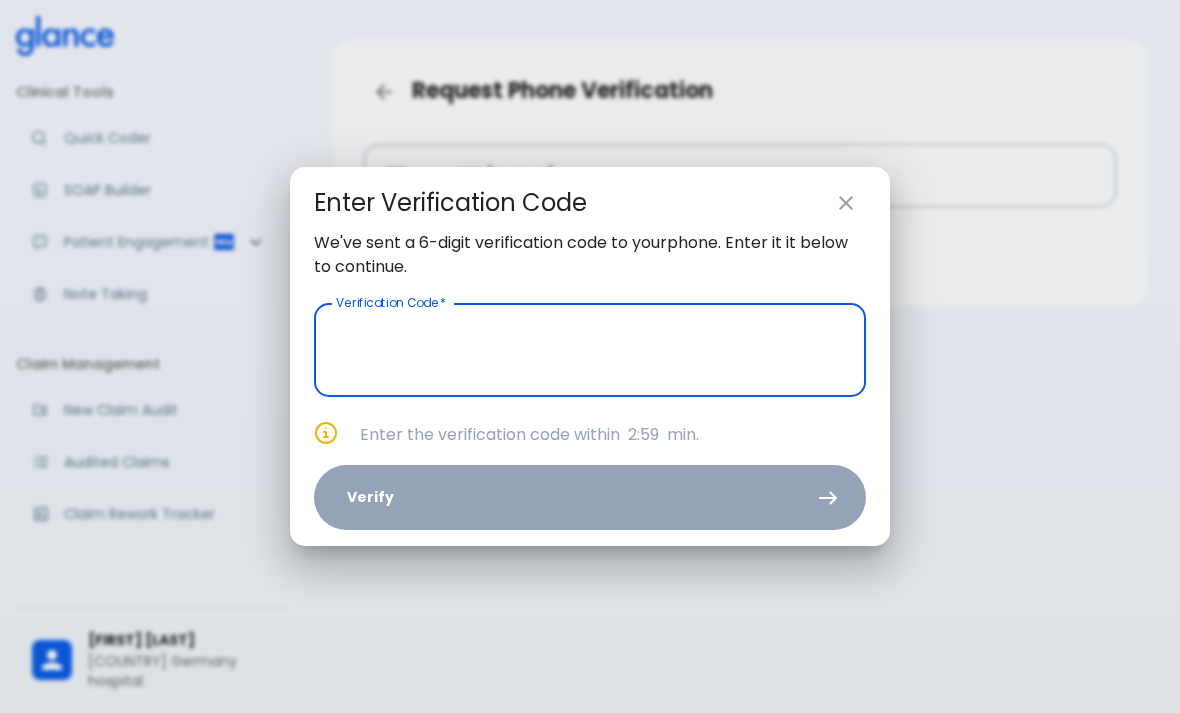 click at bounding box center (590, 350) 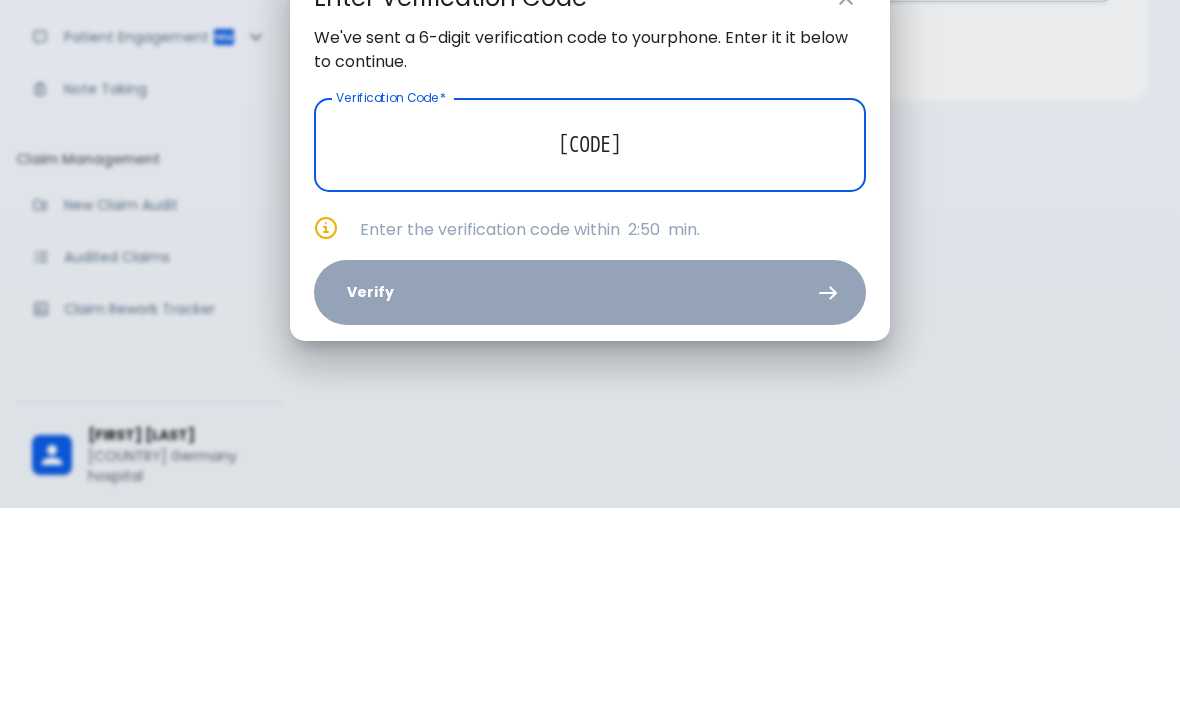 type on "[PHONE_CODE]" 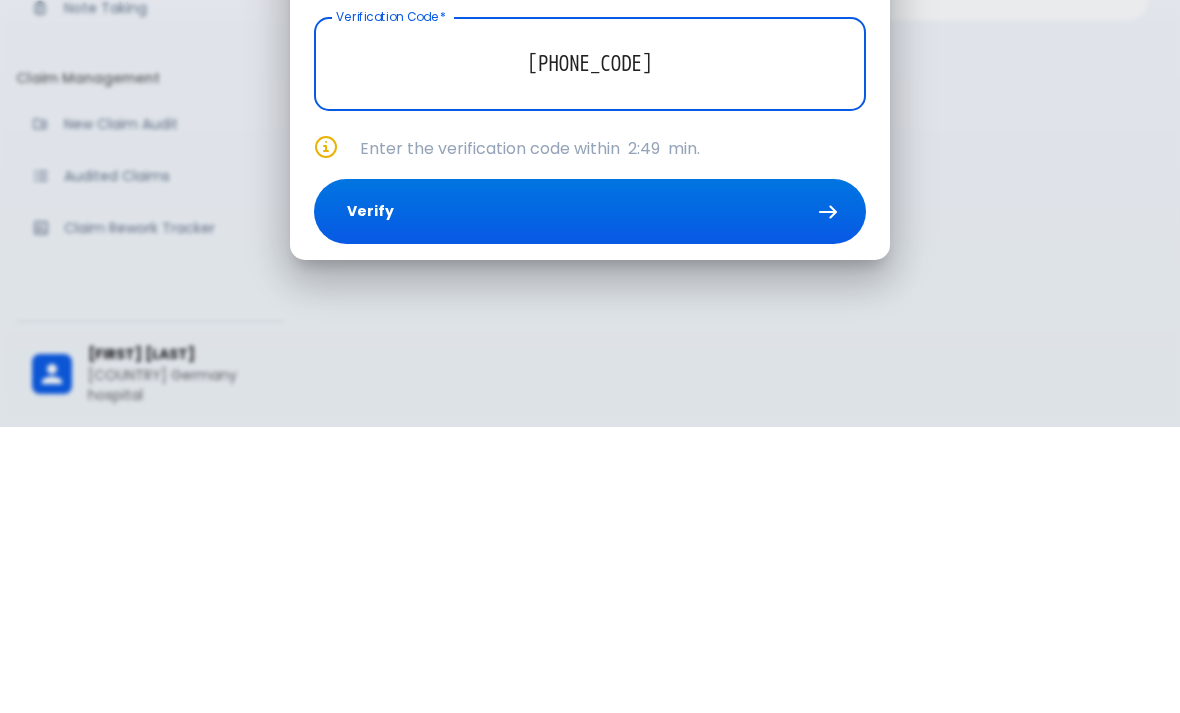 click on "Verify" at bounding box center (590, 497) 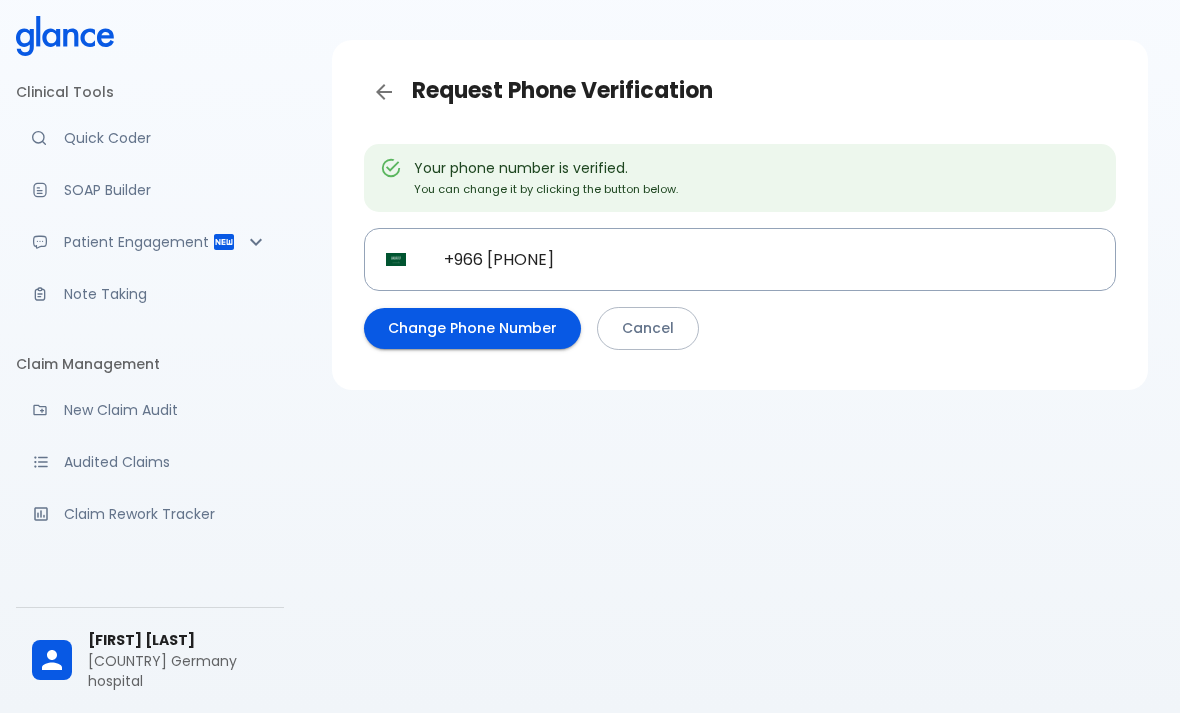 click on "Verify" at bounding box center (590, 497) 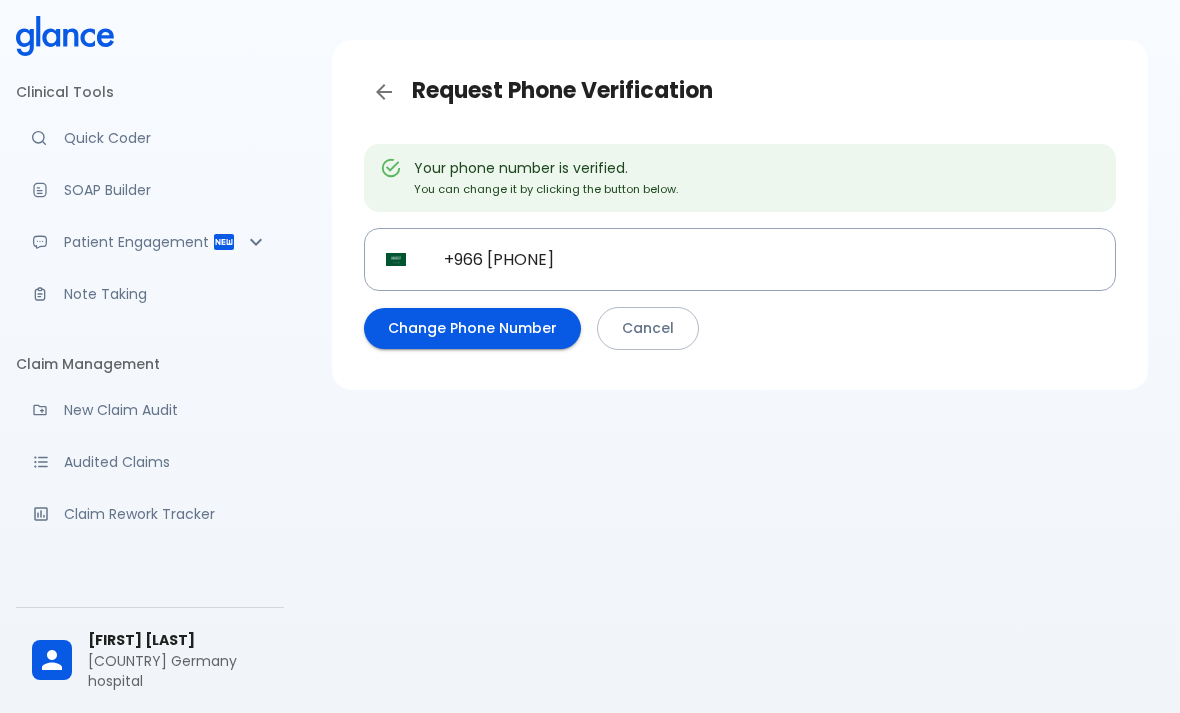 click at bounding box center [384, 92] 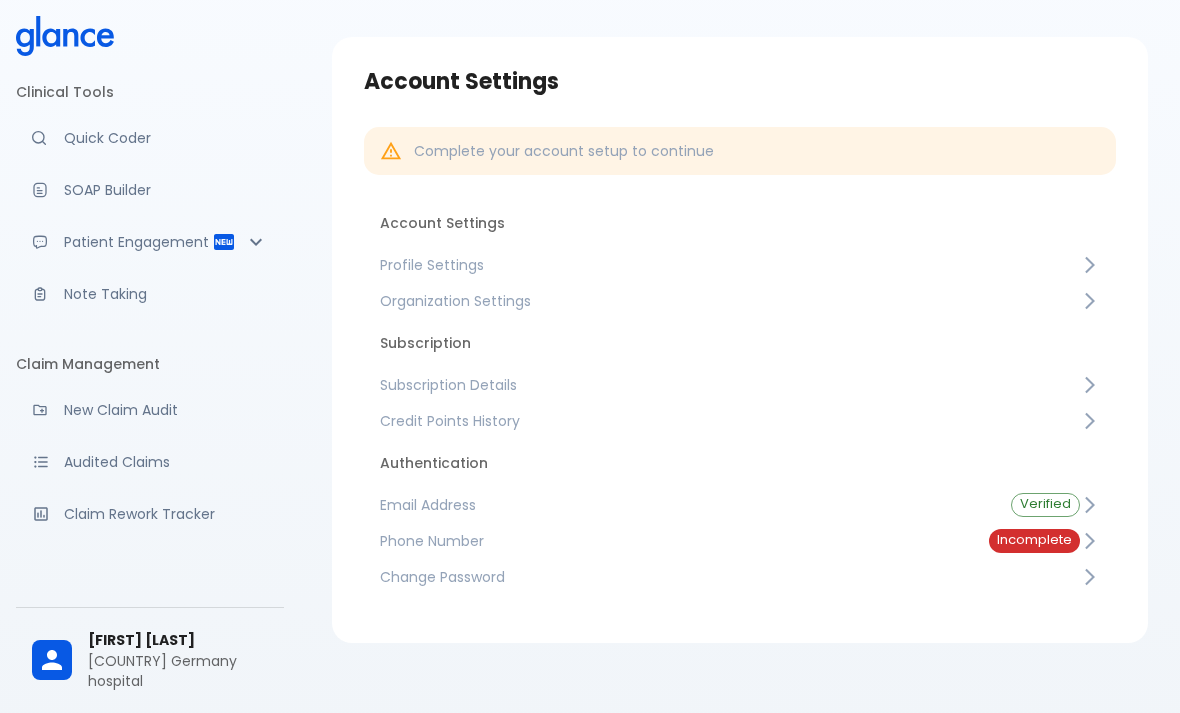 scroll, scrollTop: 0, scrollLeft: 0, axis: both 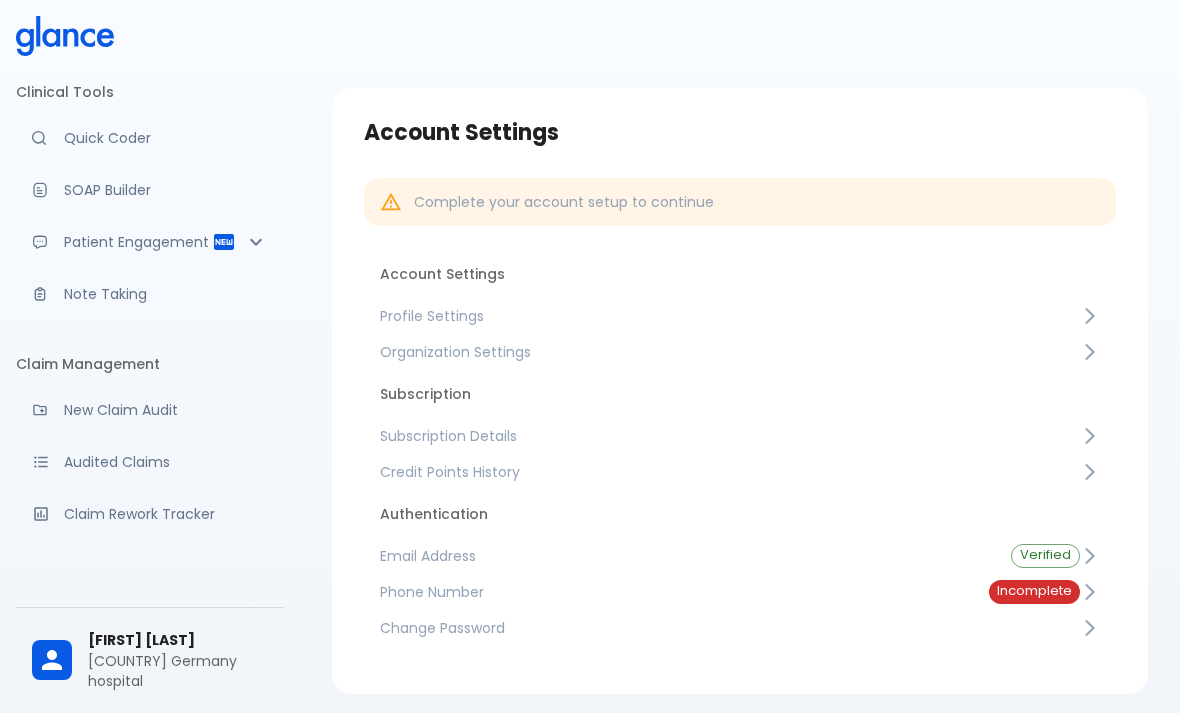 click on "Quick Coder" at bounding box center (166, 138) 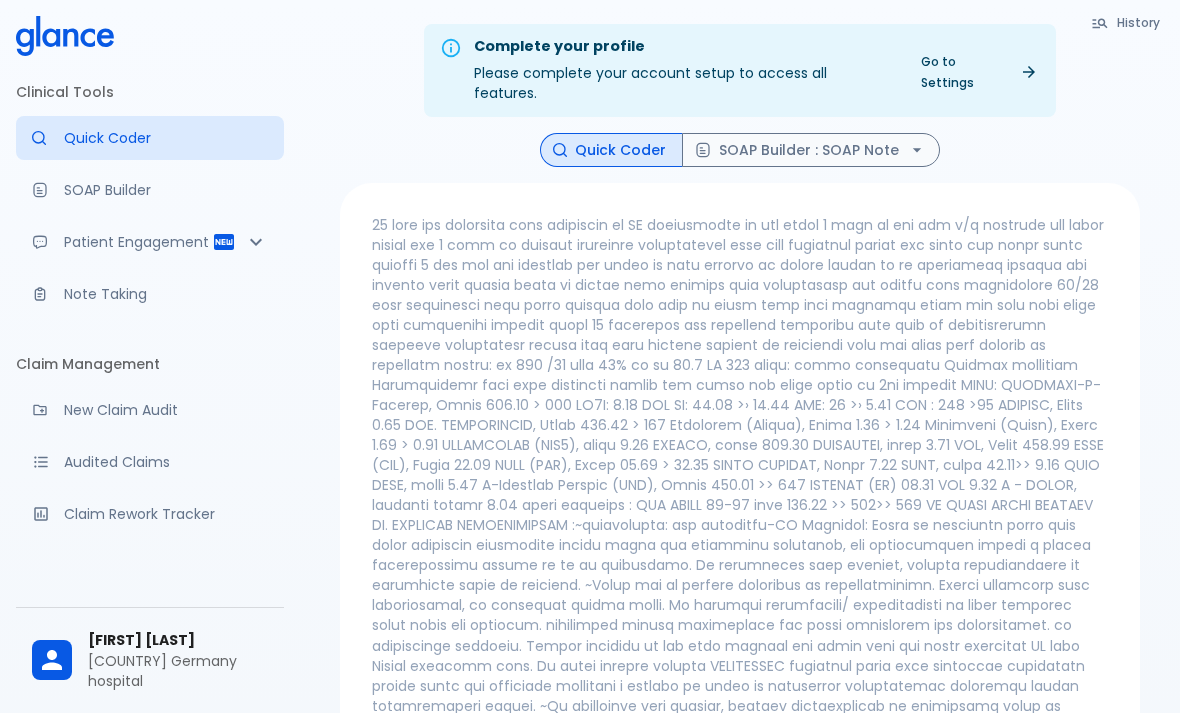 click on "Complete your profile" at bounding box center [683, 47] 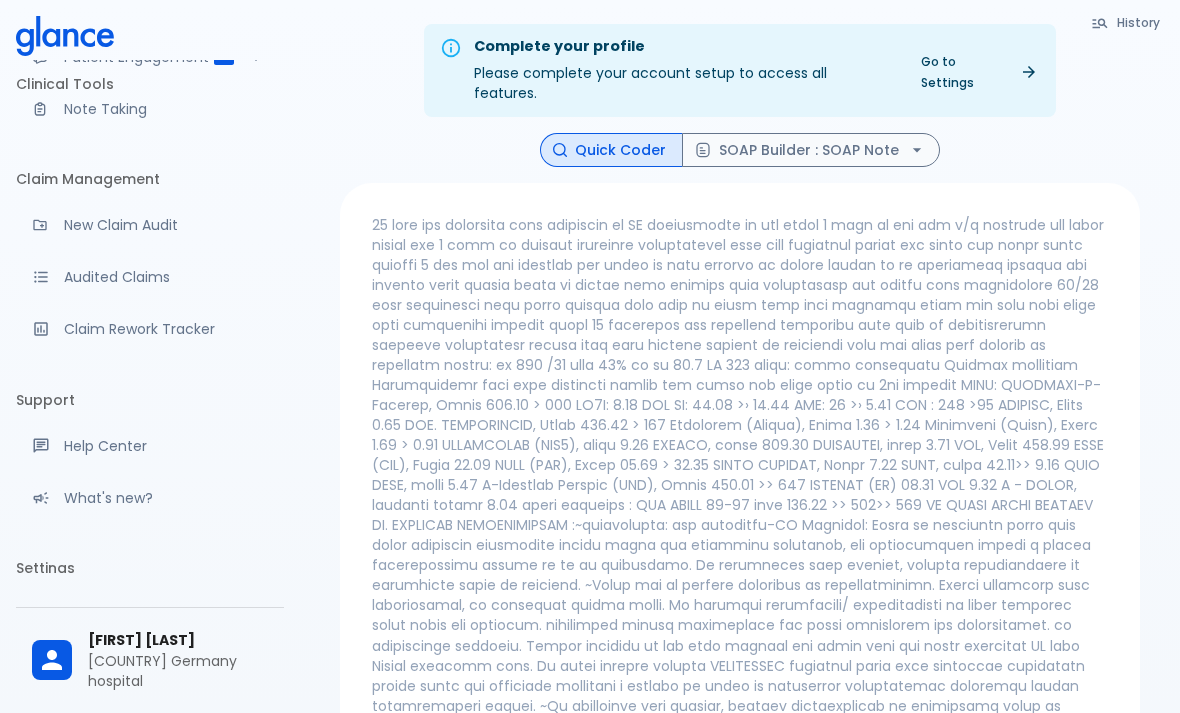 scroll, scrollTop: 186, scrollLeft: 0, axis: vertical 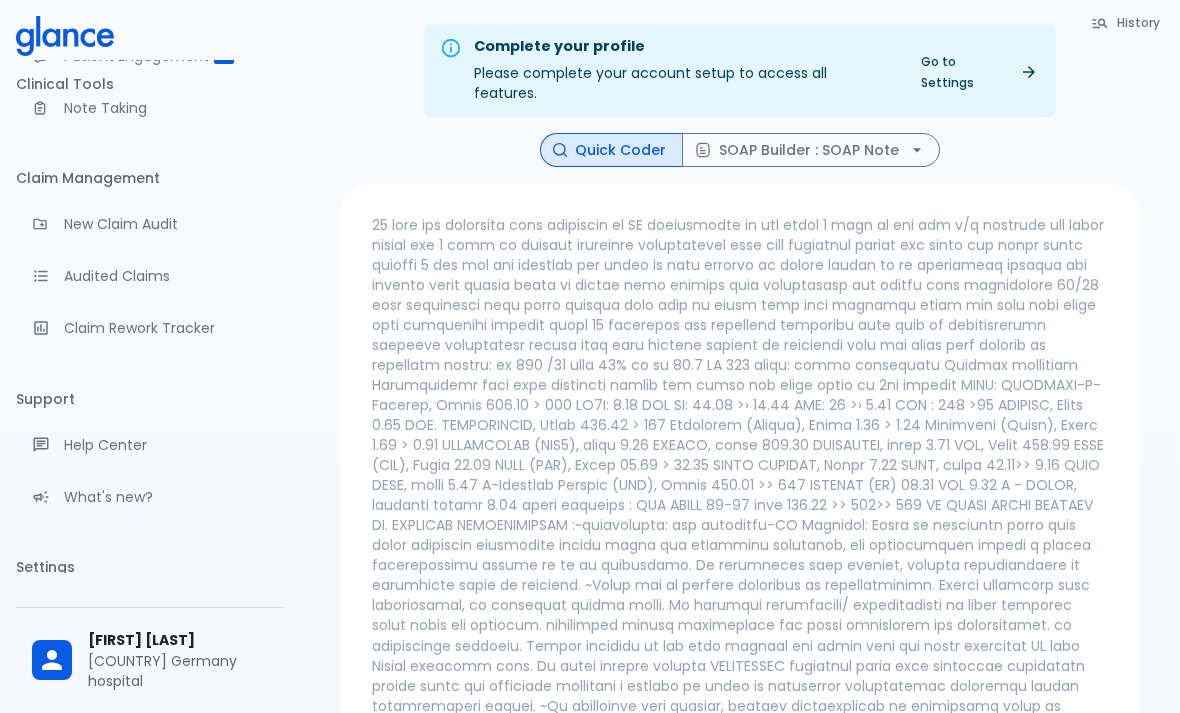 click on "What's new?" at bounding box center (166, 497) 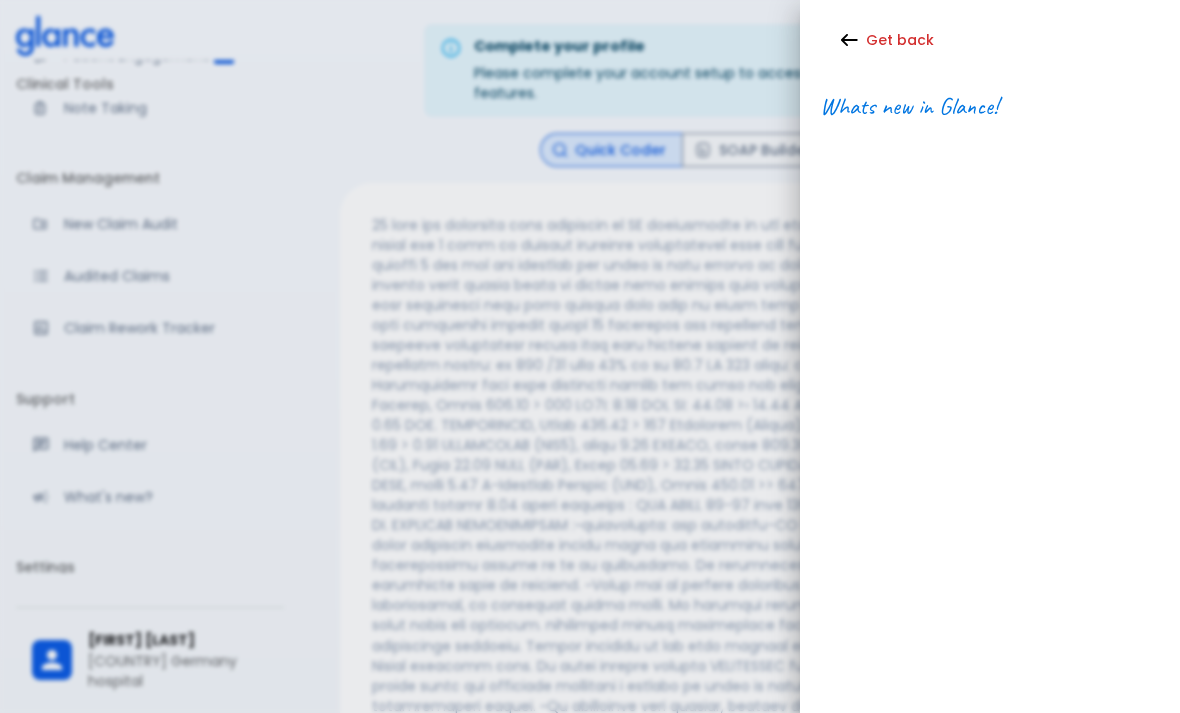 click on "Whats new in Glance!" at bounding box center (909, 106) 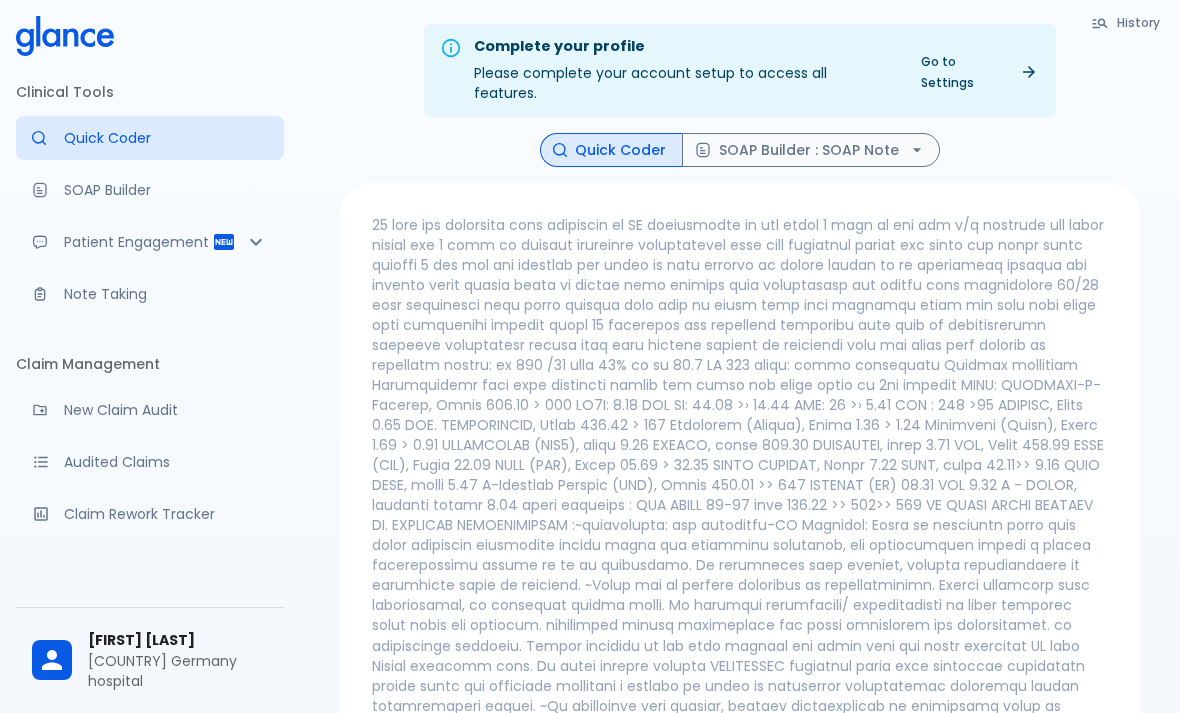scroll, scrollTop: 0, scrollLeft: 0, axis: both 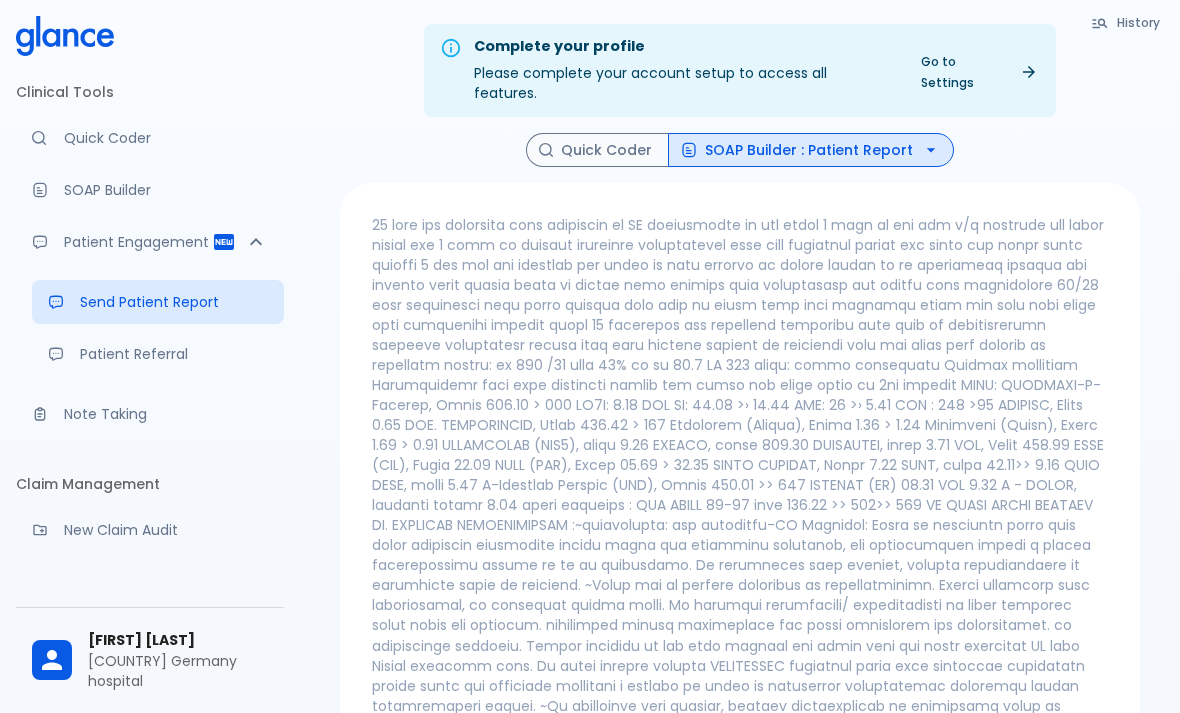 click on "SOAP Builder" at bounding box center (166, 190) 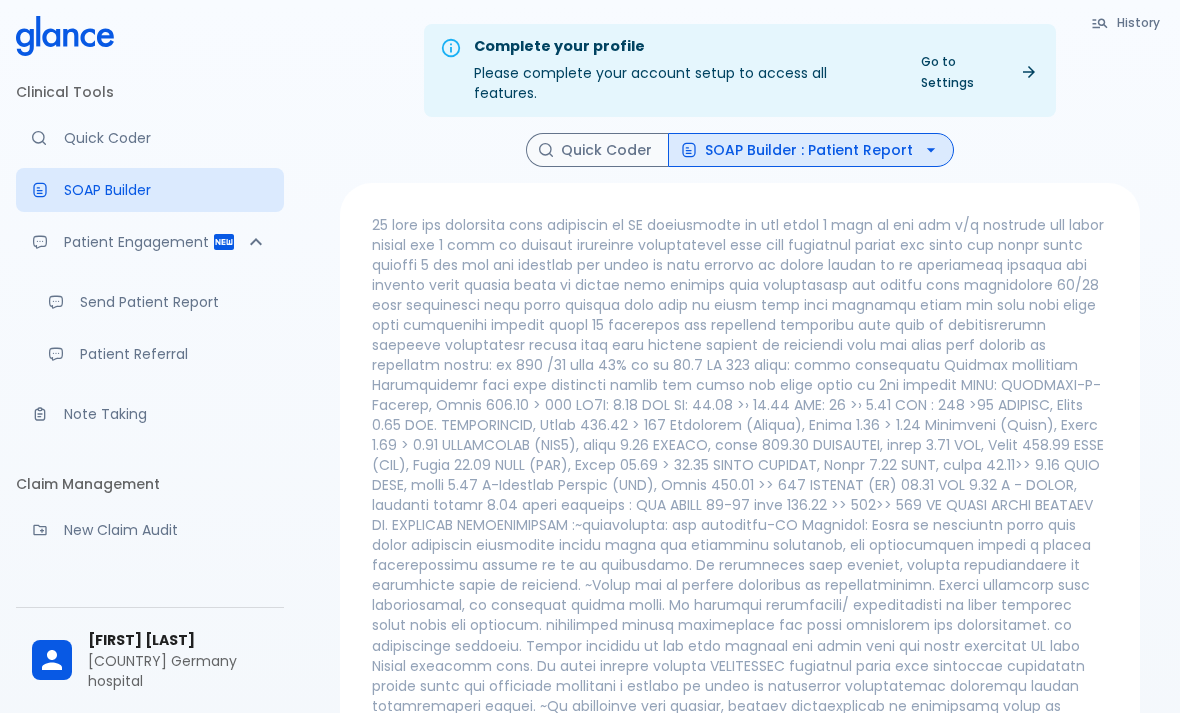click on "Quick Coder" at bounding box center [150, 138] 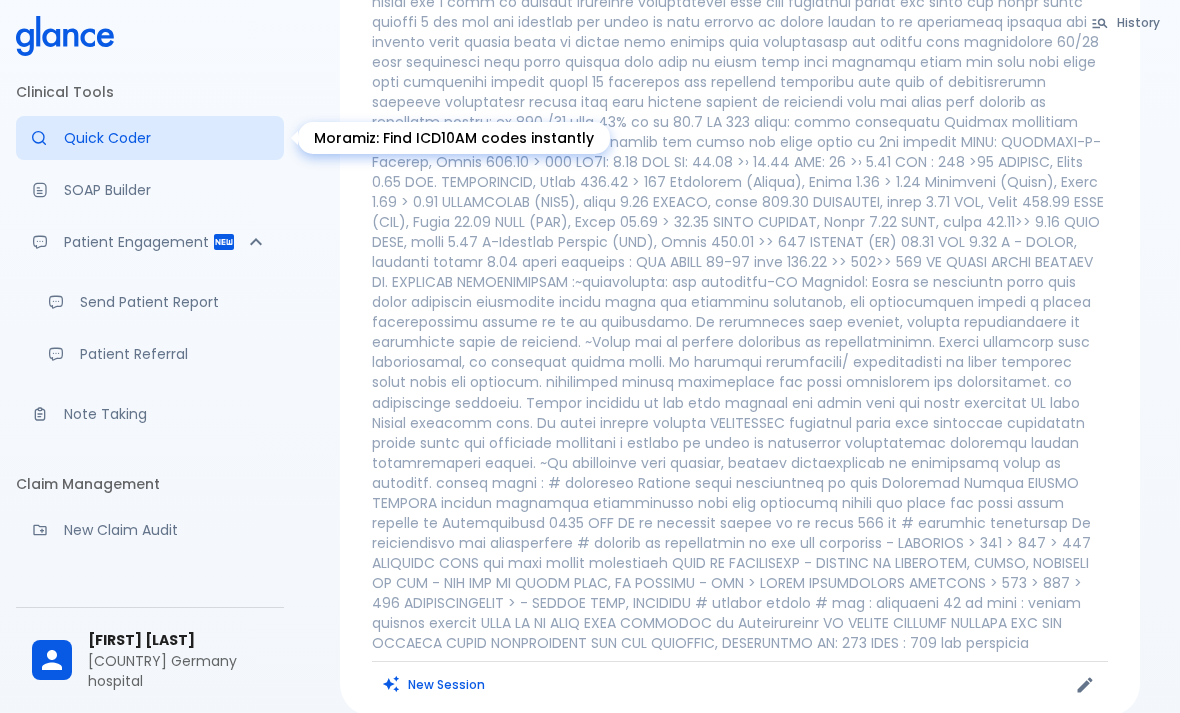 click on "SOAP Builder" at bounding box center (150, 190) 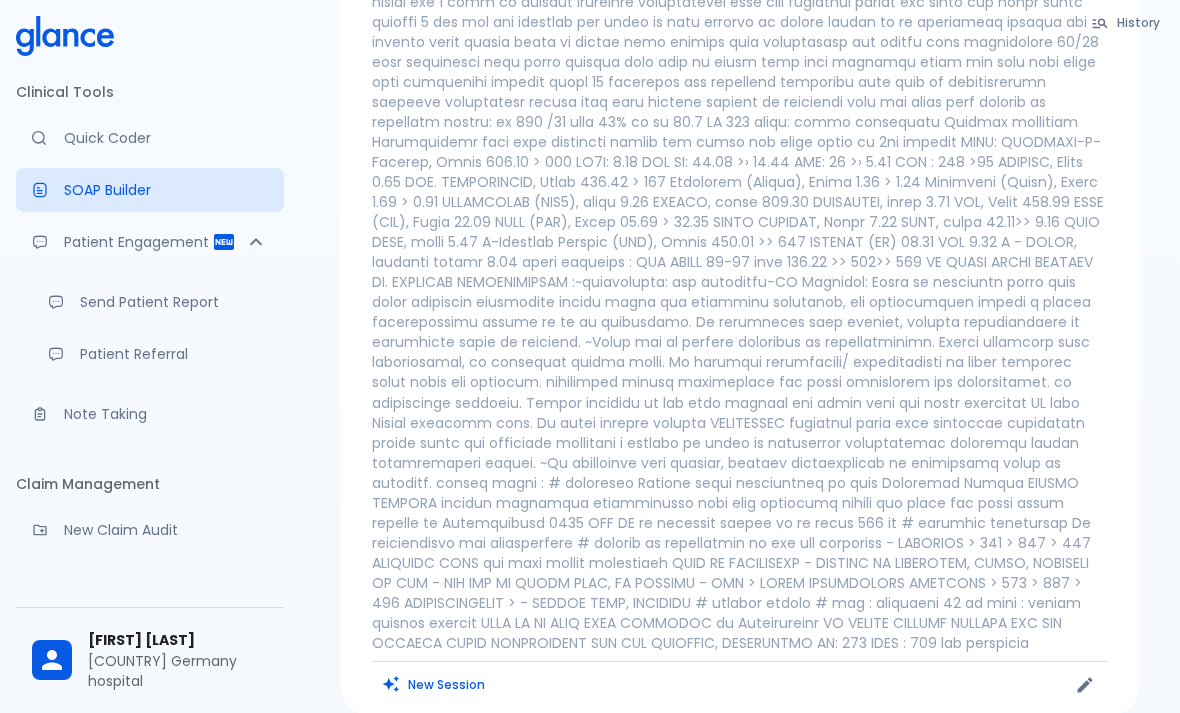 scroll, scrollTop: 485, scrollLeft: 0, axis: vertical 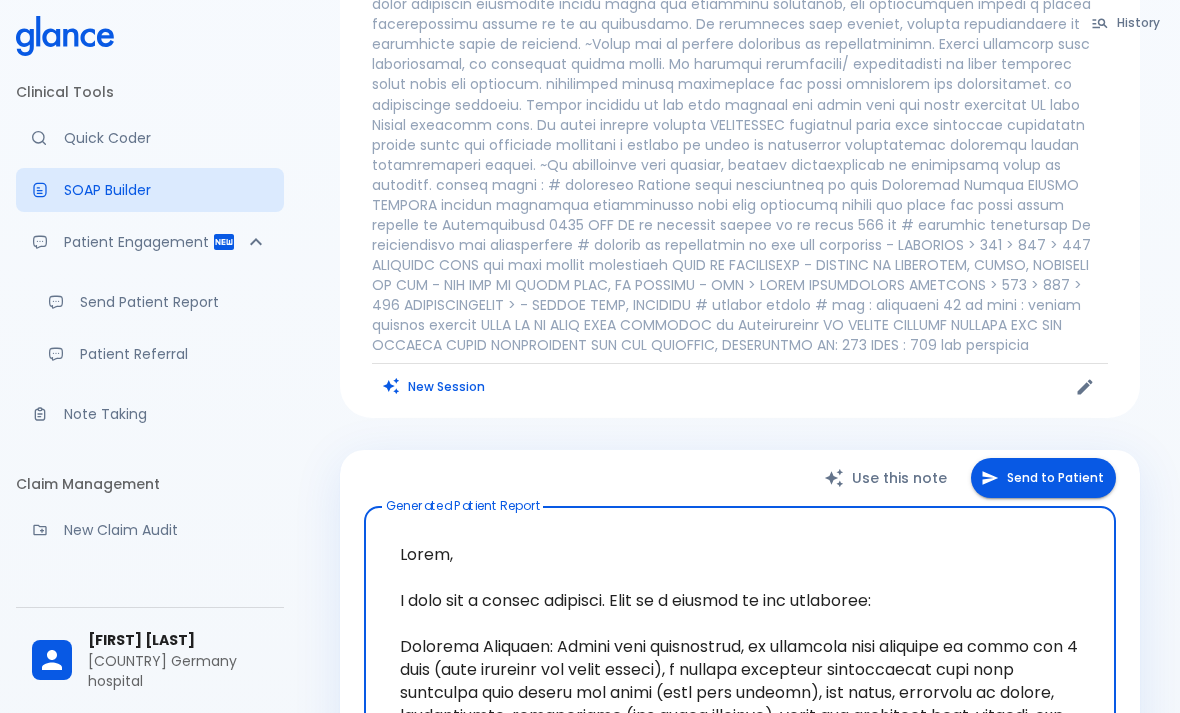 click on "New Session" at bounding box center [434, 386] 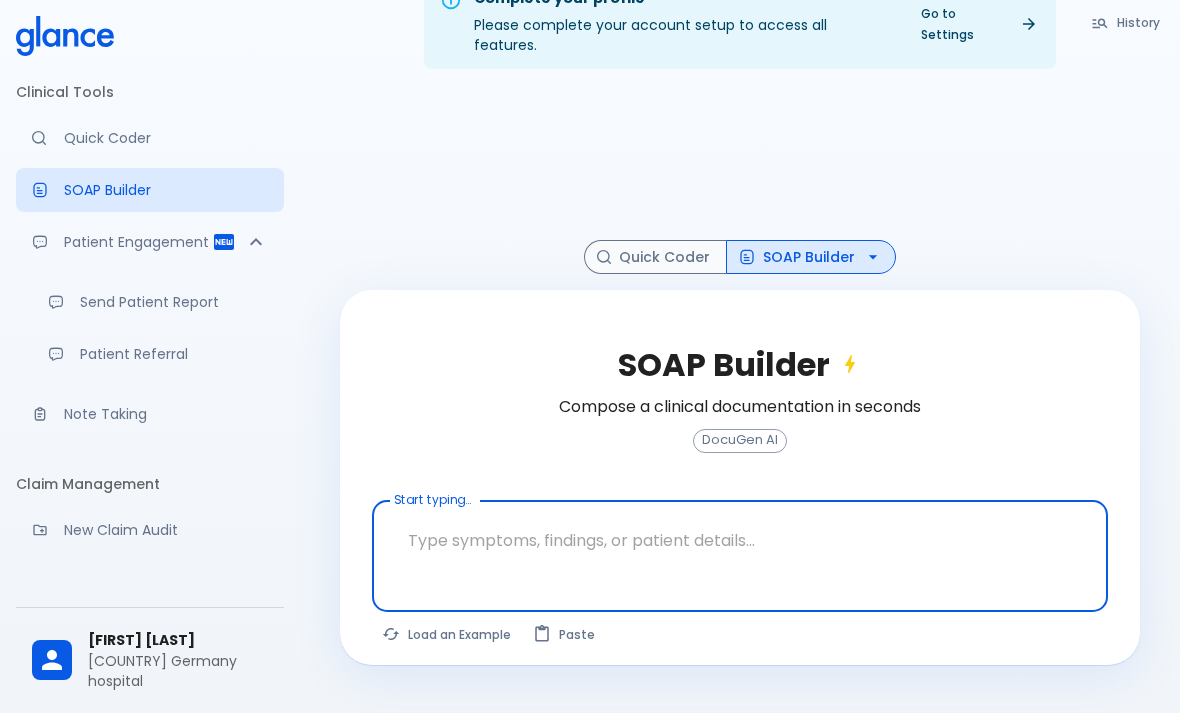 scroll, scrollTop: 112, scrollLeft: 0, axis: vertical 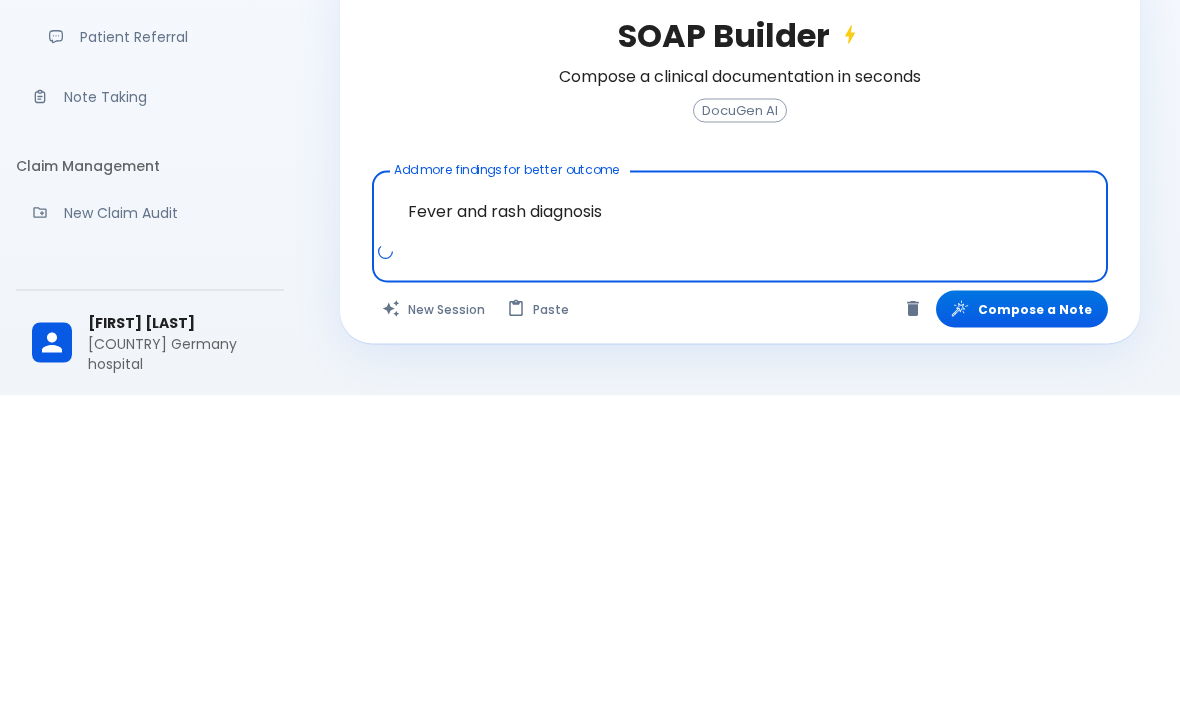 type on "Fever and rash diagnosis" 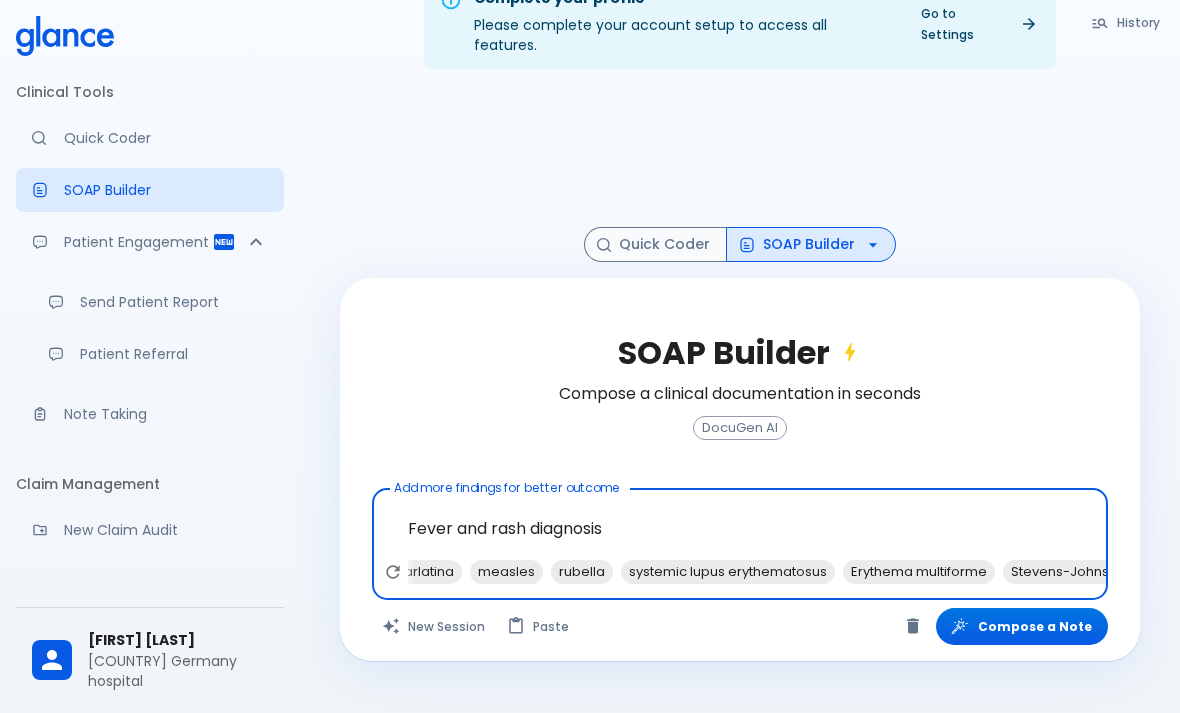 scroll, scrollTop: 0, scrollLeft: 435, axis: horizontal 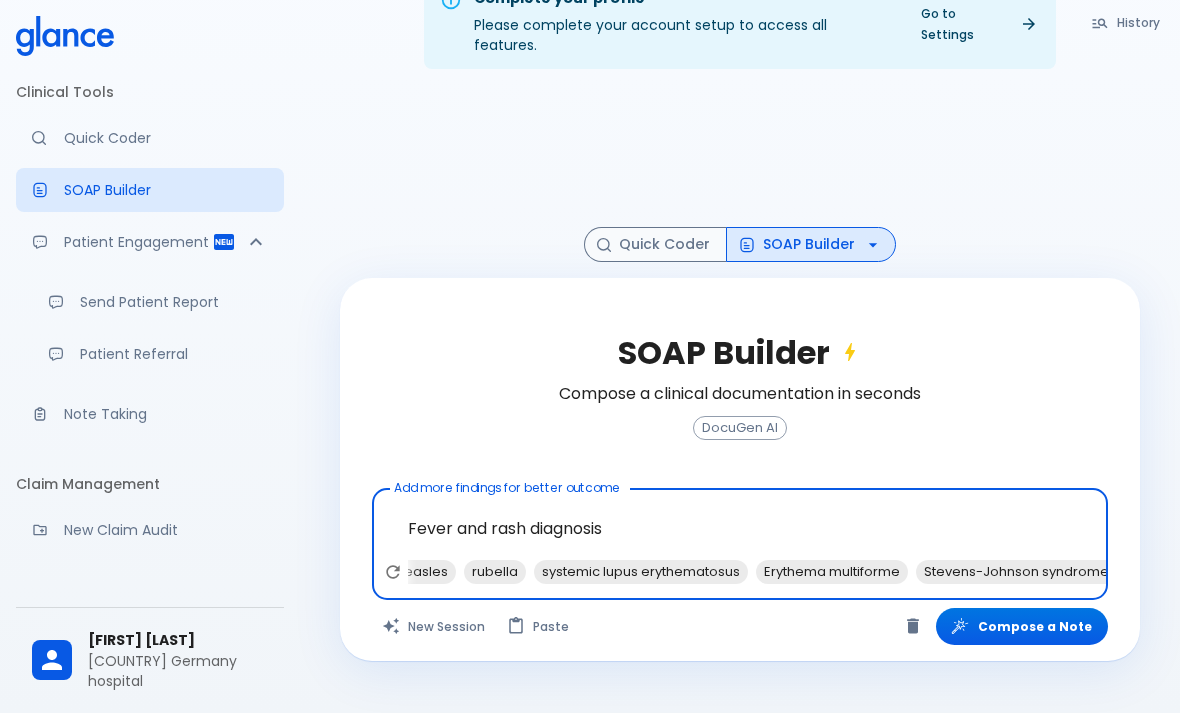 click on "Compose a Note" at bounding box center (1022, 626) 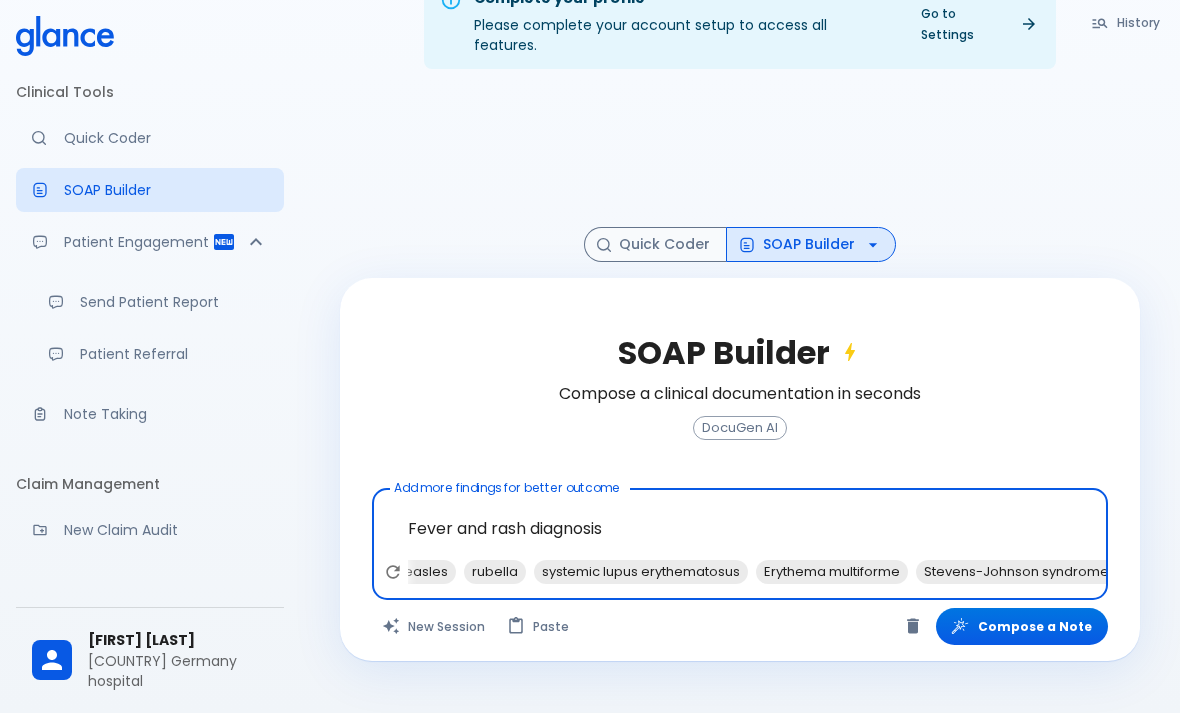 scroll, scrollTop: 0, scrollLeft: 0, axis: both 